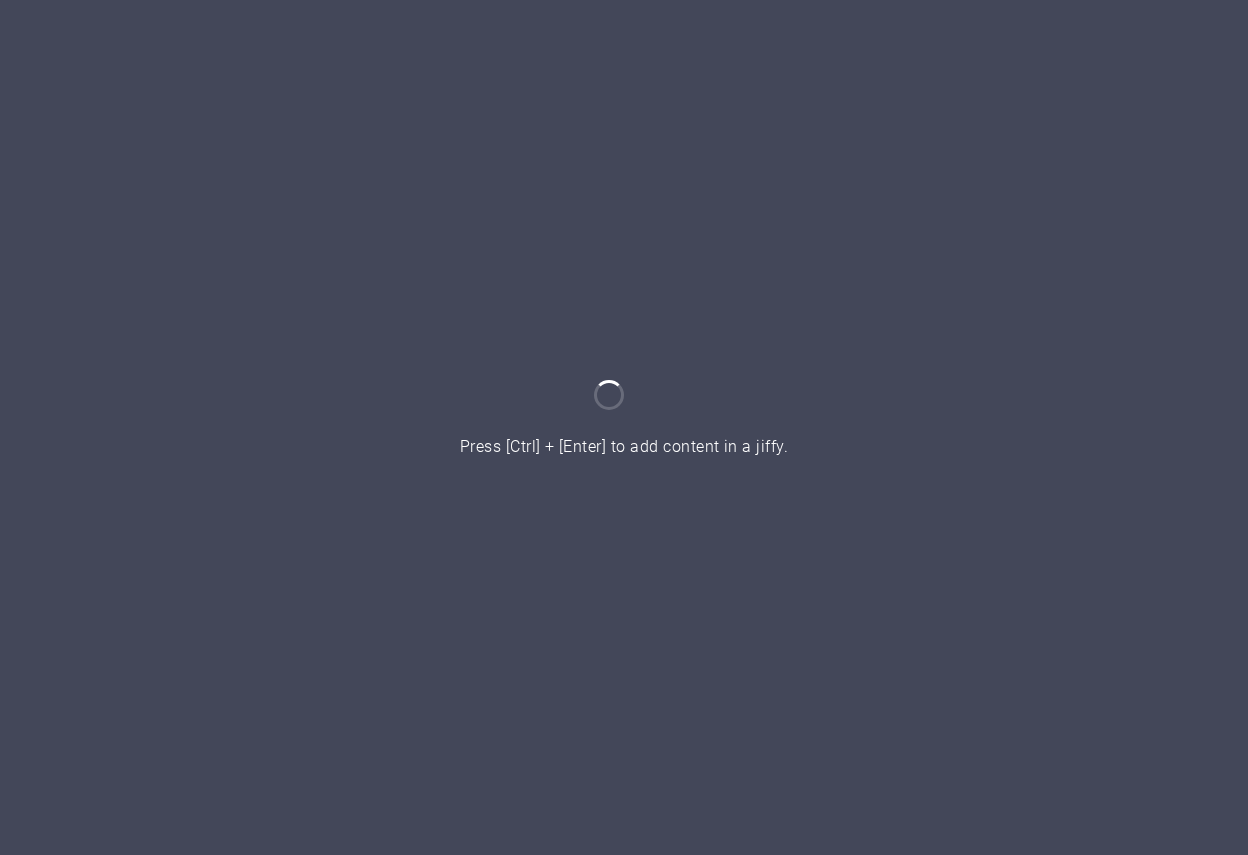 scroll, scrollTop: 0, scrollLeft: 0, axis: both 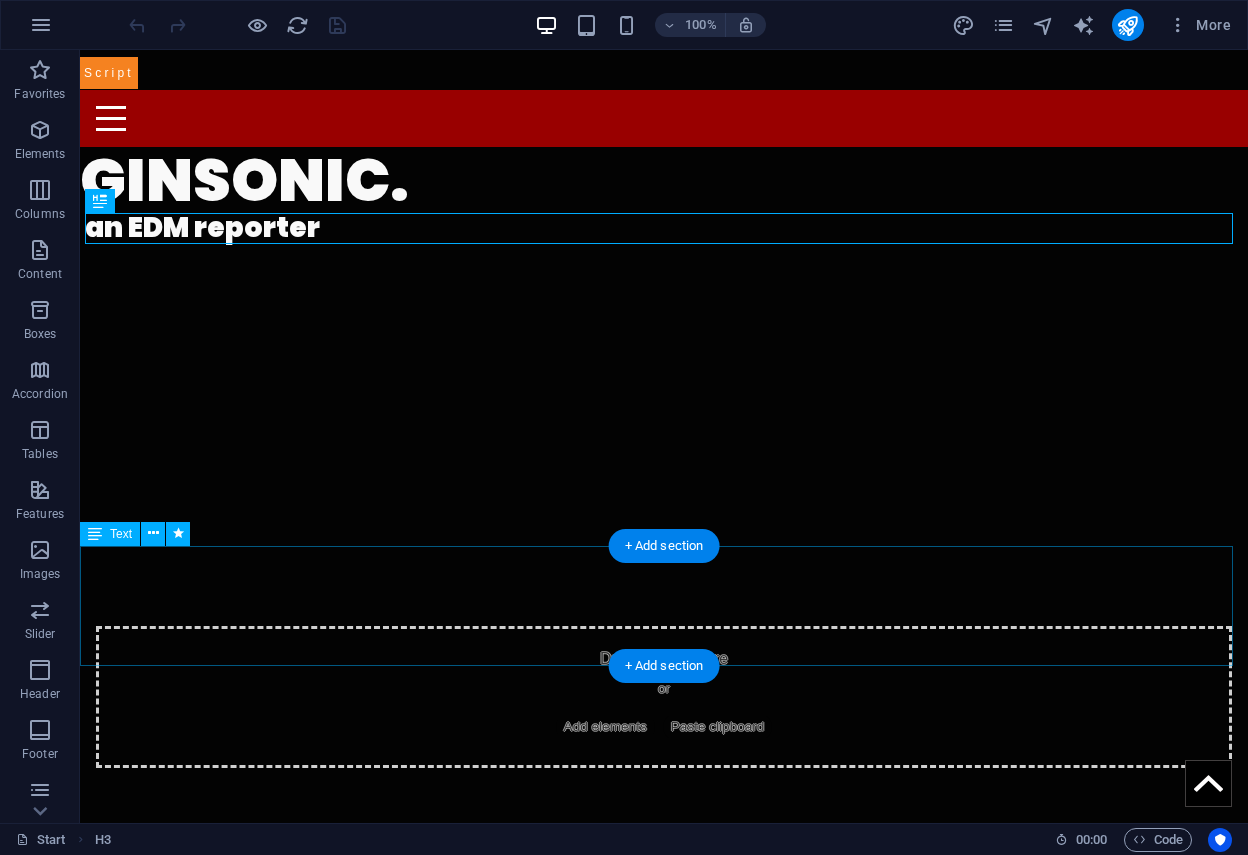 click on "We follow the tracks! Watch for real updates here" at bounding box center (664, 908) 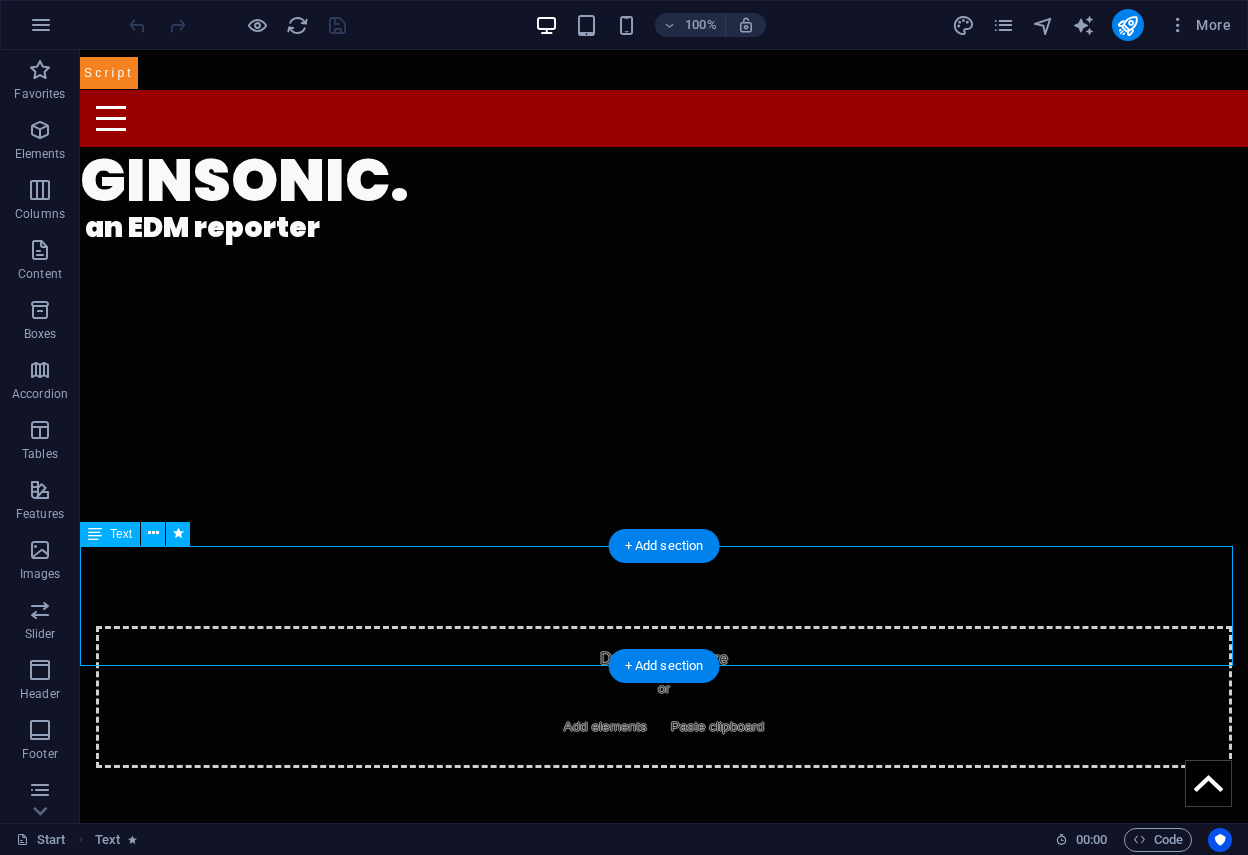 click on "We follow the tracks! Watch for real updates here" at bounding box center (664, 908) 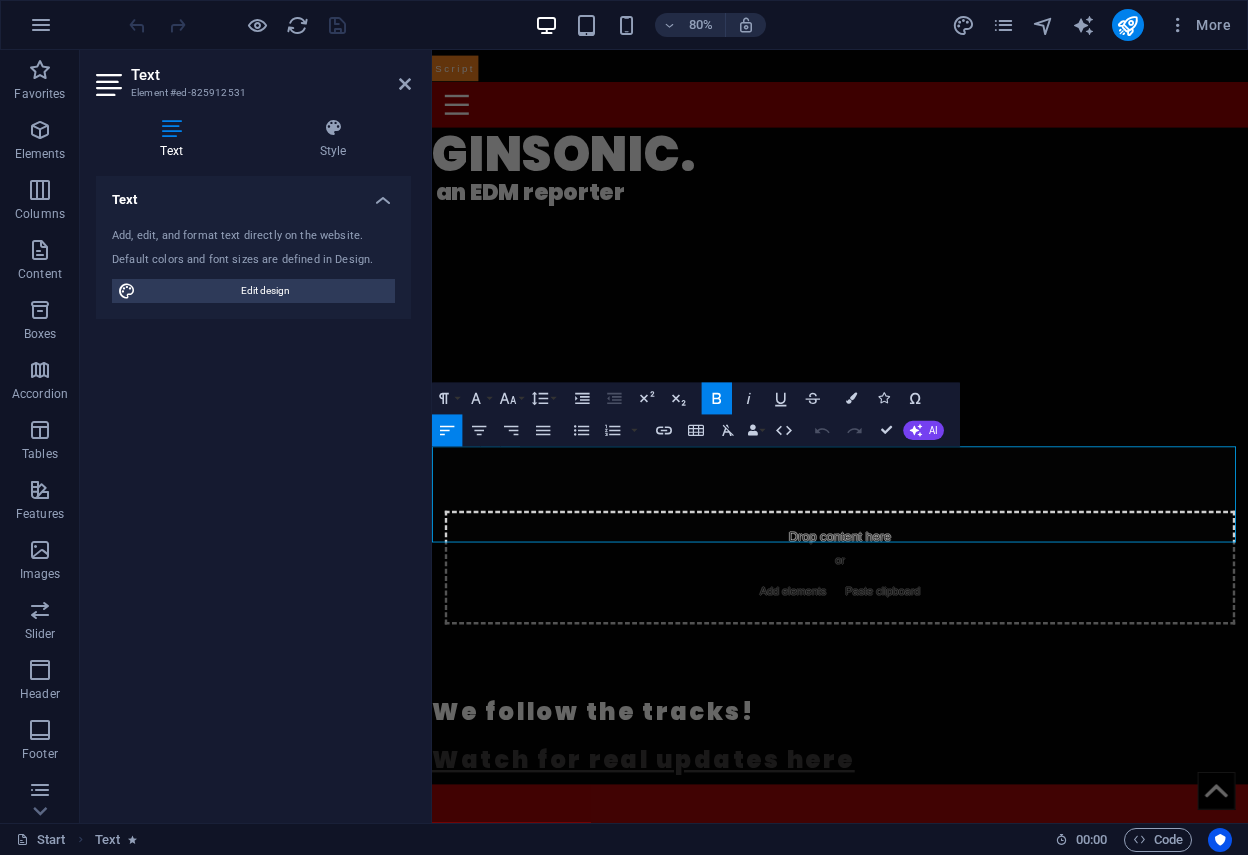 click on "Watch for real updates here" at bounding box center [696, 937] 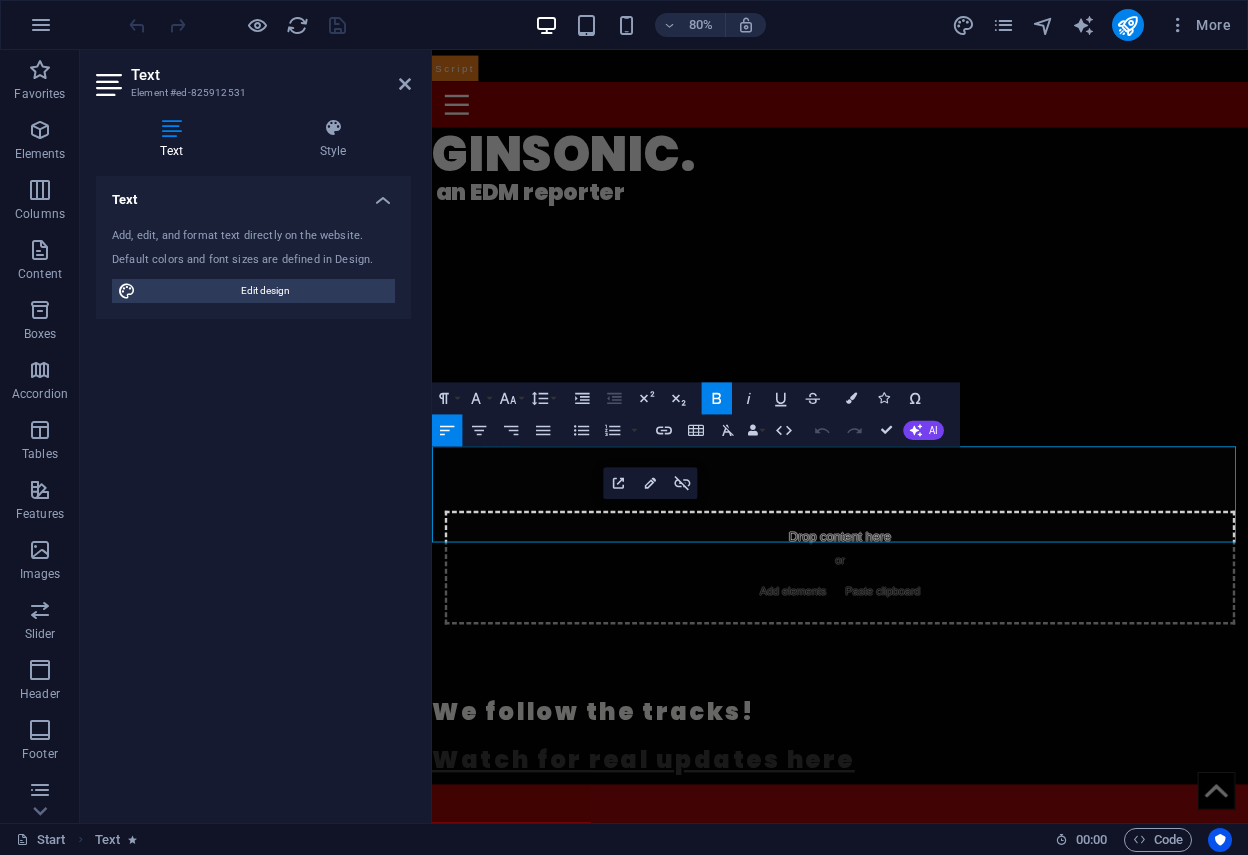 type 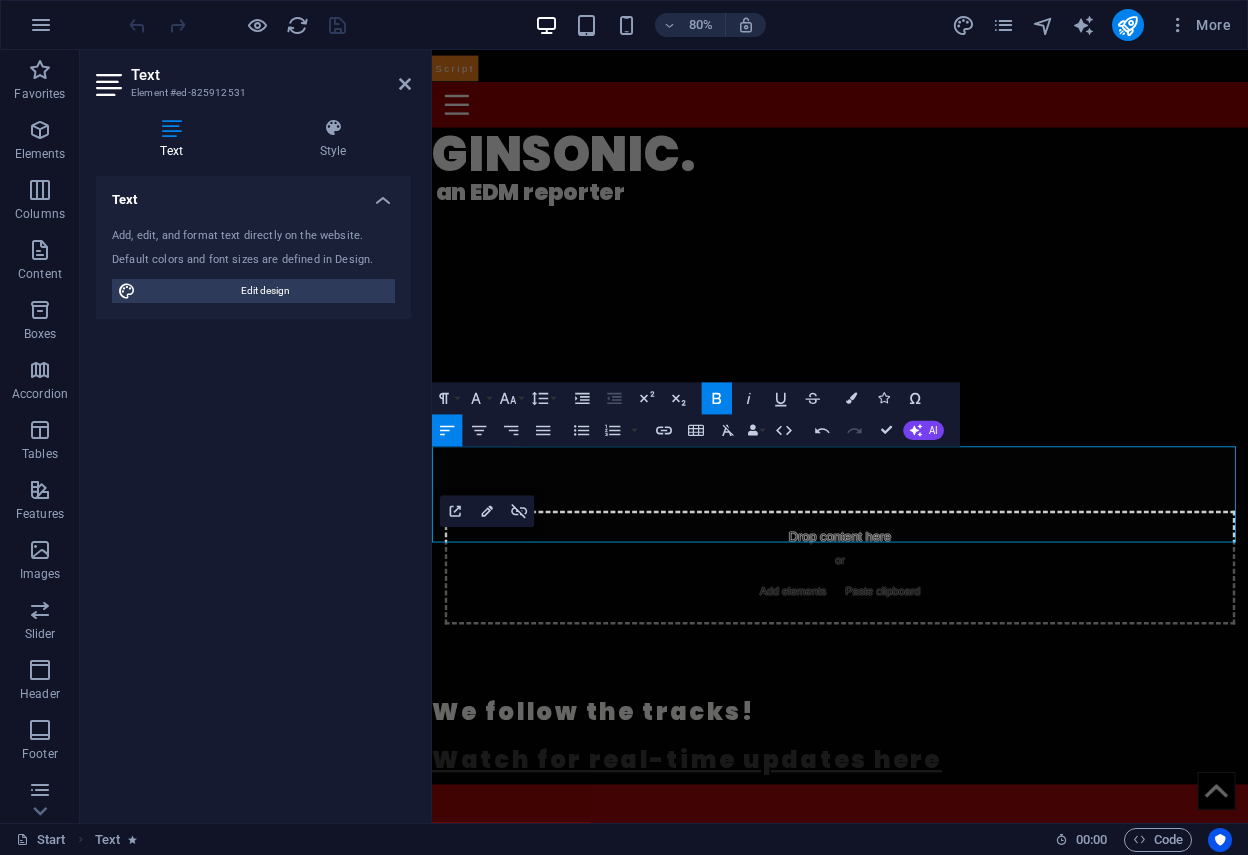 click on "Watch for real-time updates here" at bounding box center [750, 937] 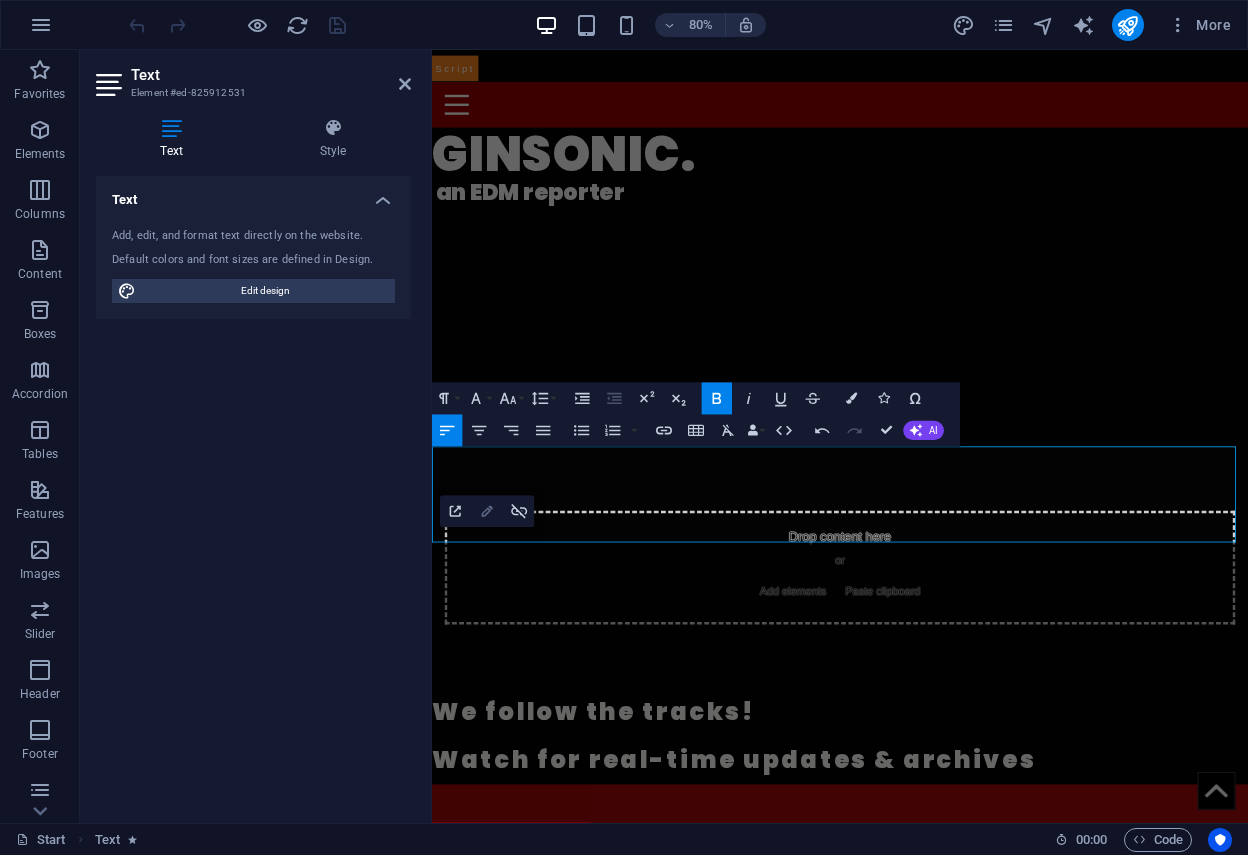 click 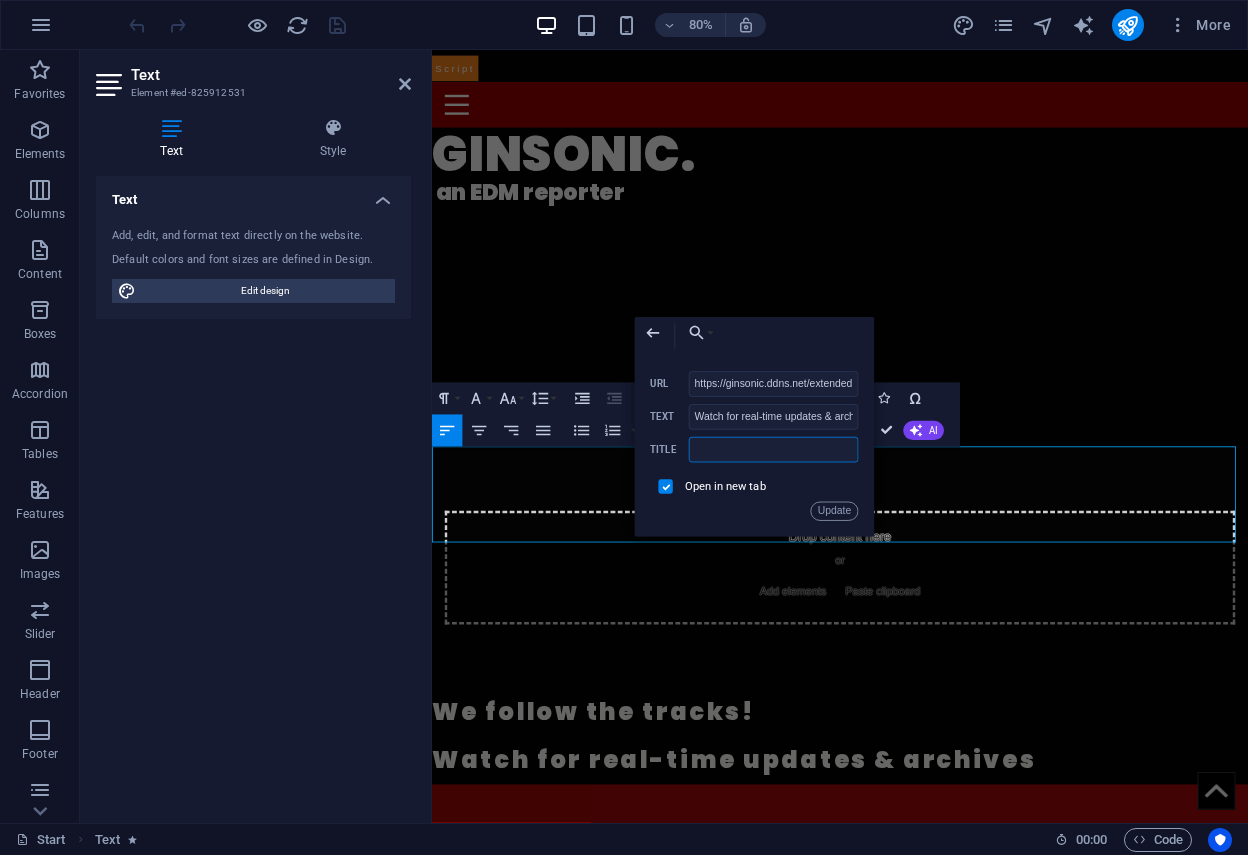 click at bounding box center (773, 450) 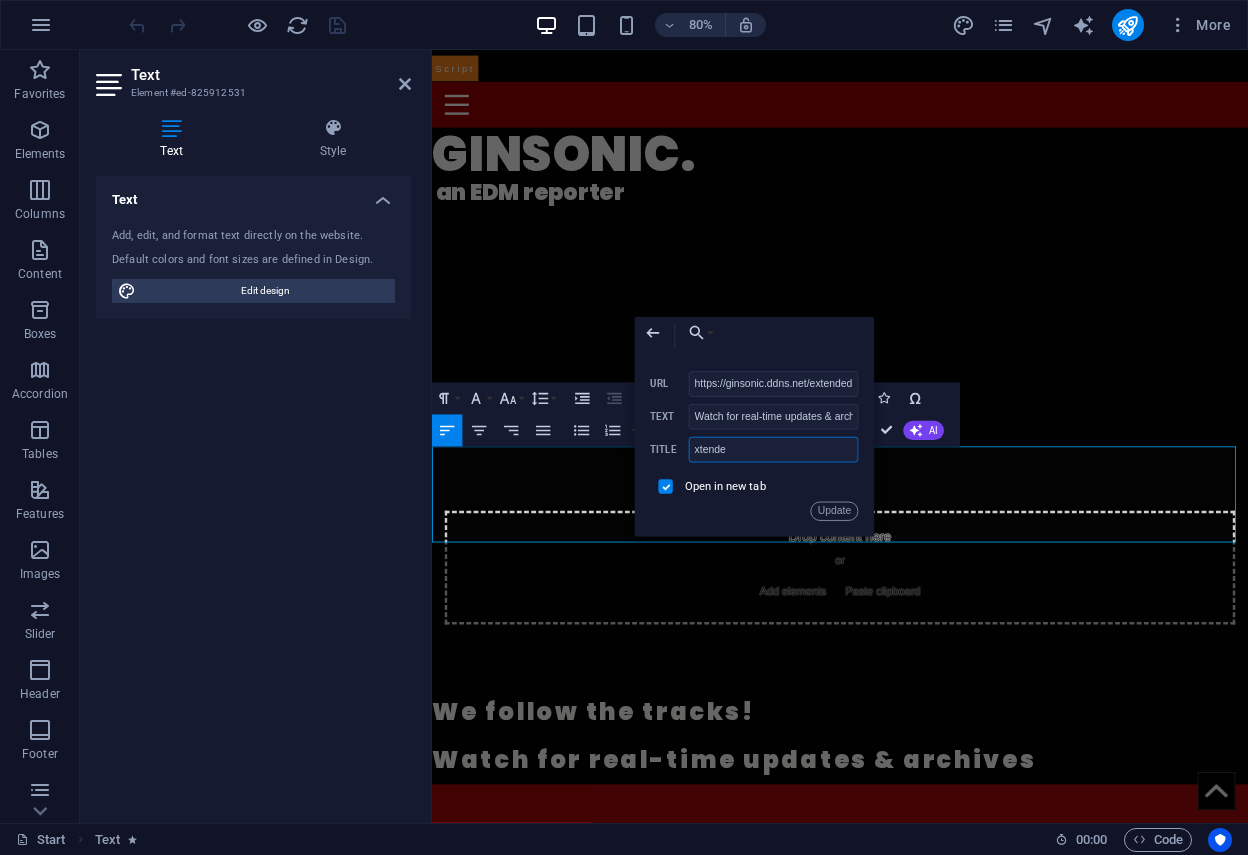 type on "xtended" 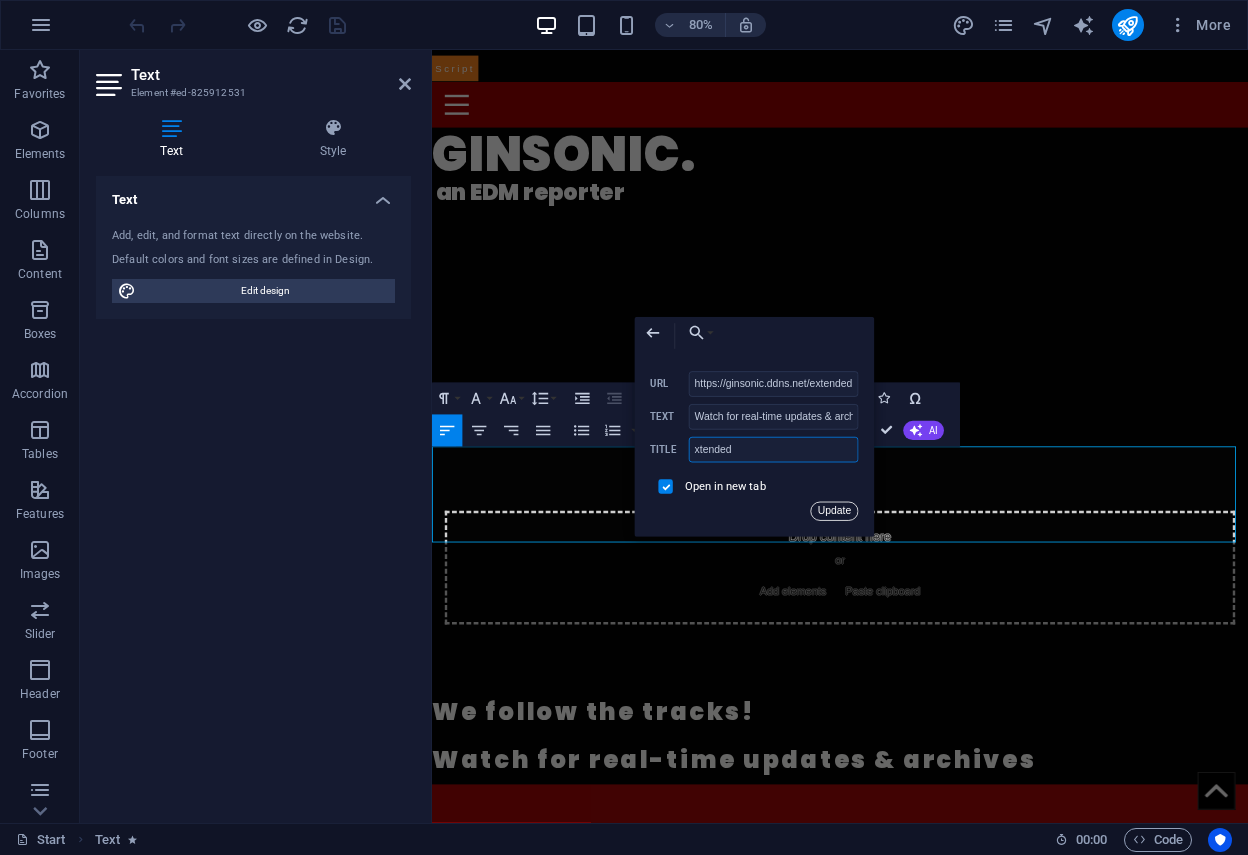 drag, startPoint x: 824, startPoint y: 509, endPoint x: 457, endPoint y: 572, distance: 372.3681 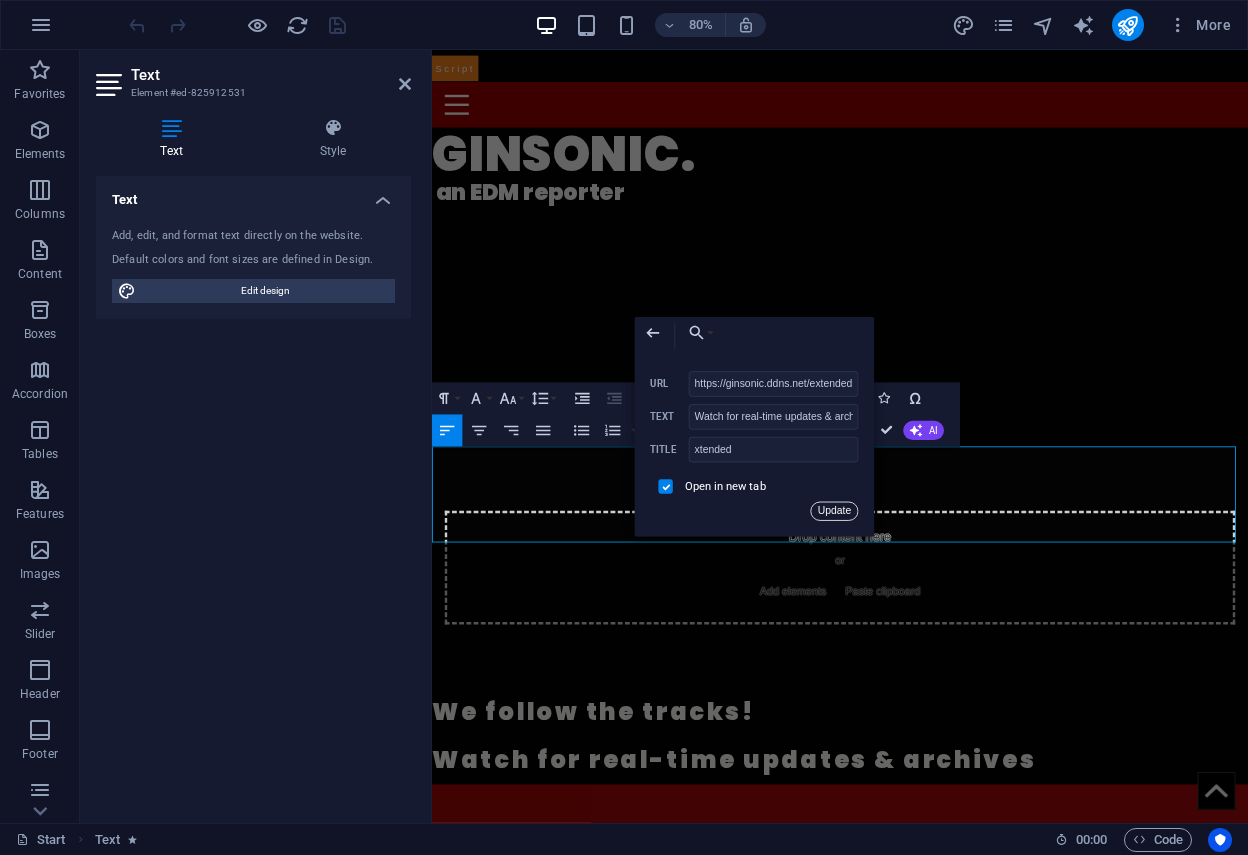 click on "Update" at bounding box center [834, 511] 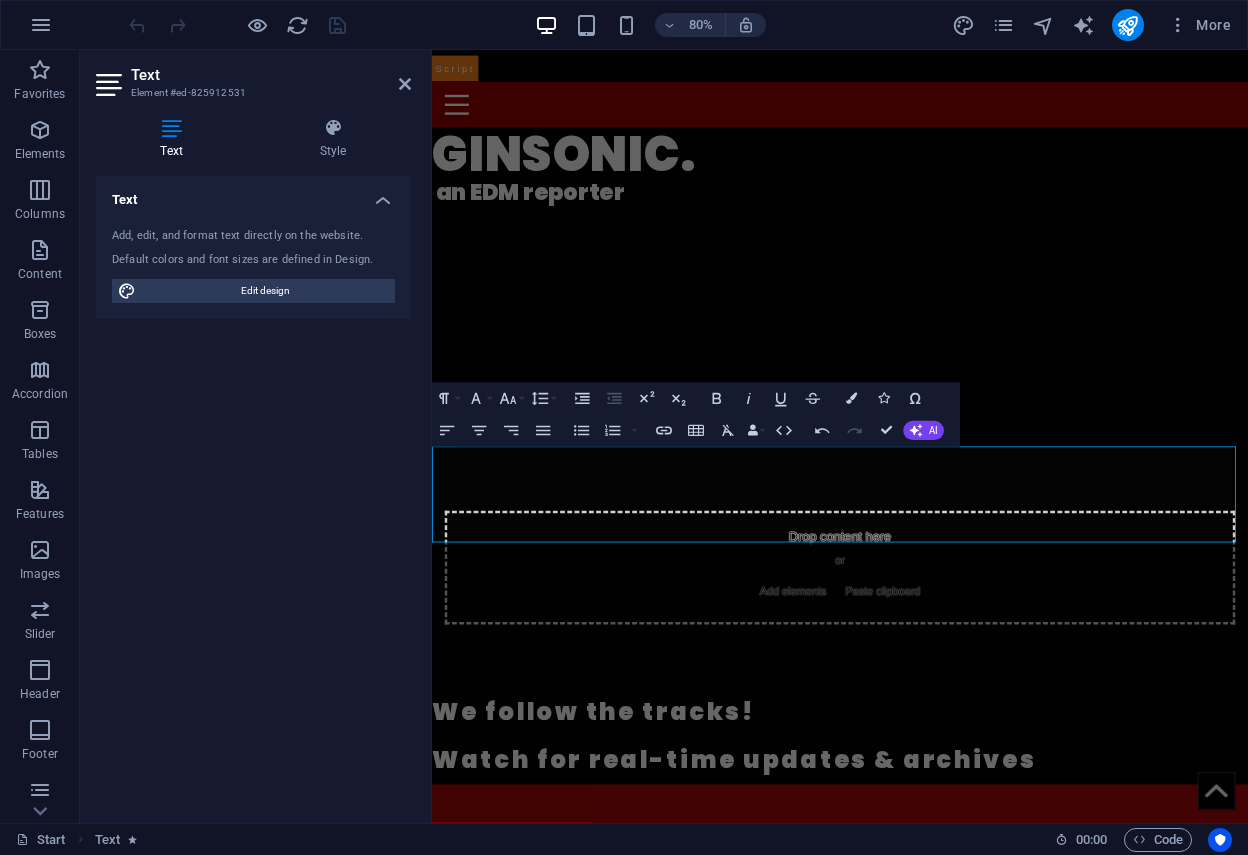 click on "Text Add, edit, and format text directly on the website. Default colors and font sizes are defined in Design. Edit design Alignment Left aligned Centered Right aligned" at bounding box center (253, 491) 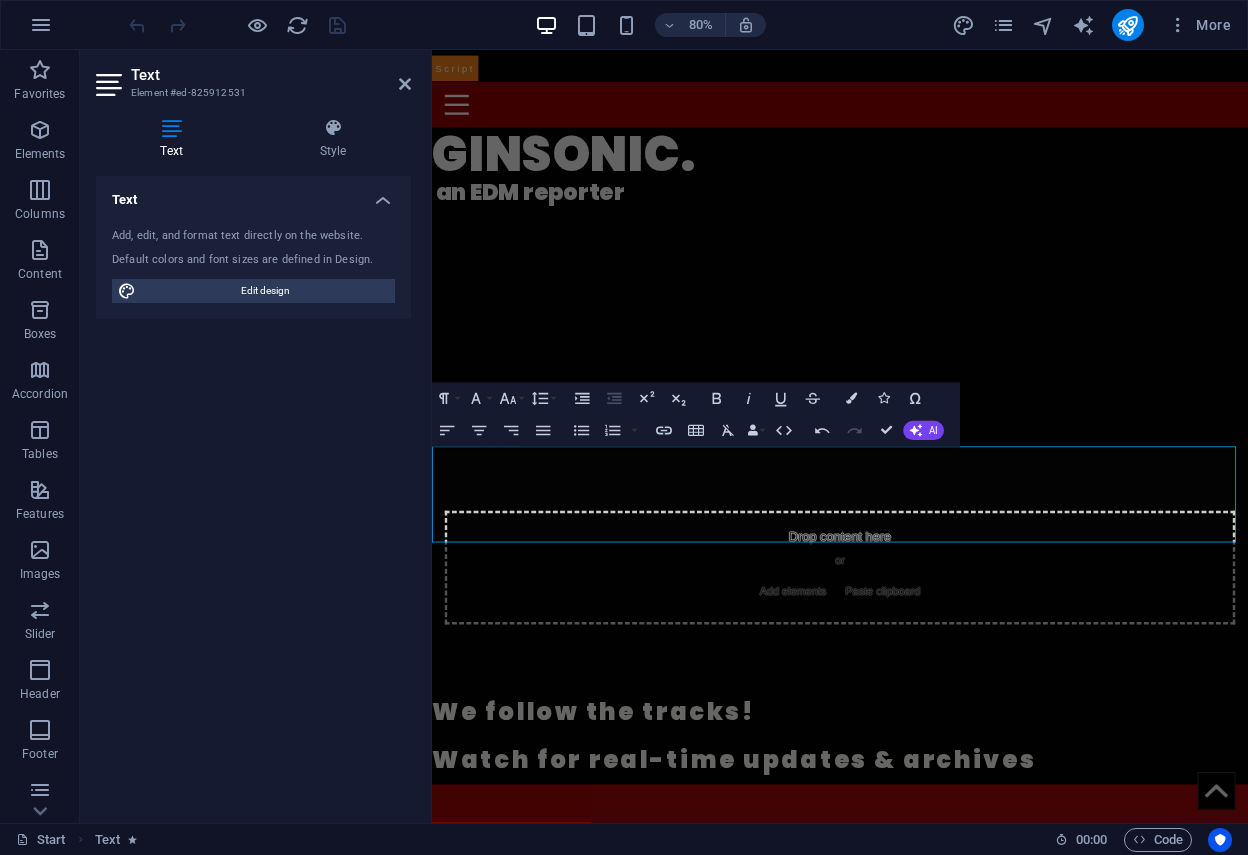 click on "We follow the tracks!" at bounding box center [942, 878] 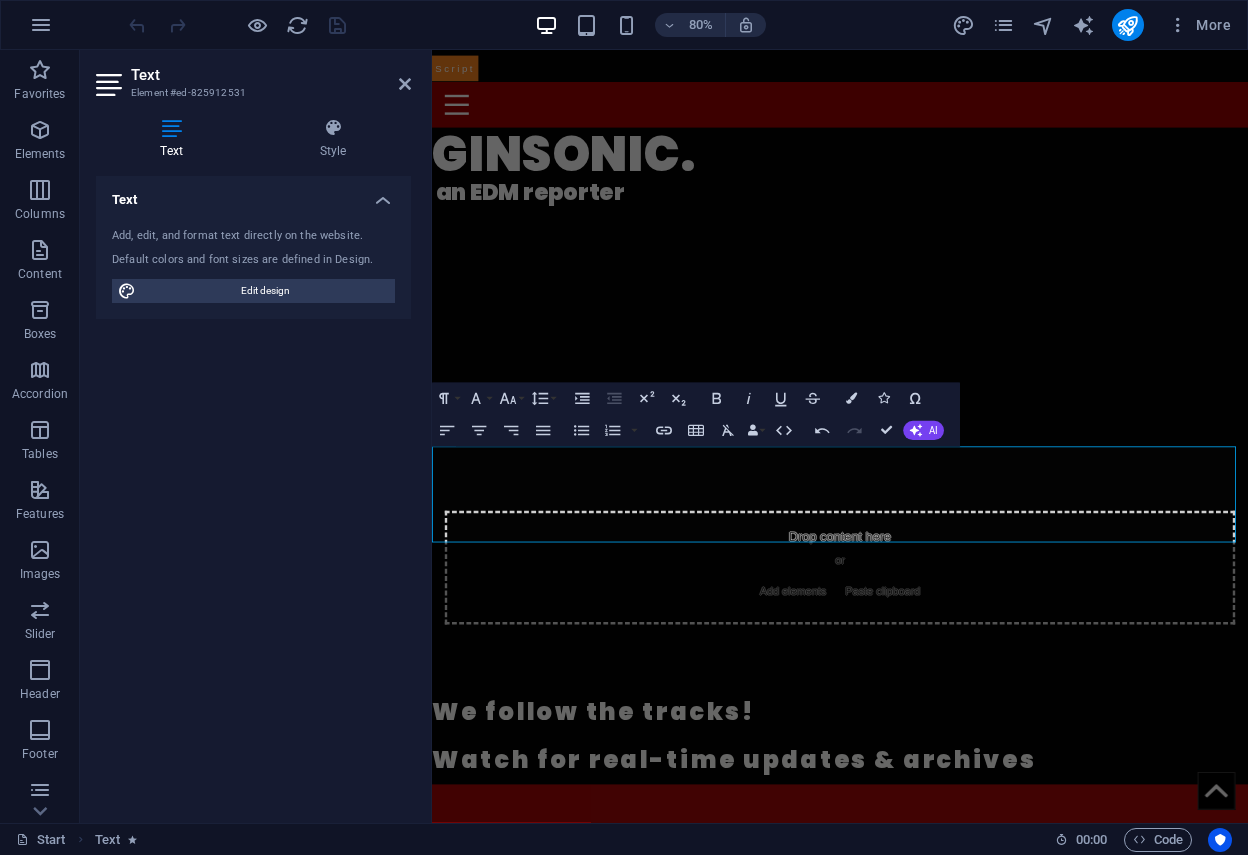 click at bounding box center [237, 25] 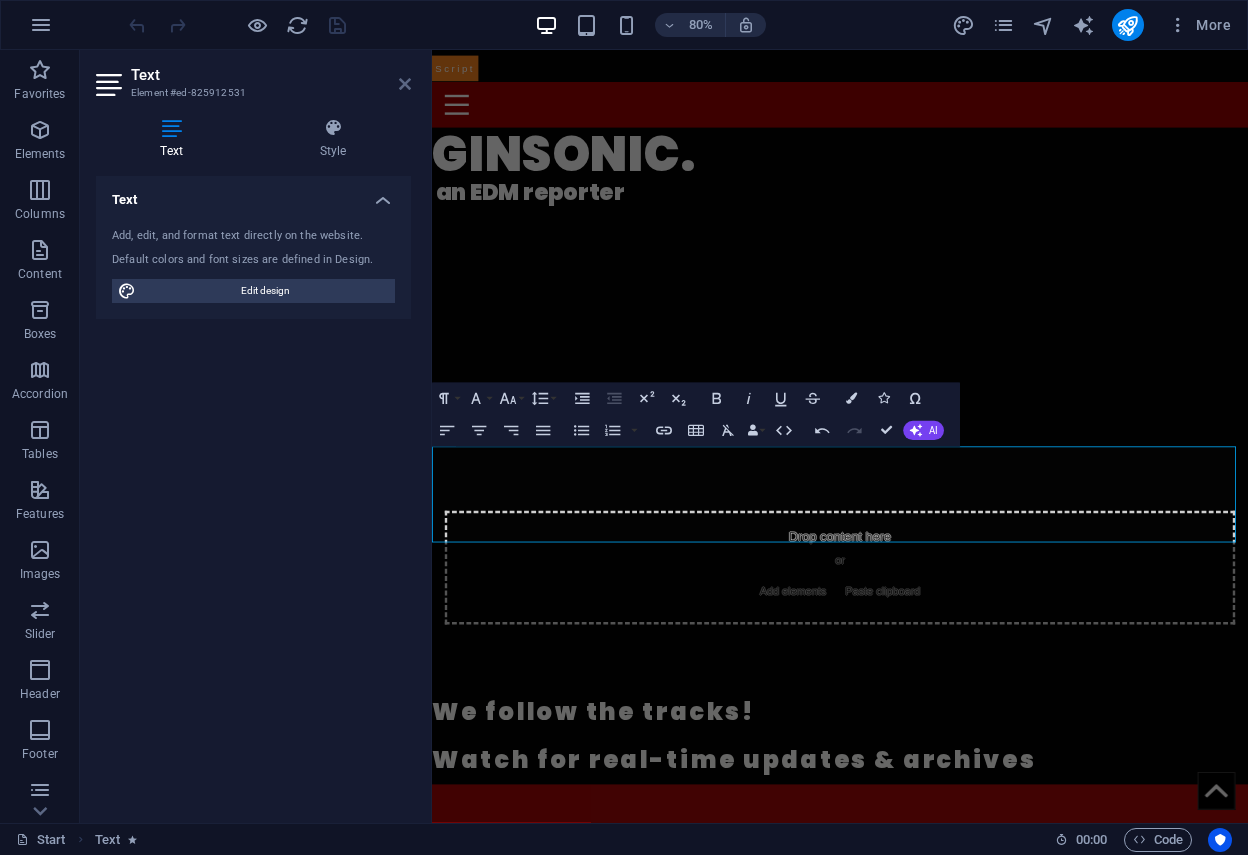 drag, startPoint x: 407, startPoint y: 83, endPoint x: 321, endPoint y: 34, distance: 98.9798 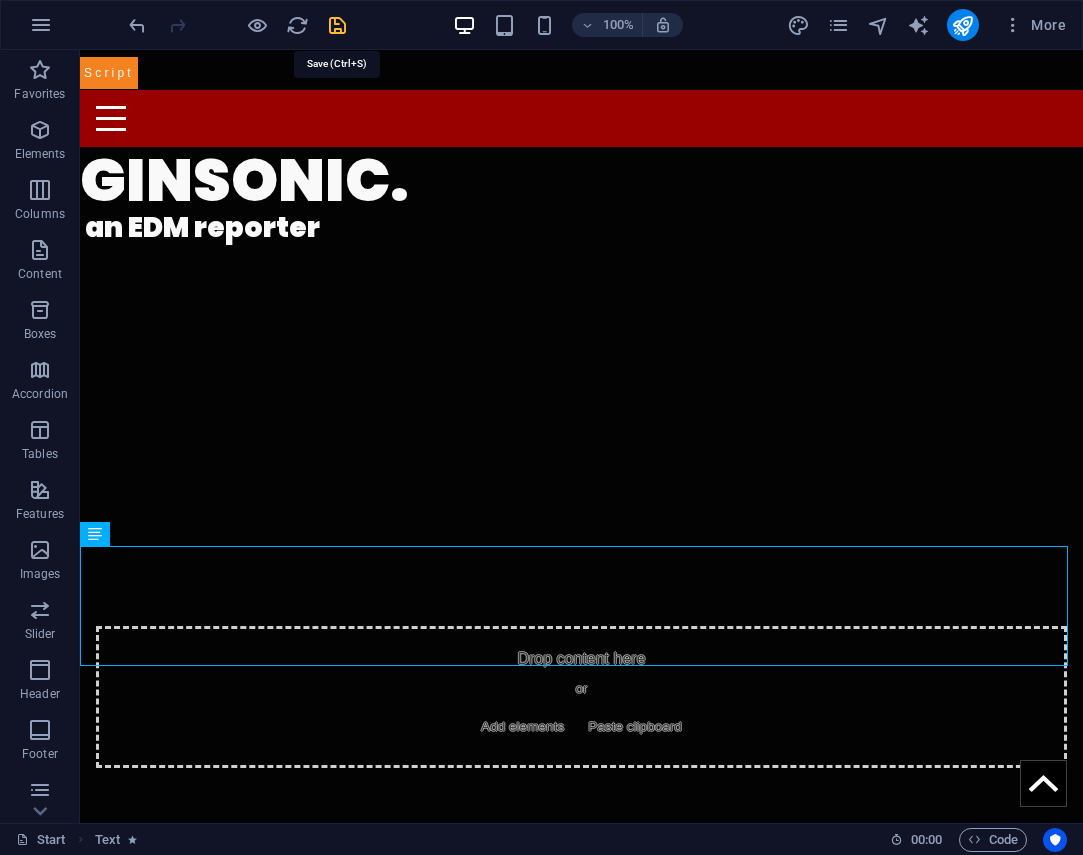 click at bounding box center [337, 25] 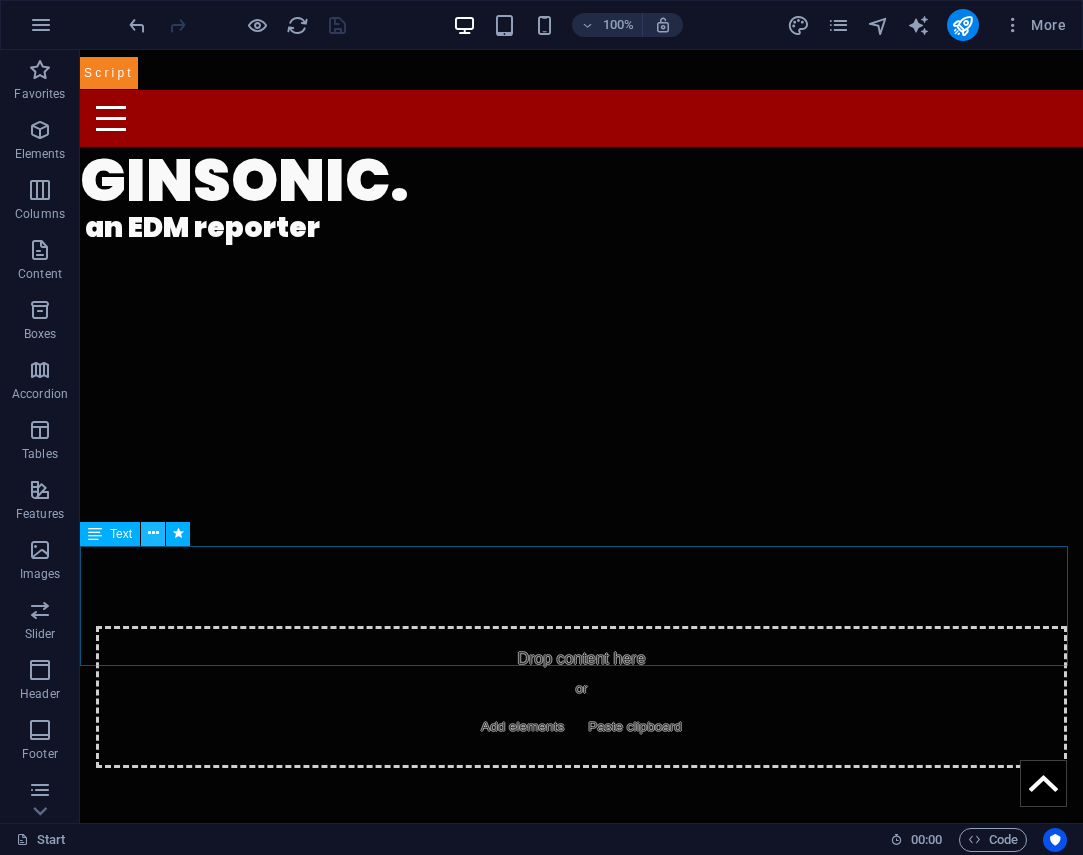 click at bounding box center [153, 533] 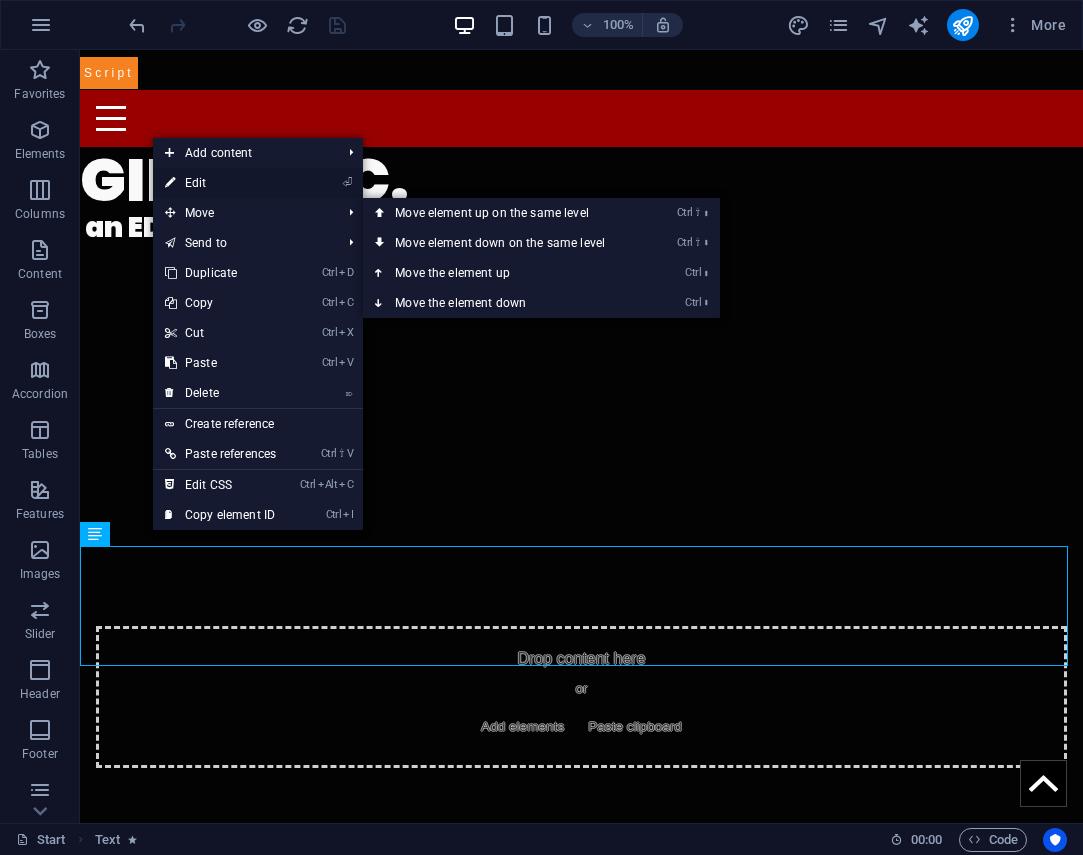 click on "⏎  Edit" at bounding box center (220, 183) 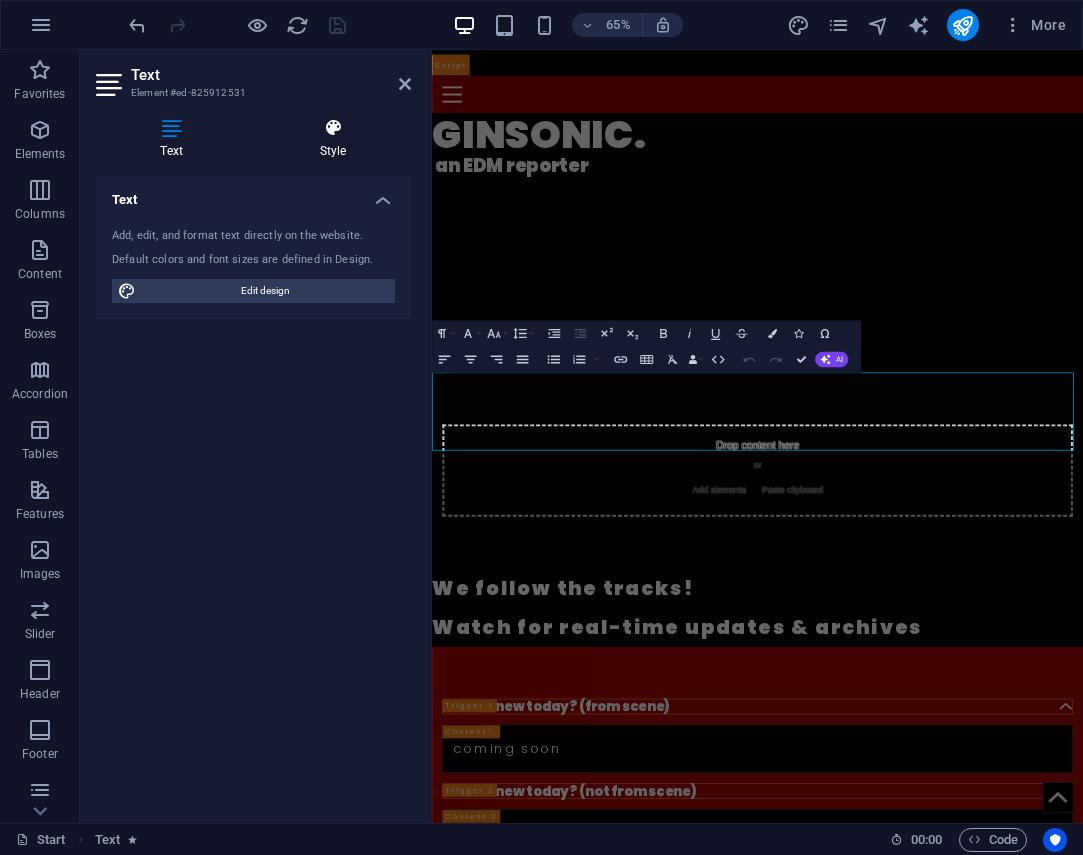 click at bounding box center (333, 128) 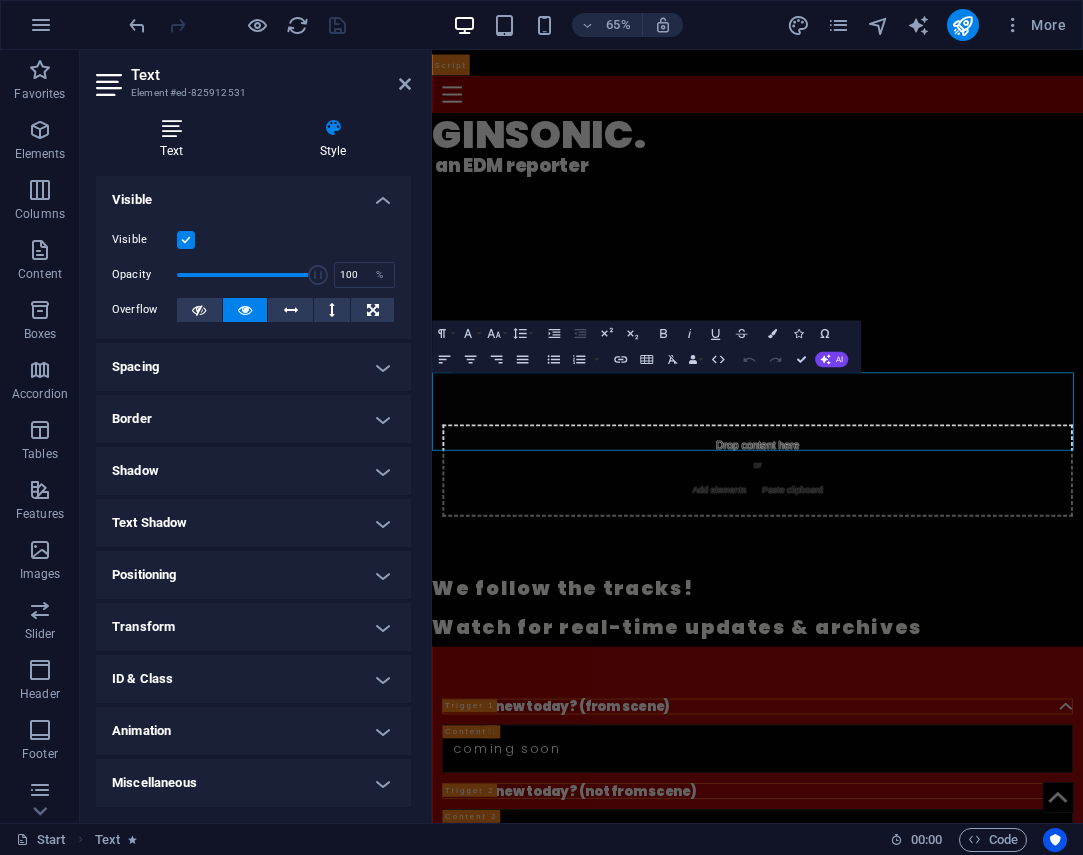 click at bounding box center (171, 128) 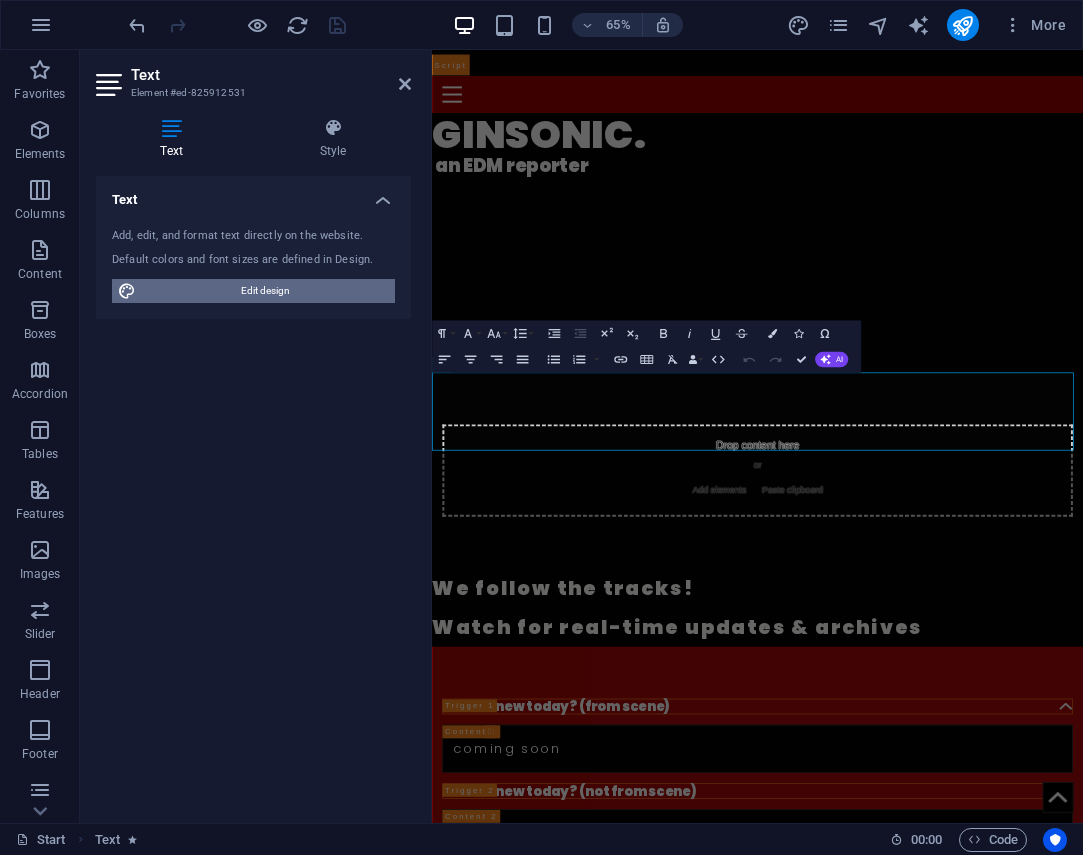 click on "Edit design" at bounding box center (265, 291) 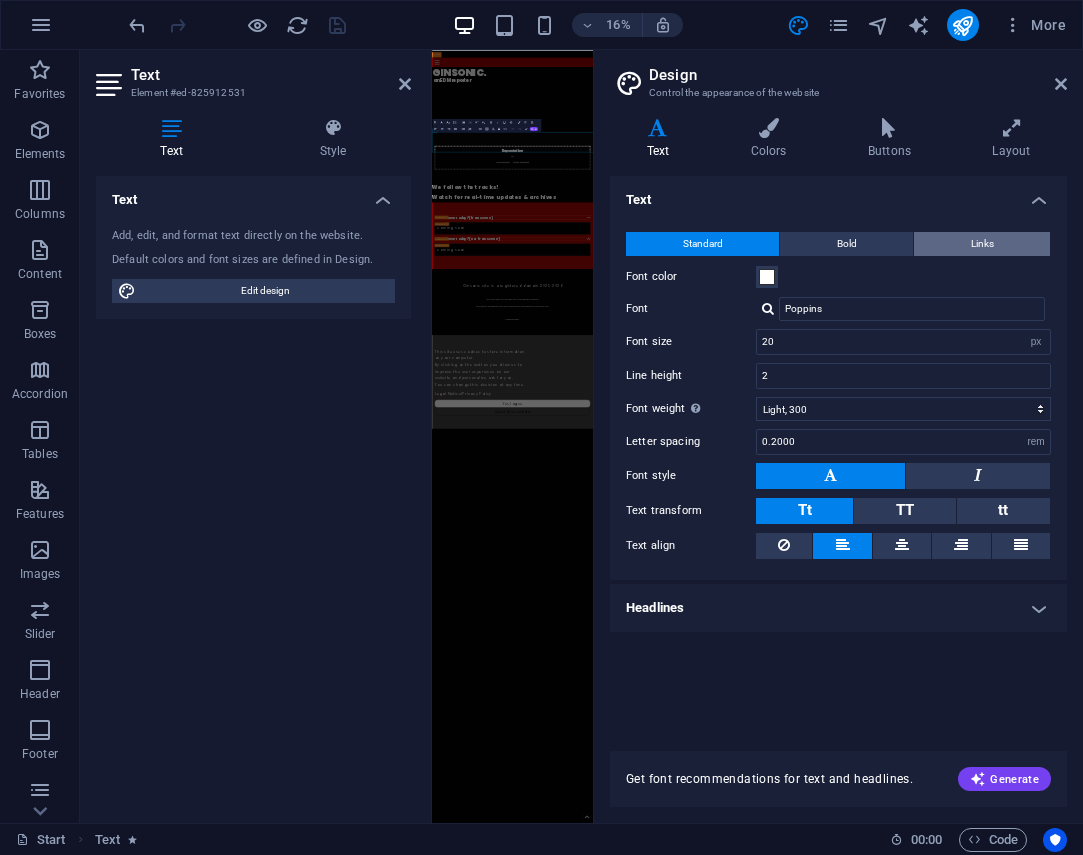 click on "Links" at bounding box center (982, 244) 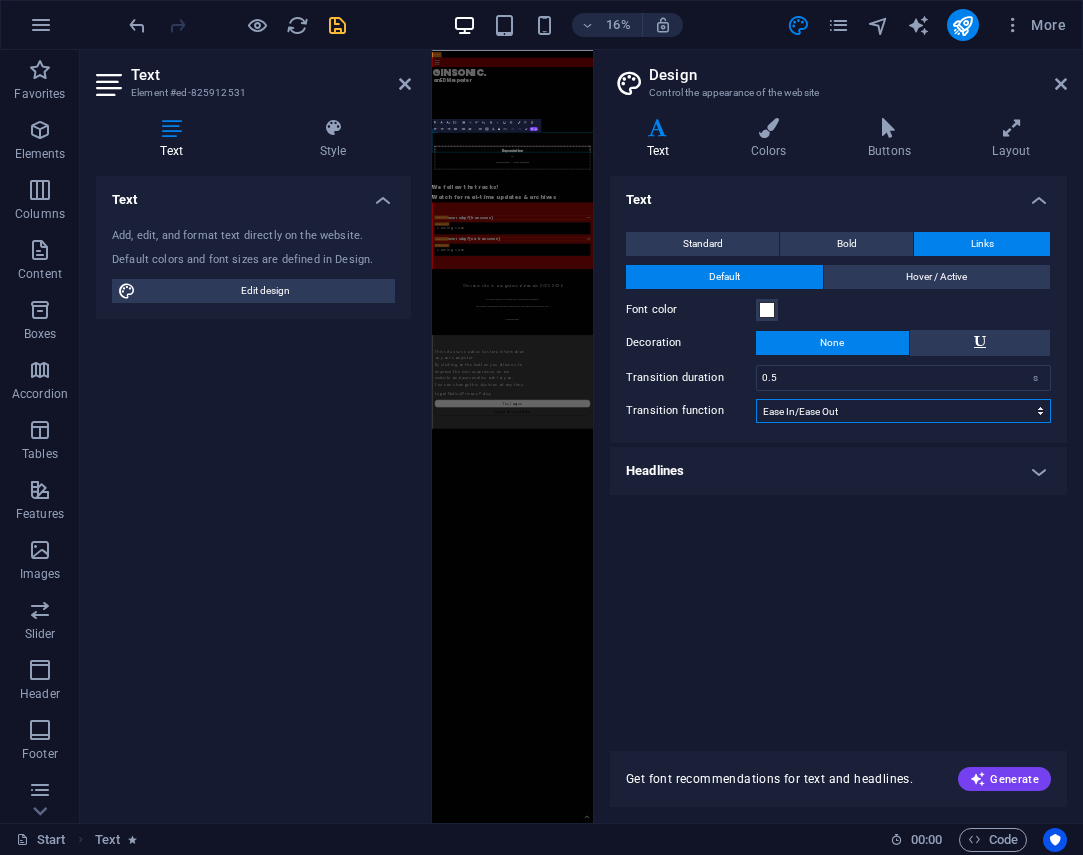 click on "Ease Ease In Ease Out Ease In/Ease Out Linear" at bounding box center [903, 411] 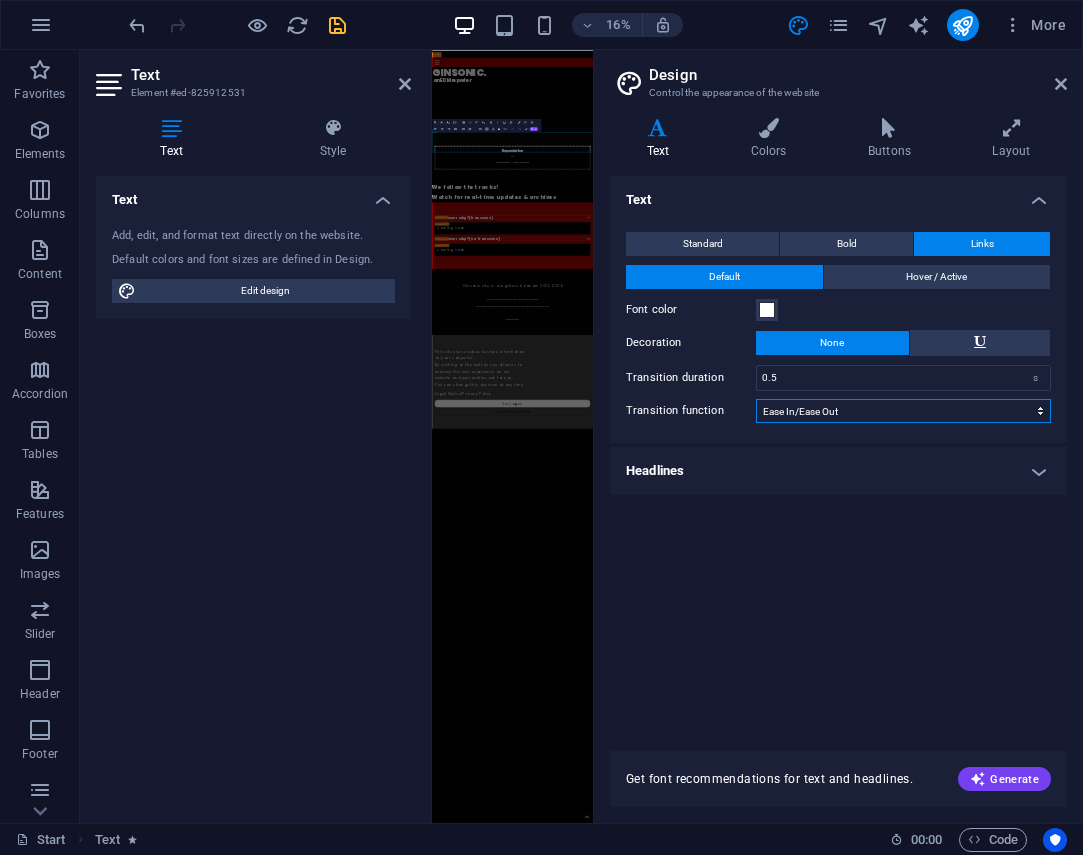 click on "Ease Ease In Ease Out Ease In/Ease Out Linear" at bounding box center (903, 411) 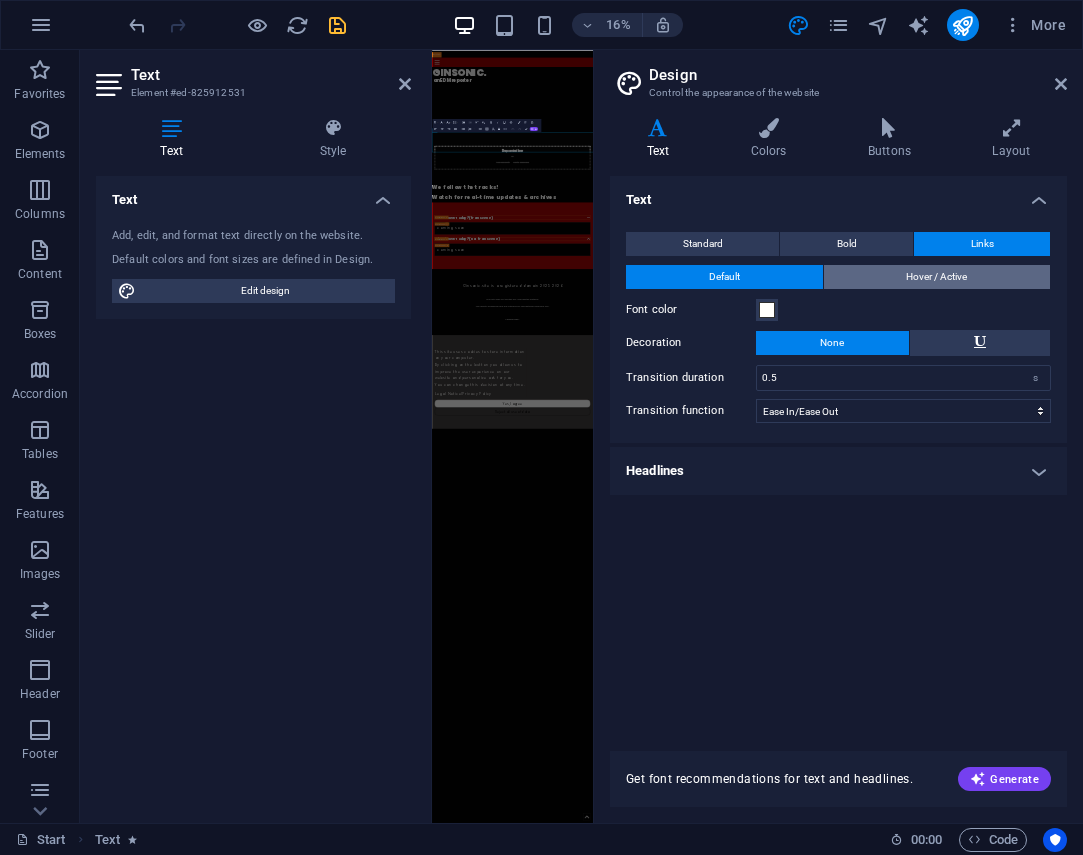 click on "Hover / Active" at bounding box center [936, 277] 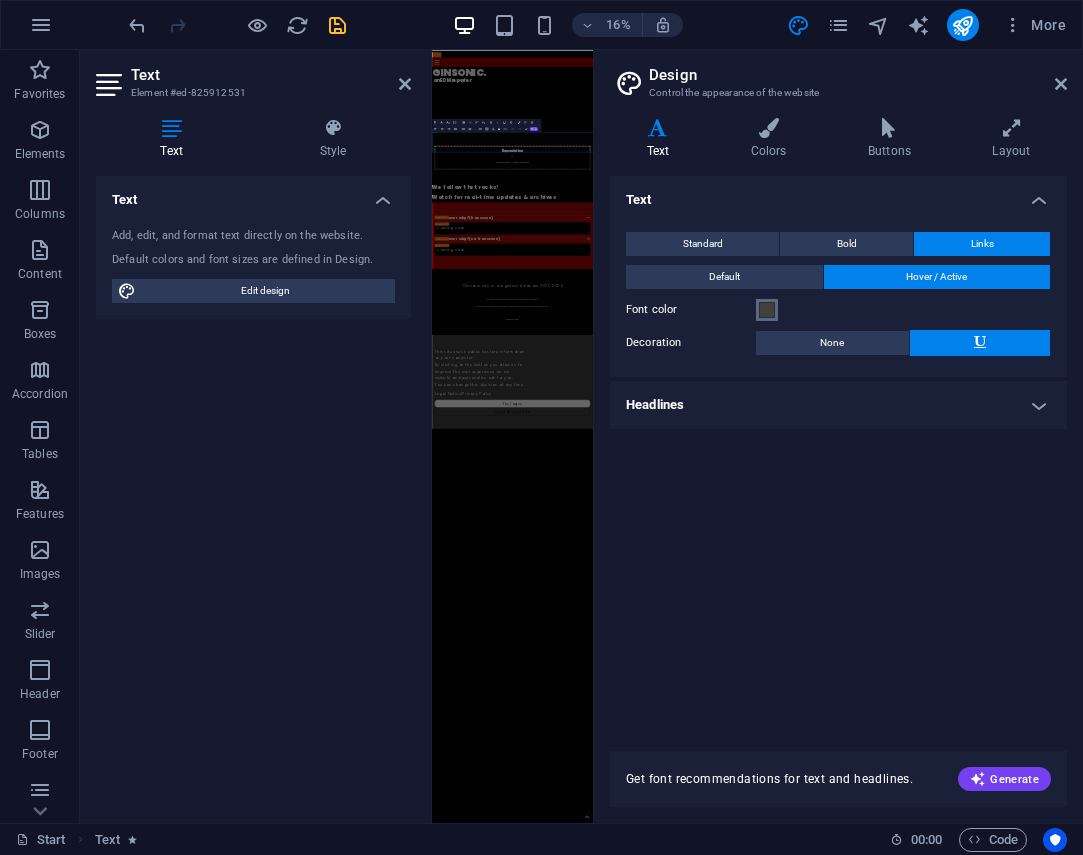 click at bounding box center (767, 310) 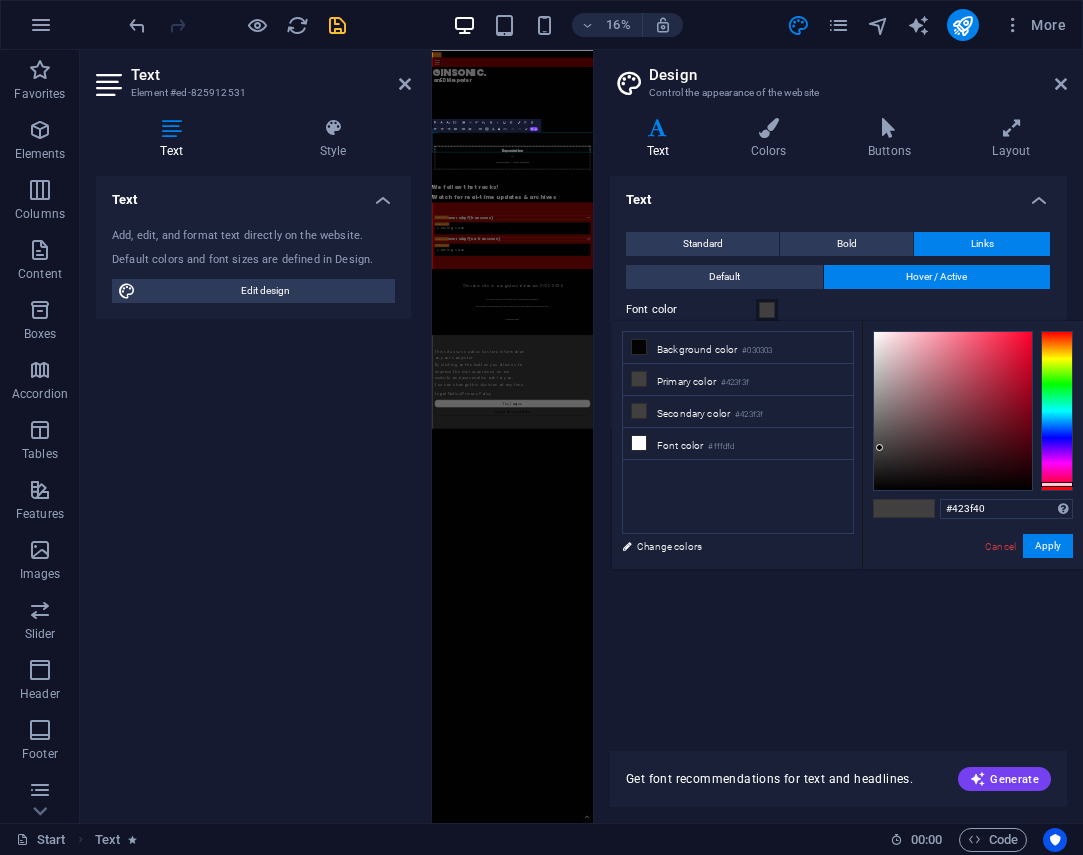 click at bounding box center [1057, 411] 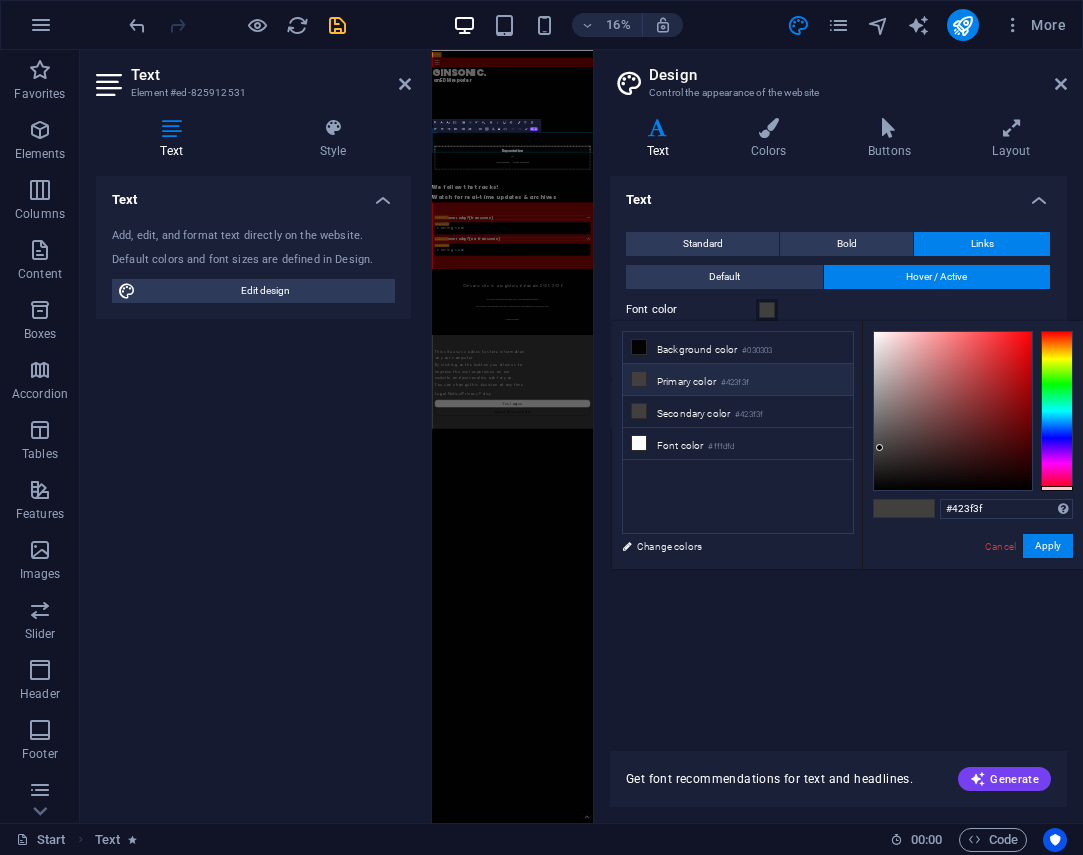 click at bounding box center [1057, 411] 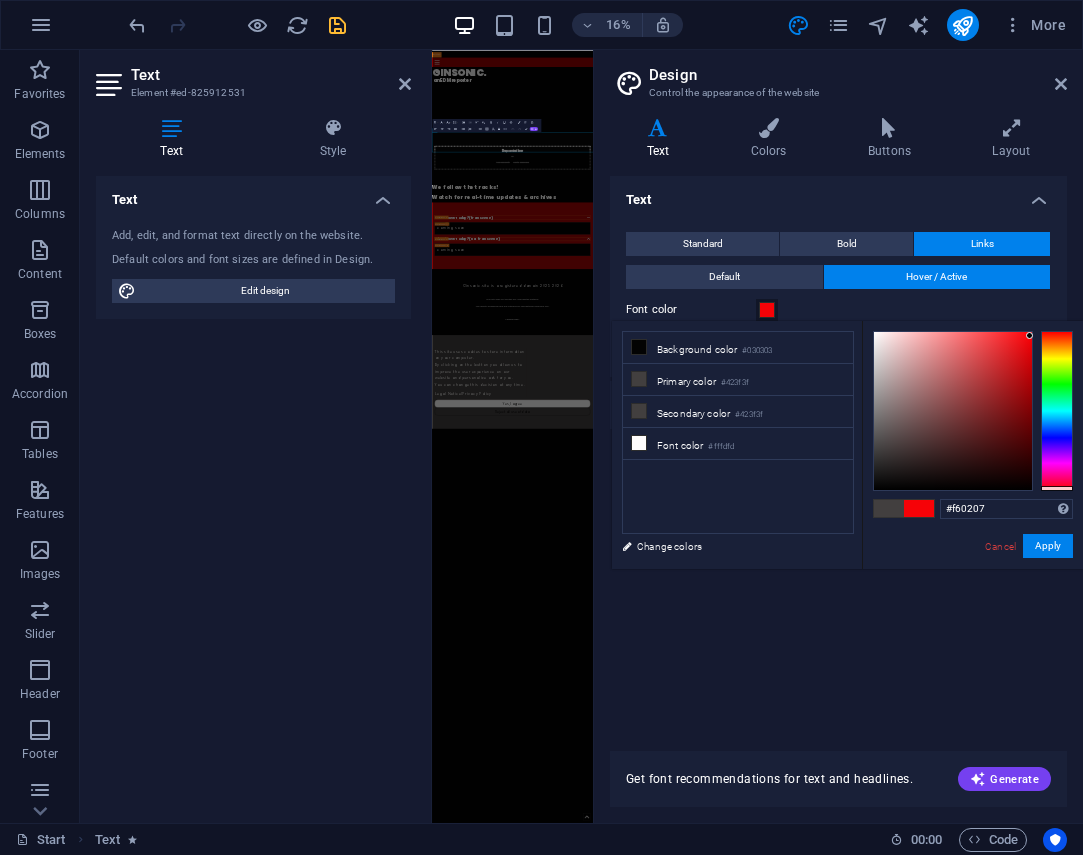 type on "#f60006" 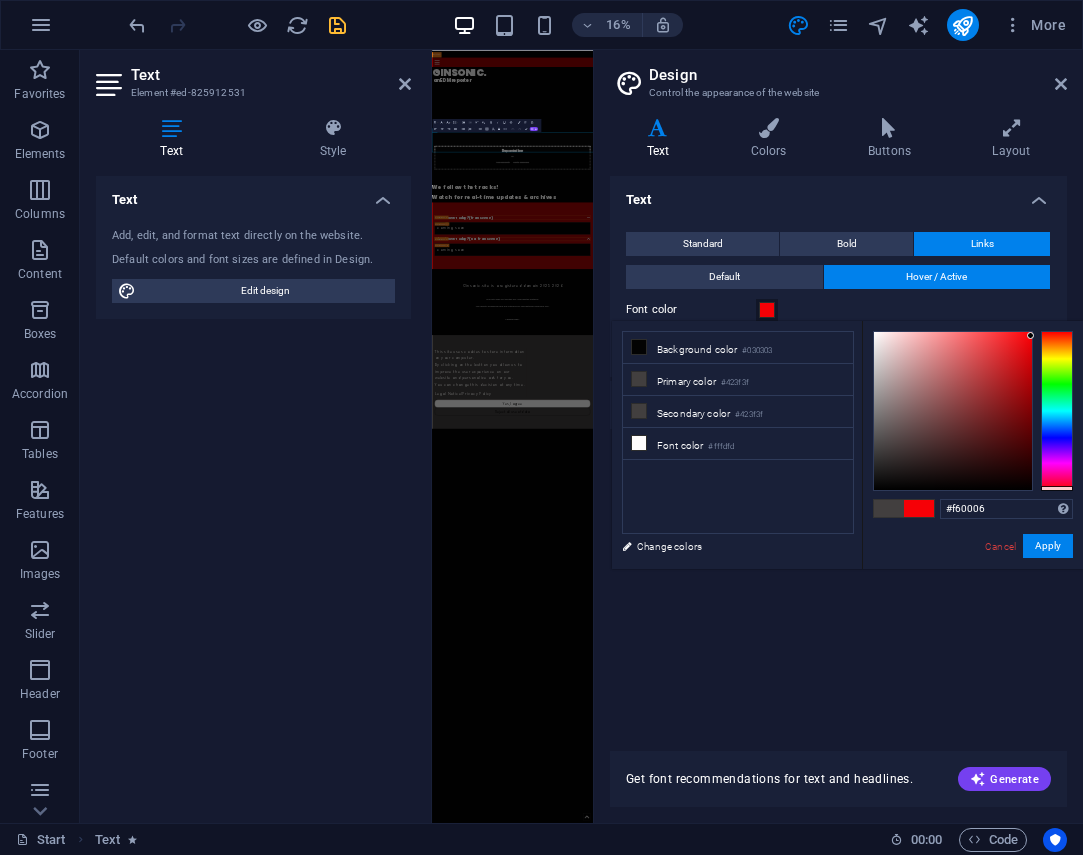 drag, startPoint x: 1018, startPoint y: 374, endPoint x: 1032, endPoint y: 336, distance: 40.496914 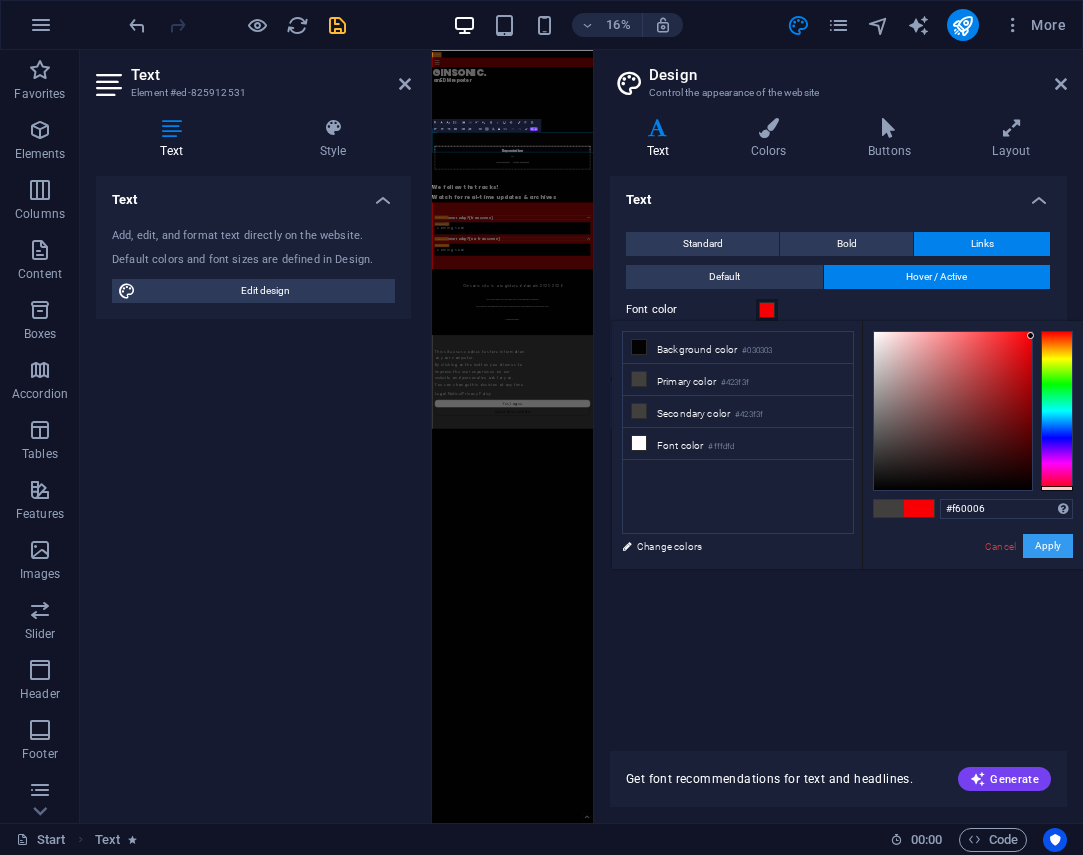 drag, startPoint x: 1055, startPoint y: 541, endPoint x: 1063, endPoint y: 558, distance: 18.788294 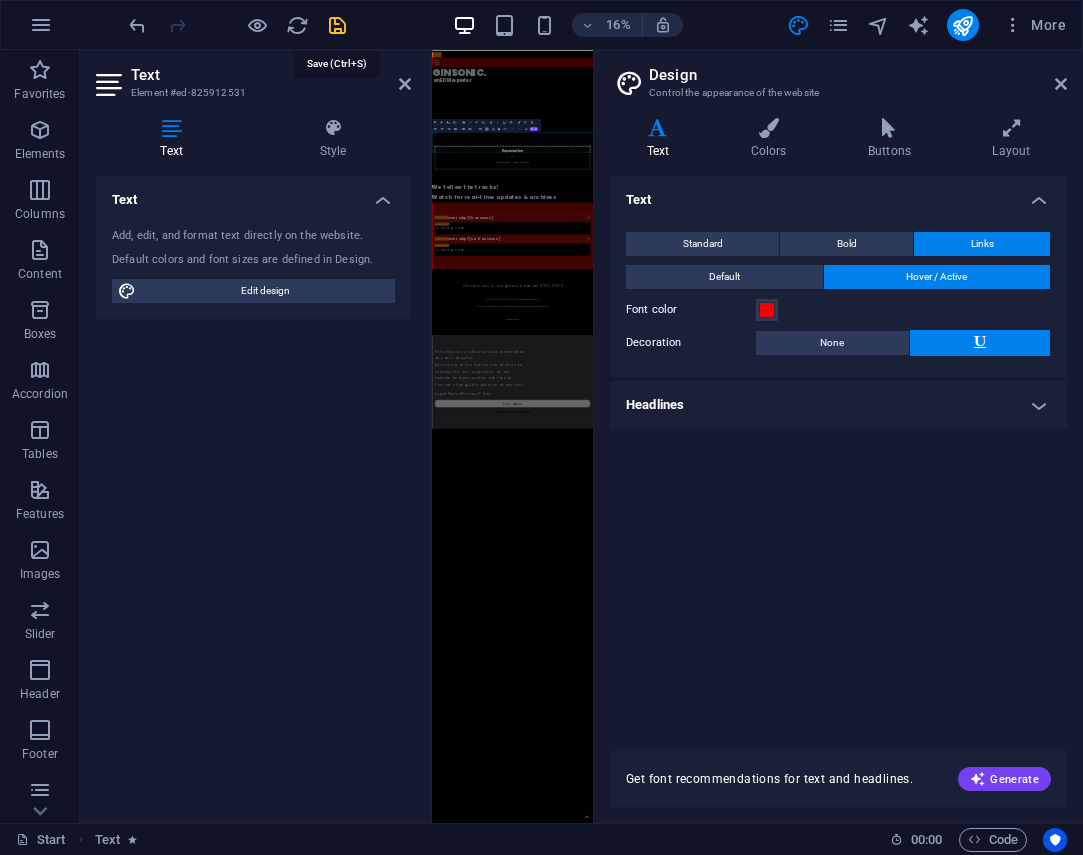 click at bounding box center (337, 25) 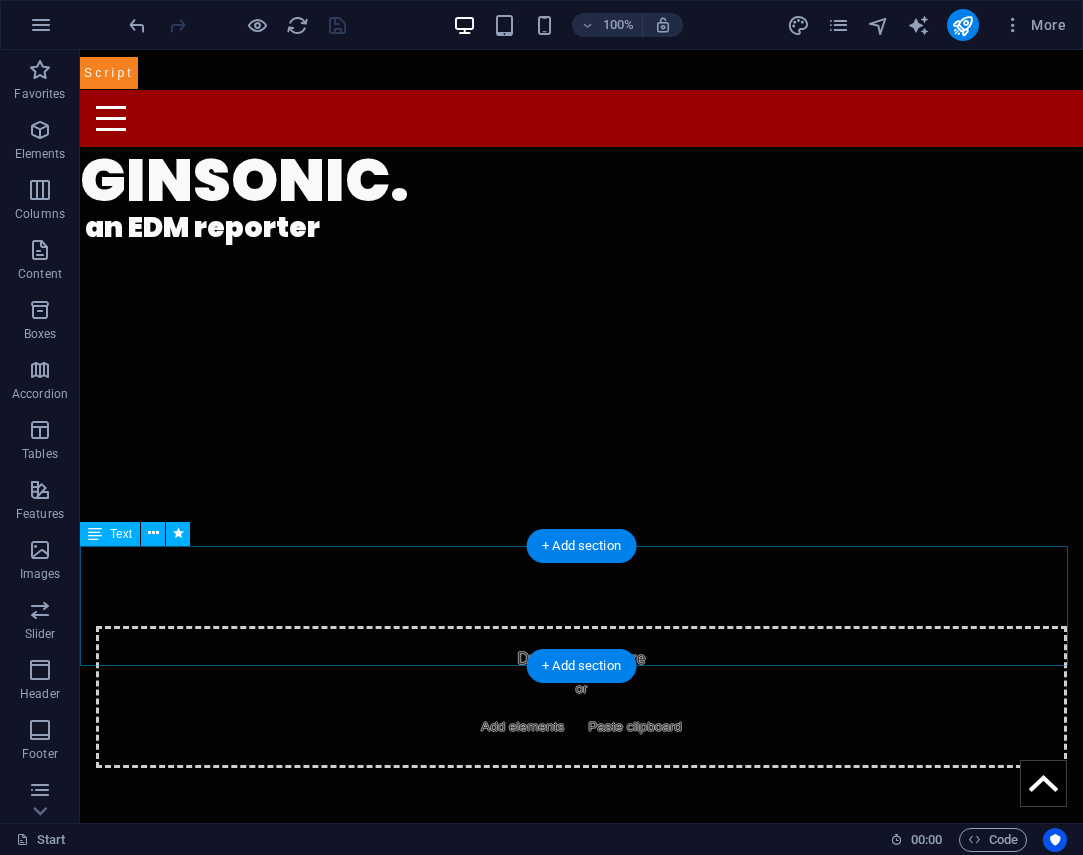 click on "We follow the tracks! Watch for real-time updates & archives" at bounding box center (581, 908) 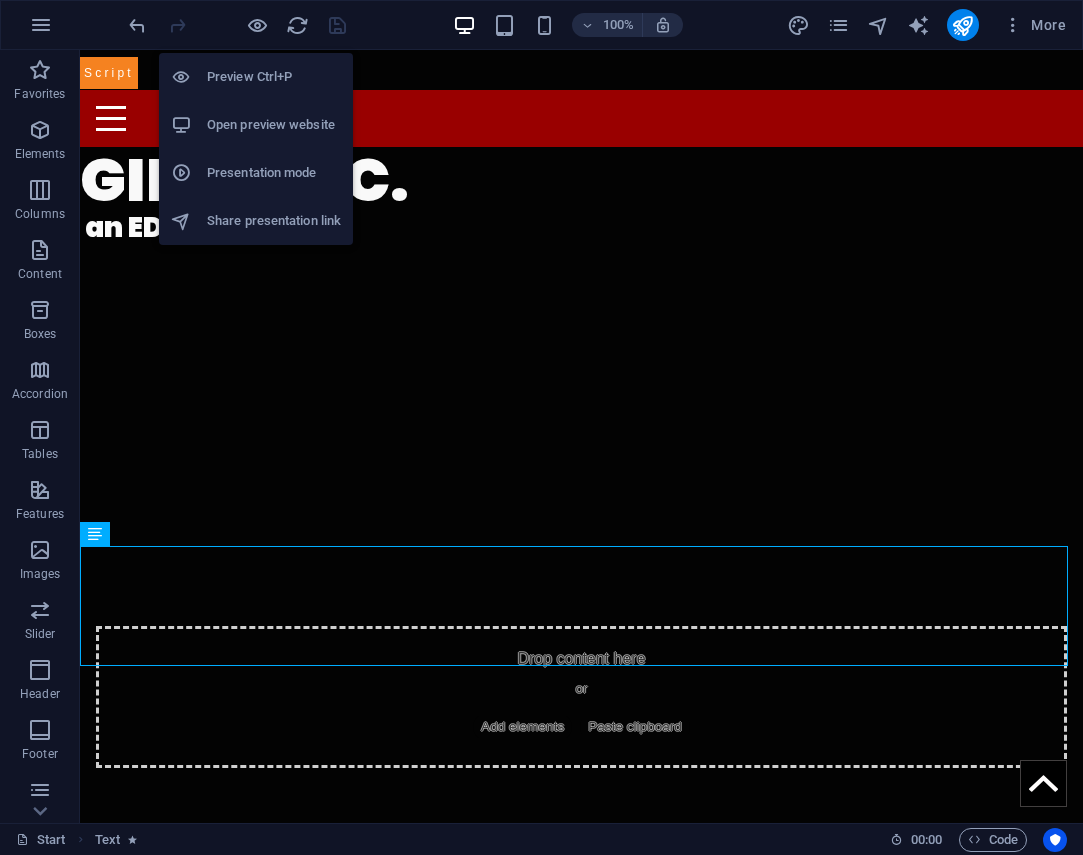 click on "Open preview website" at bounding box center (274, 125) 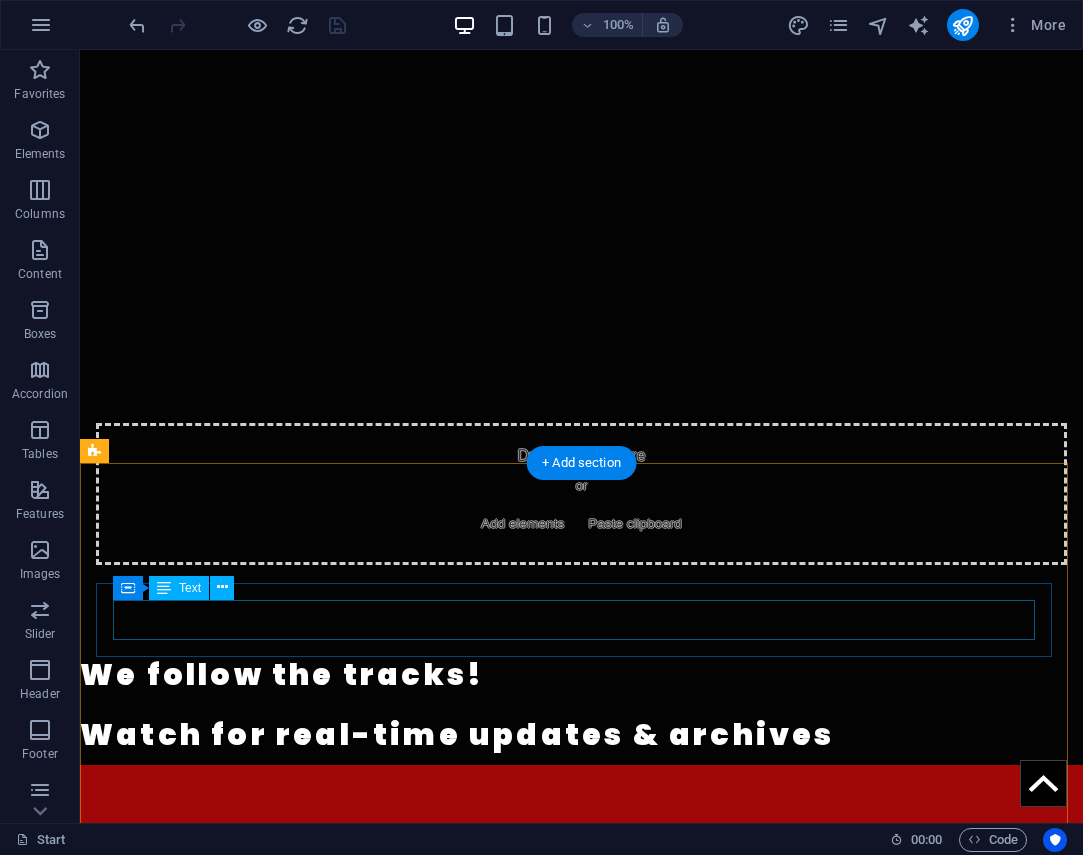 scroll, scrollTop: 0, scrollLeft: 0, axis: both 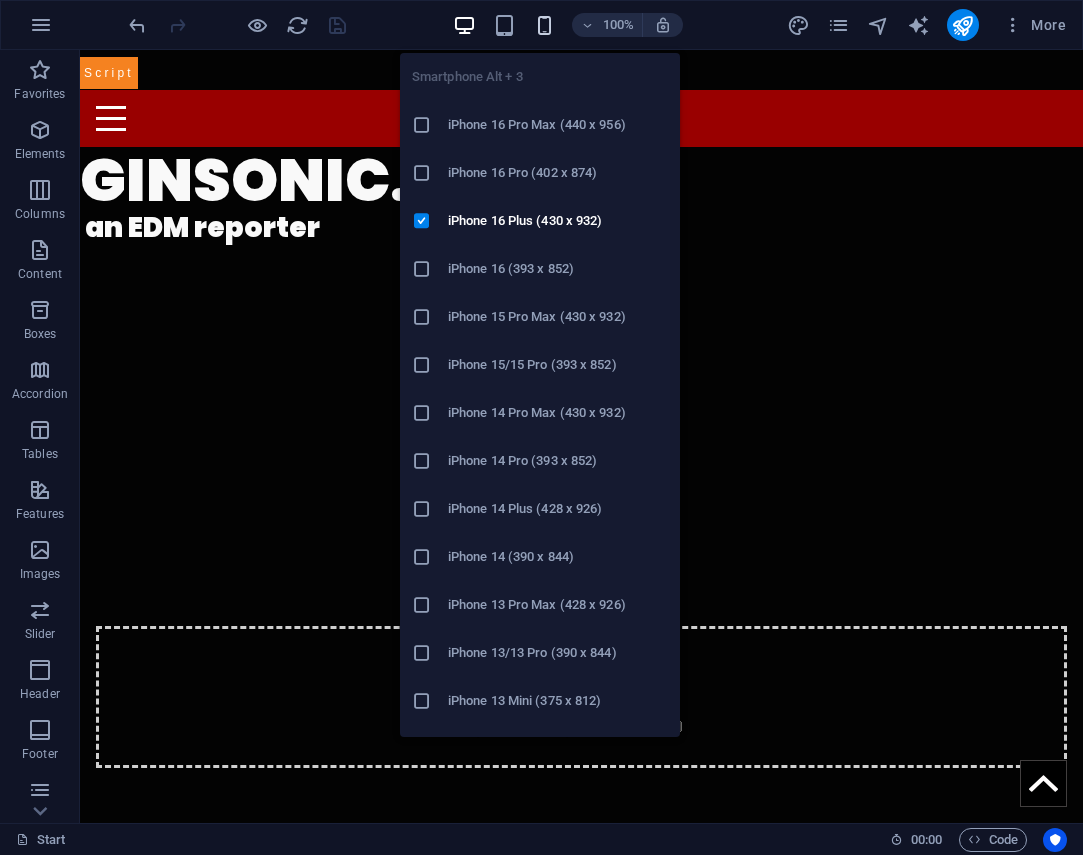 click at bounding box center (544, 25) 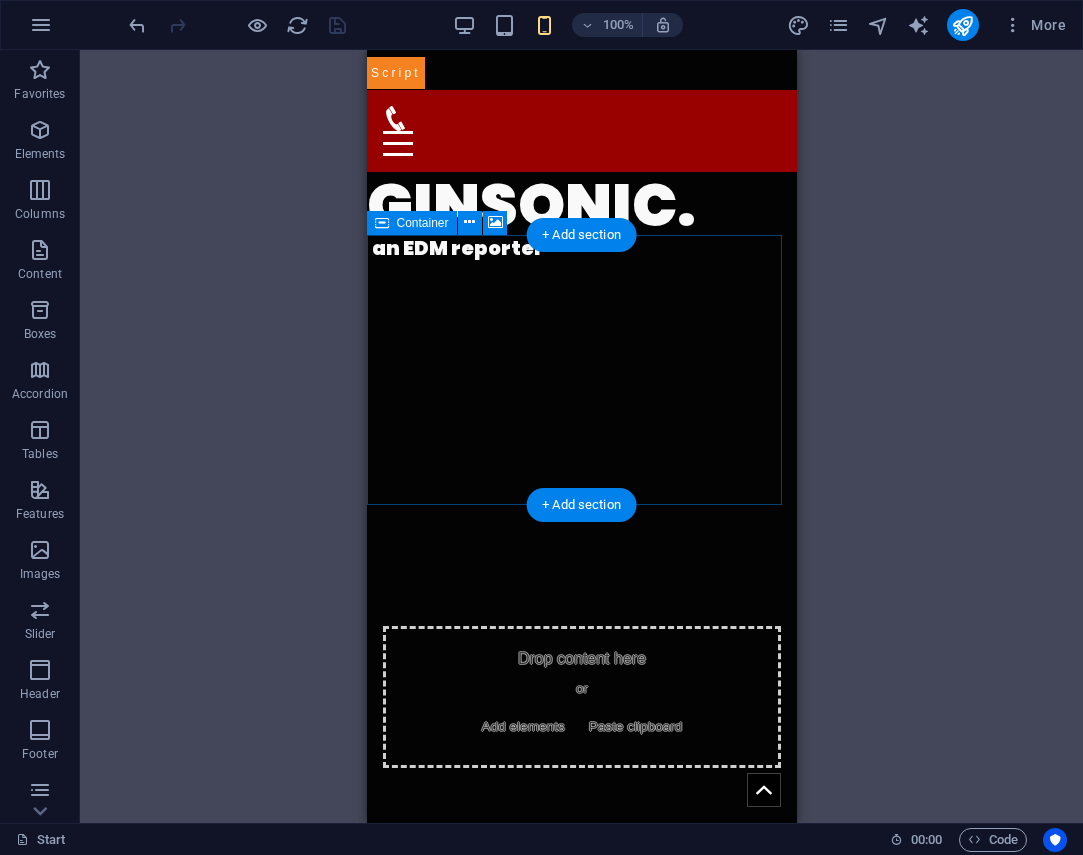 scroll, scrollTop: 32, scrollLeft: 0, axis: vertical 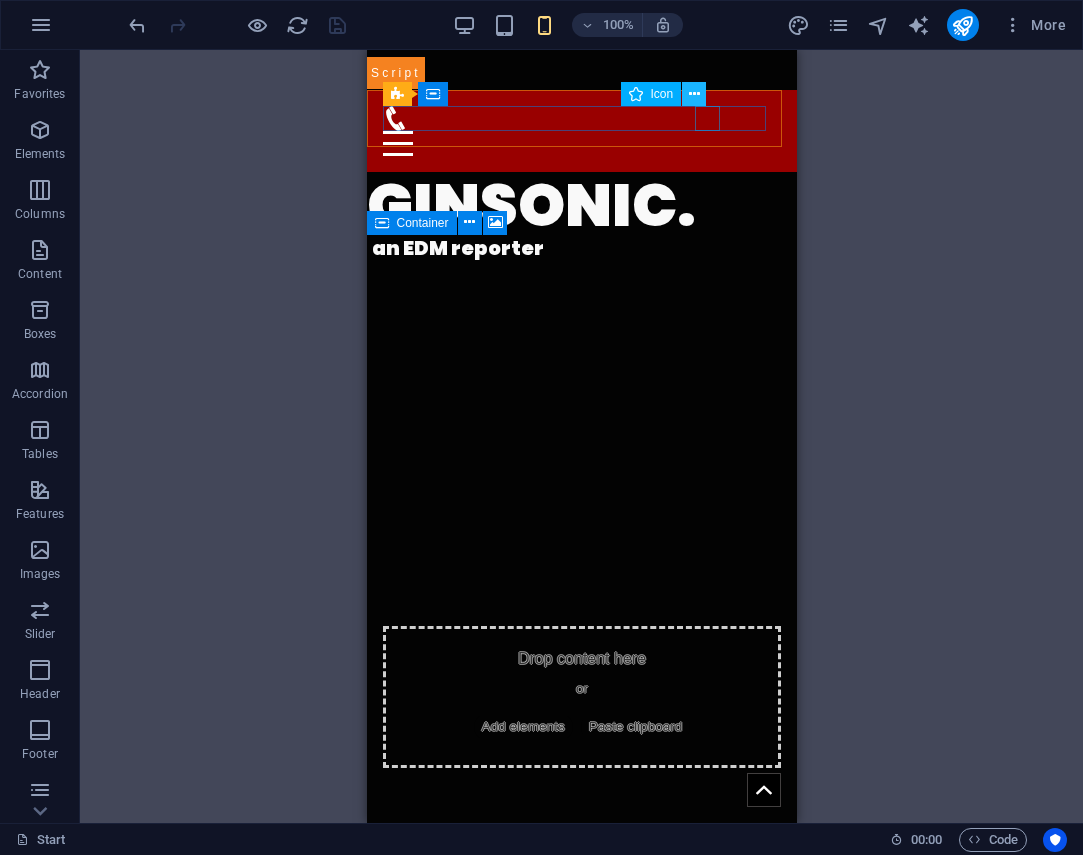 click at bounding box center (694, 94) 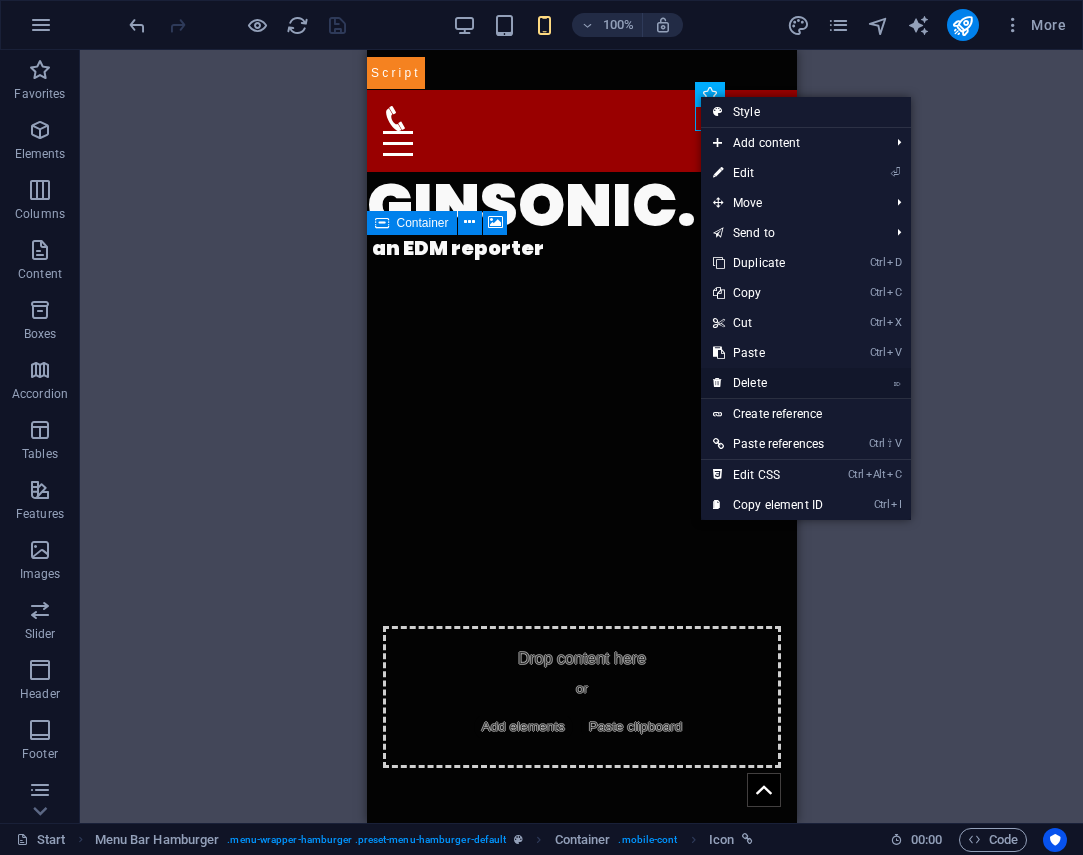 click on "⌦  Delete" at bounding box center (768, 383) 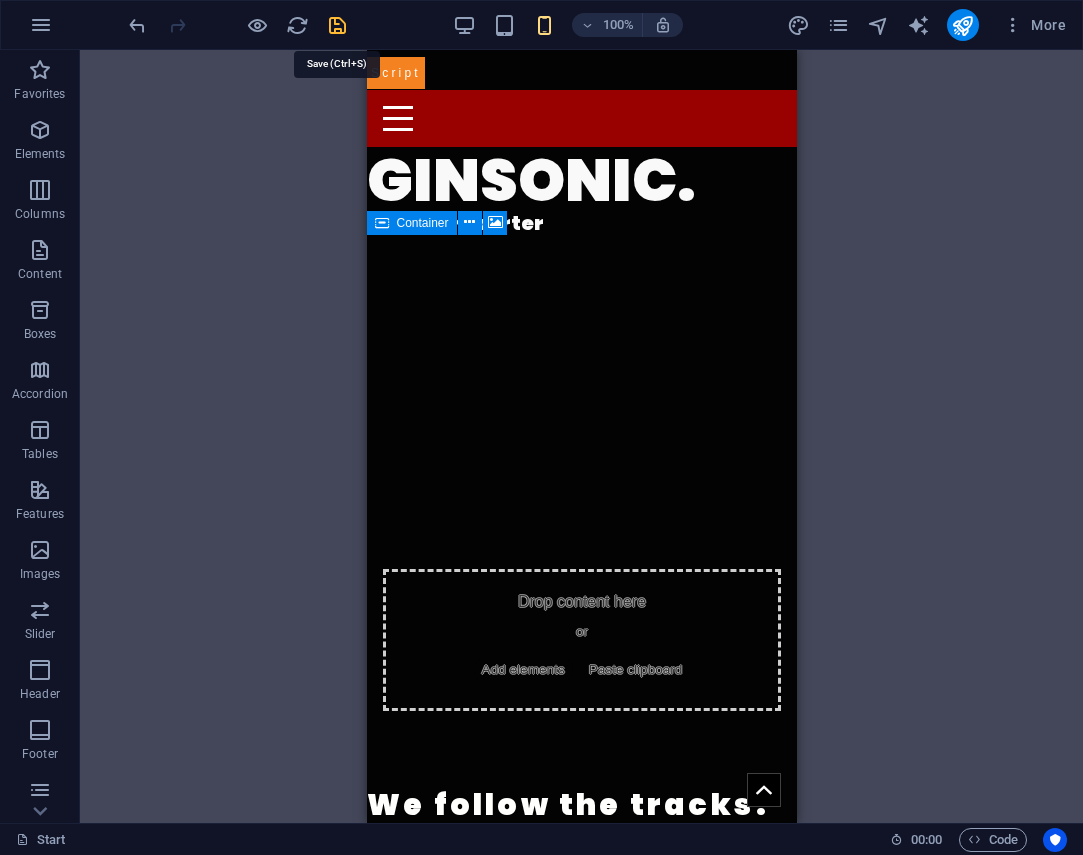click at bounding box center [337, 25] 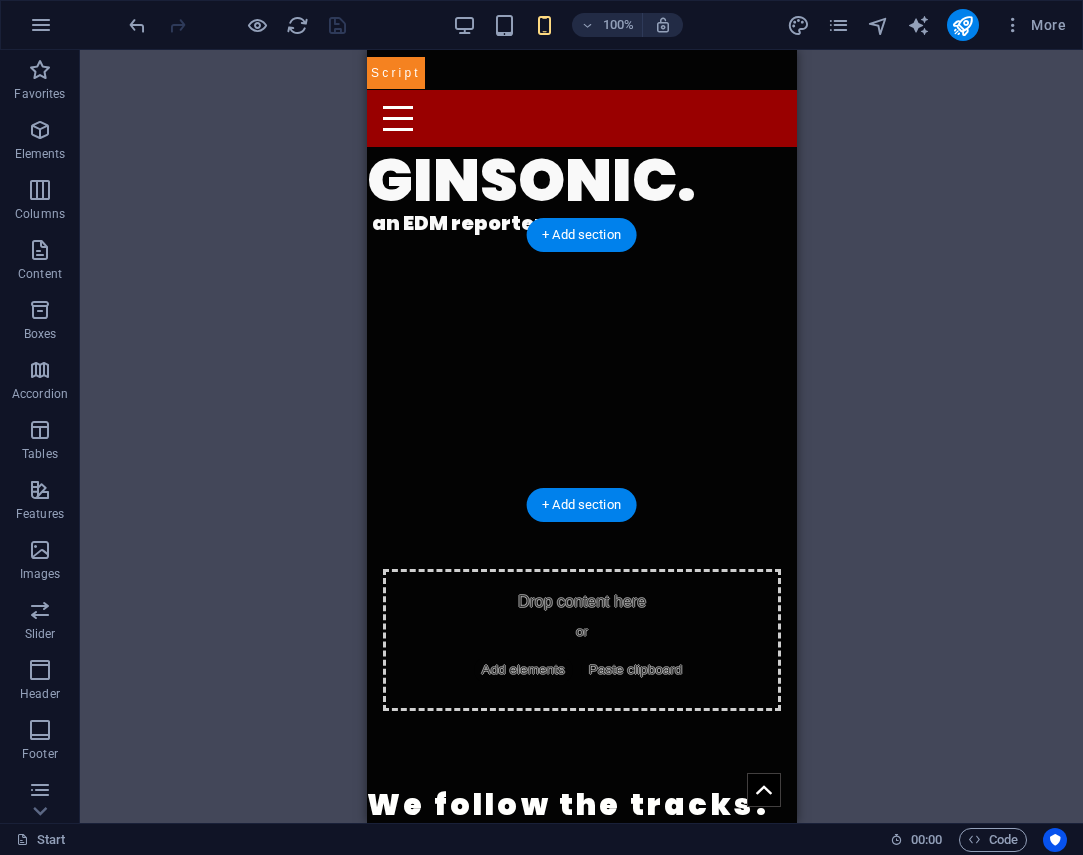 click at bounding box center (581, 370) 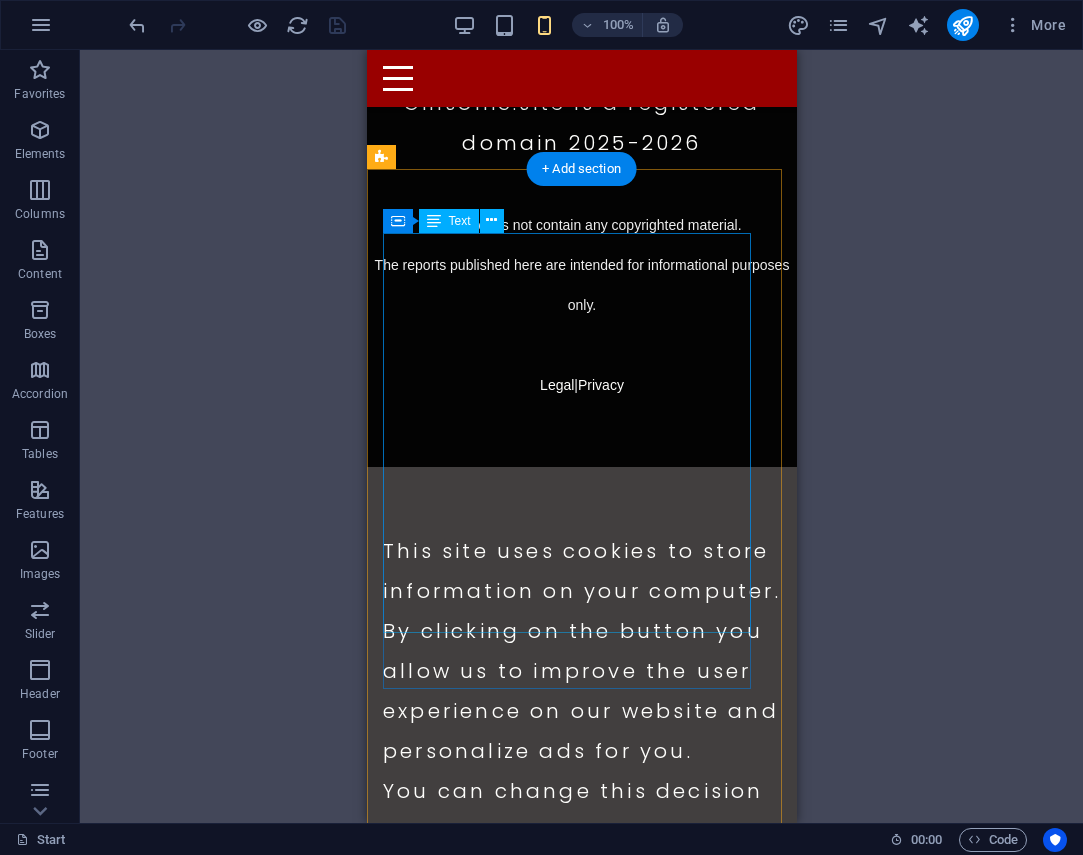 scroll, scrollTop: 1414, scrollLeft: 0, axis: vertical 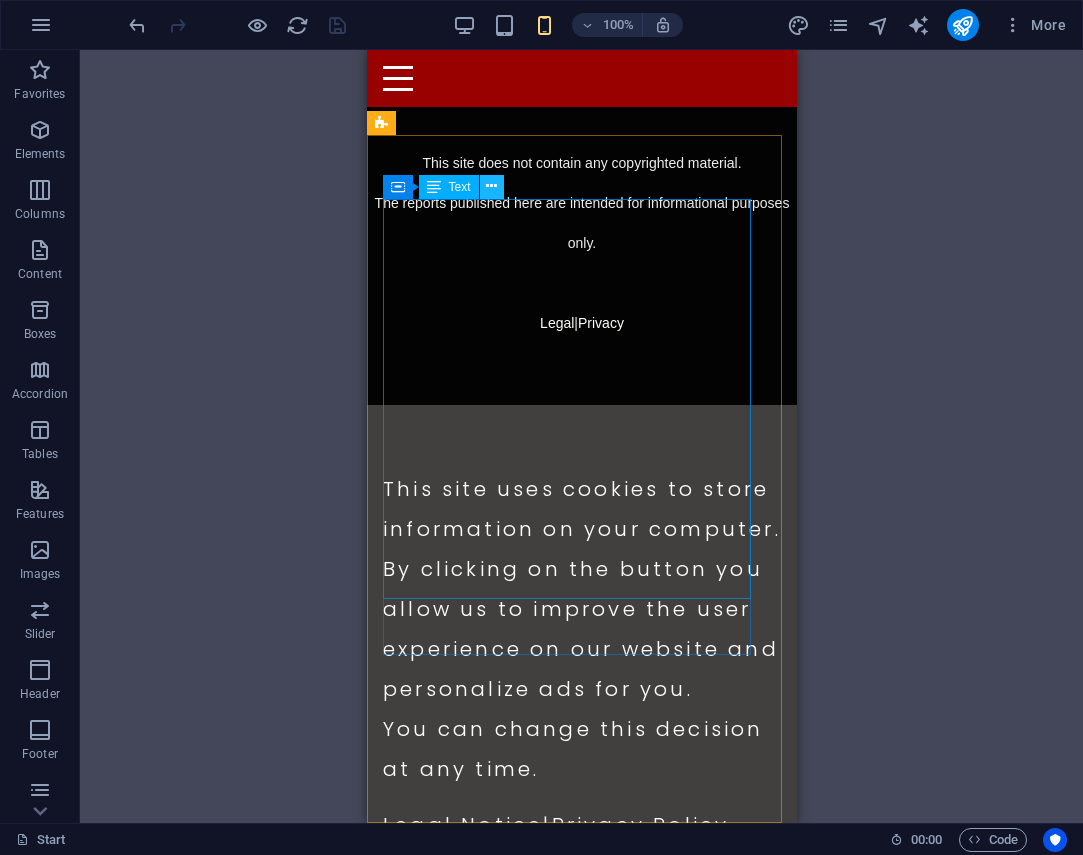 click at bounding box center (491, 186) 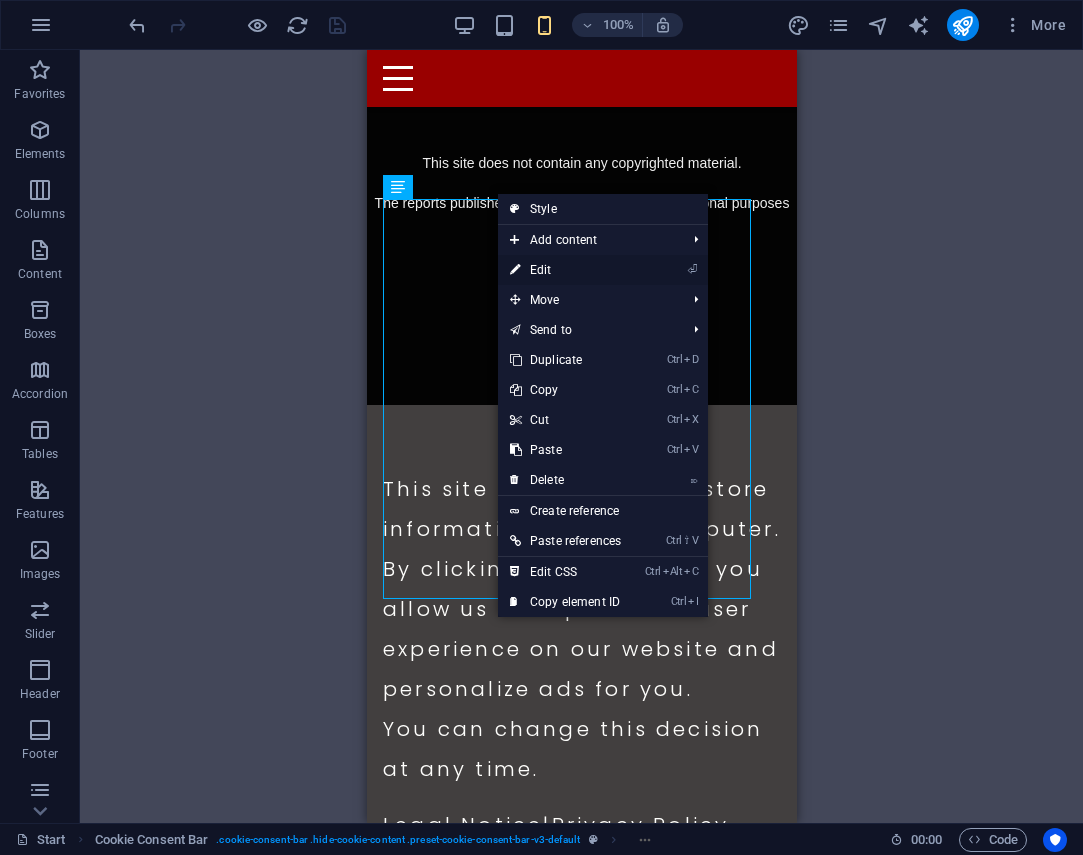 click on "⏎  Edit" at bounding box center (565, 270) 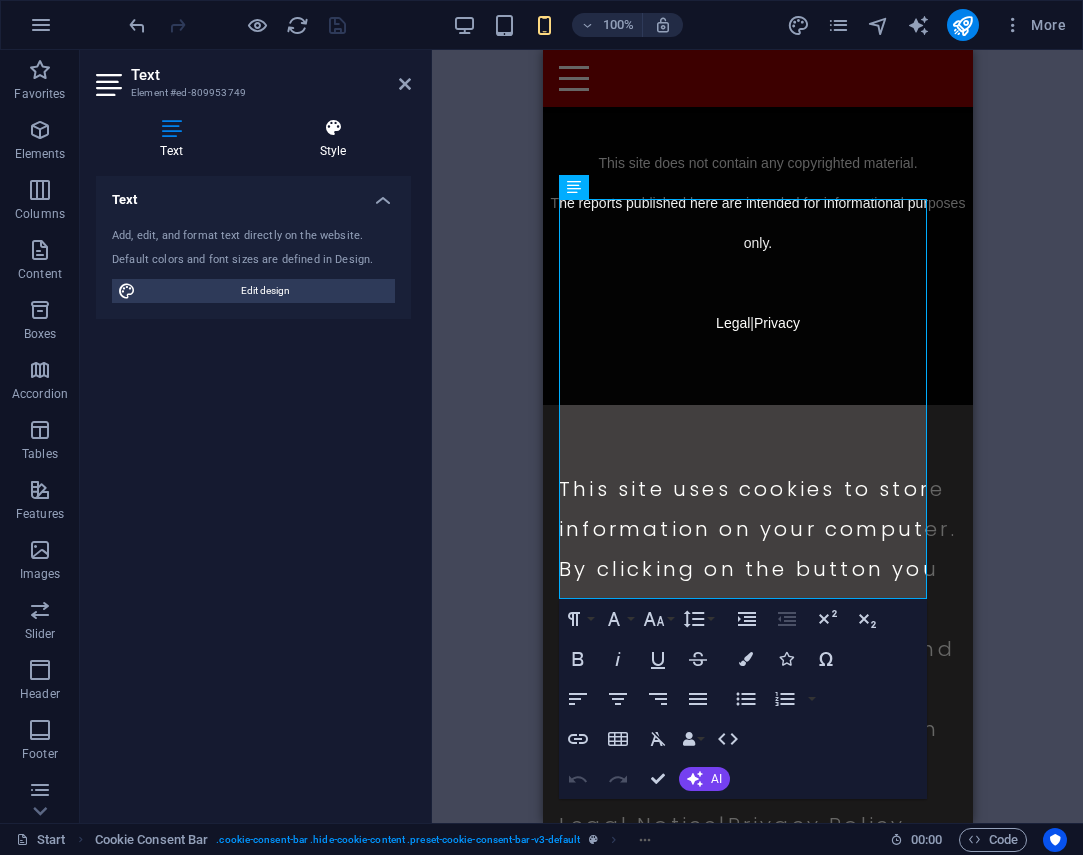 click at bounding box center [333, 128] 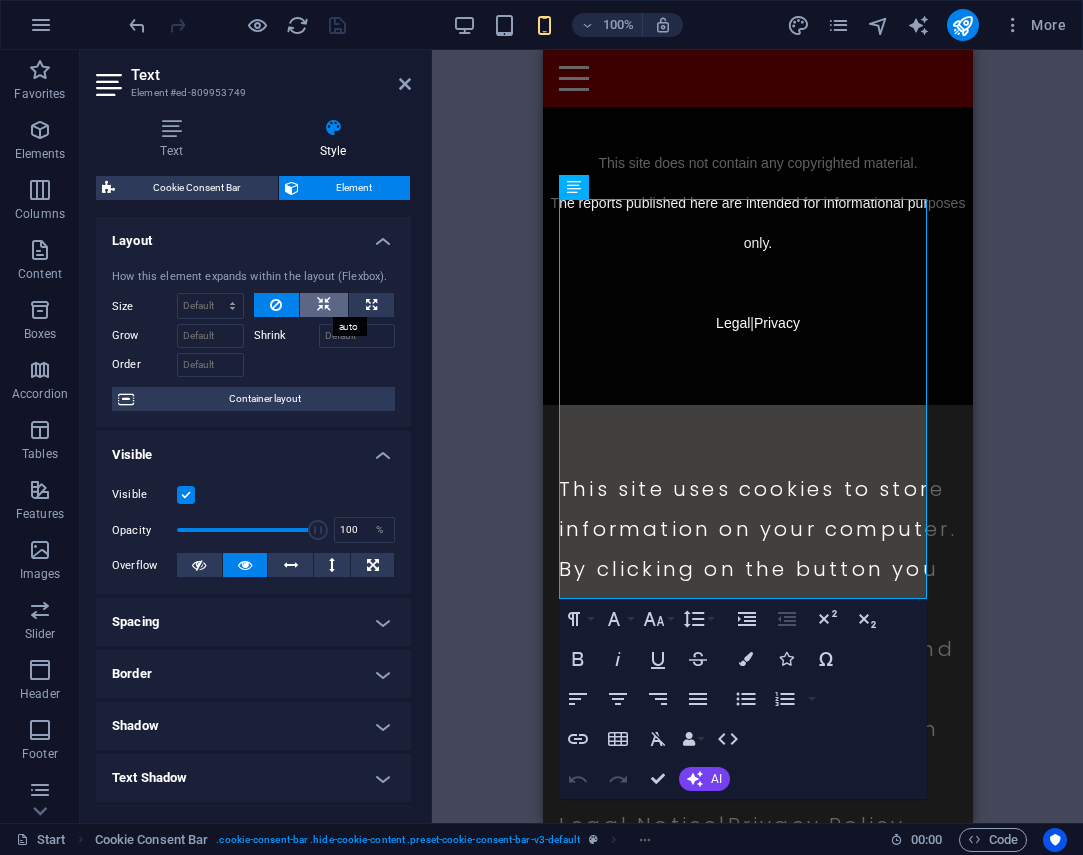 click at bounding box center [324, 305] 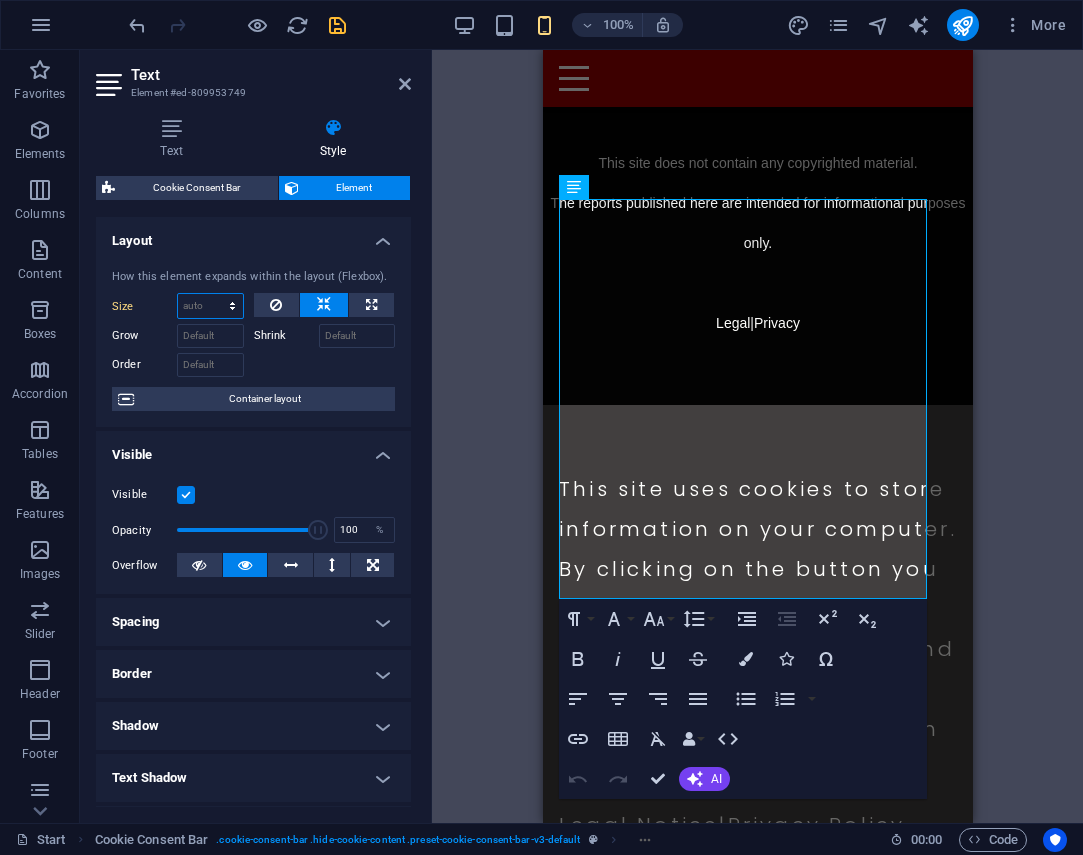 click on "Default auto px % 1/1 1/2 1/3 1/4 1/5 1/6 1/7 1/8 1/9 1/10" at bounding box center (210, 306) 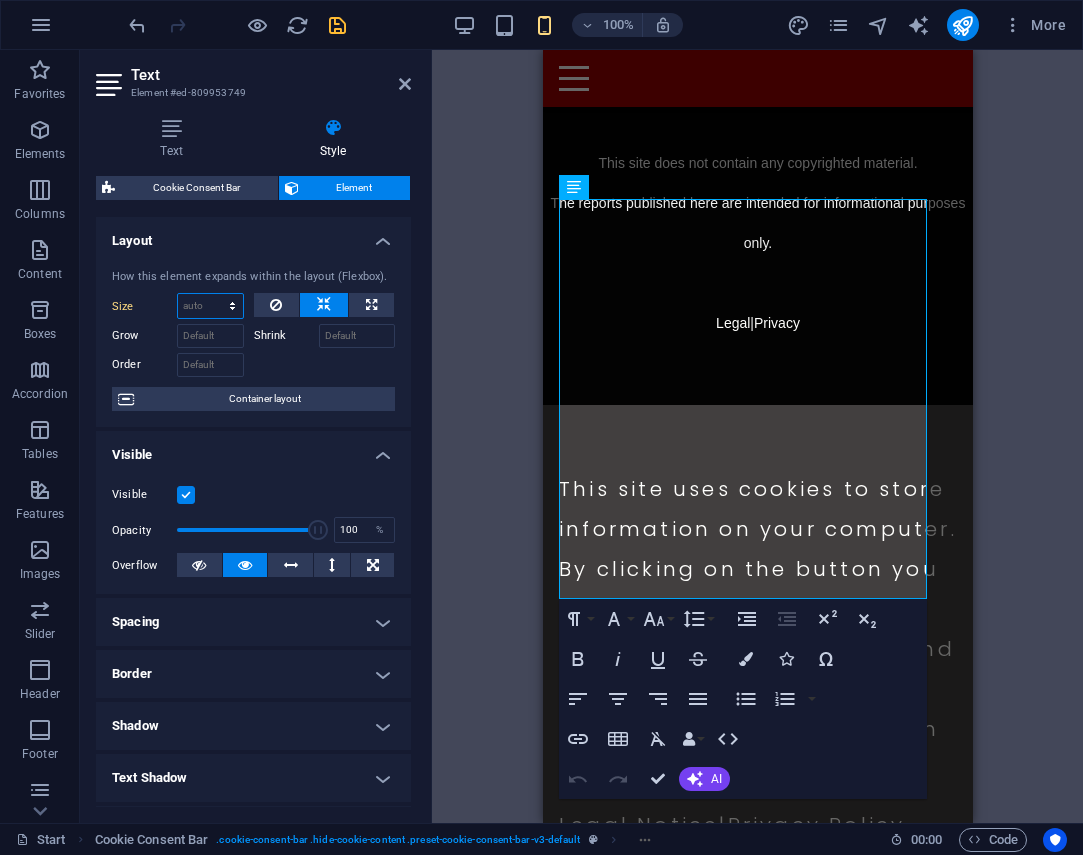 select on "1/8" 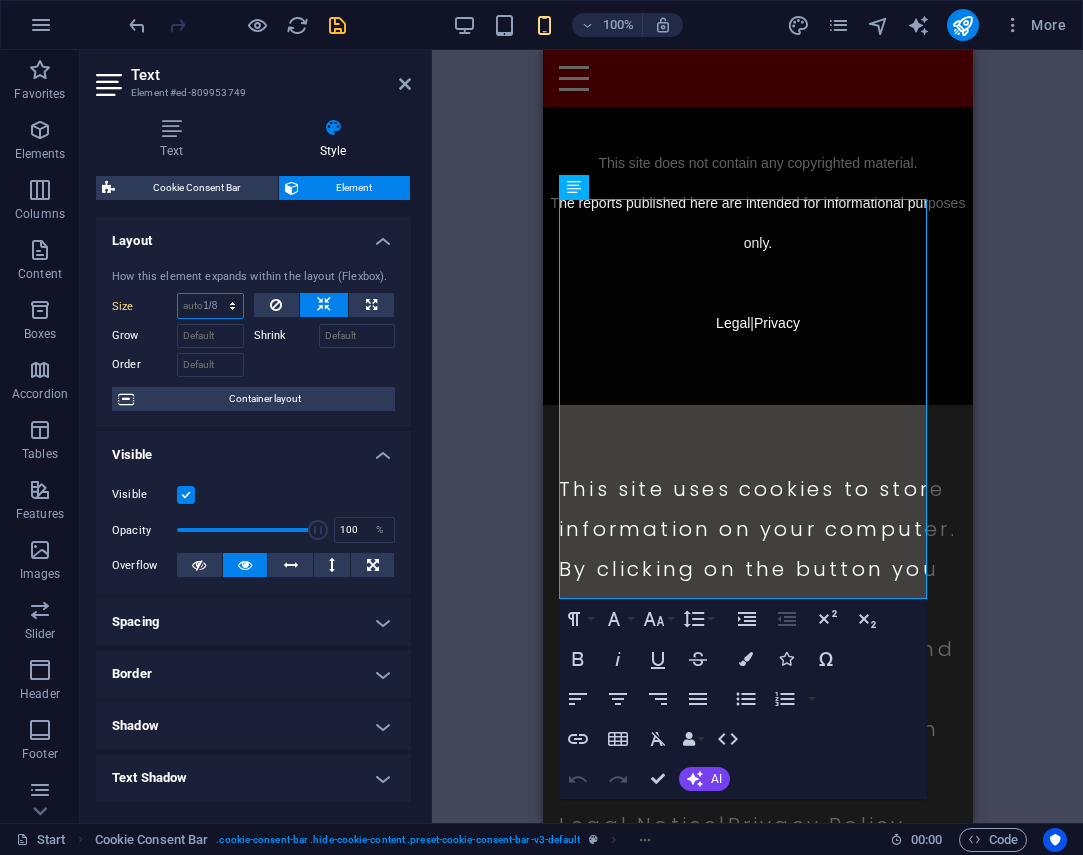 click on "Default auto px % 1/1 1/2 1/3 1/4 1/5 1/6 1/7 1/8 1/9 1/10" at bounding box center (210, 306) 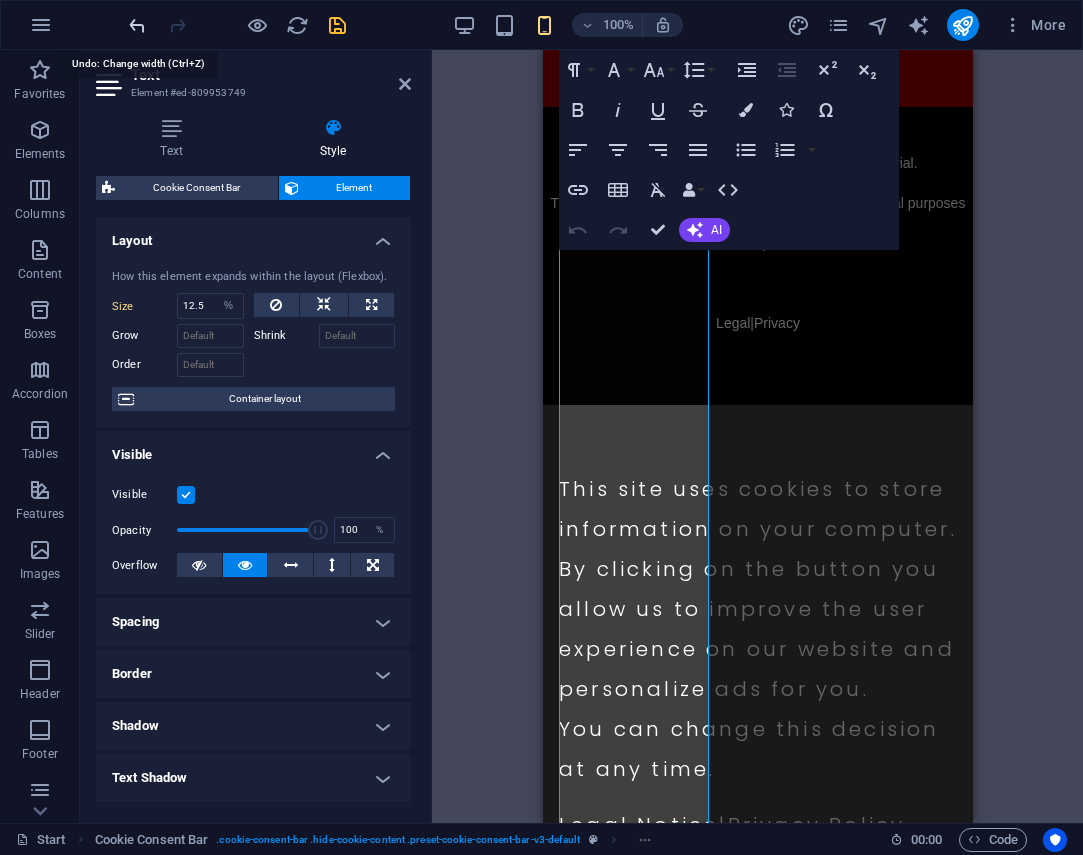 click at bounding box center [137, 25] 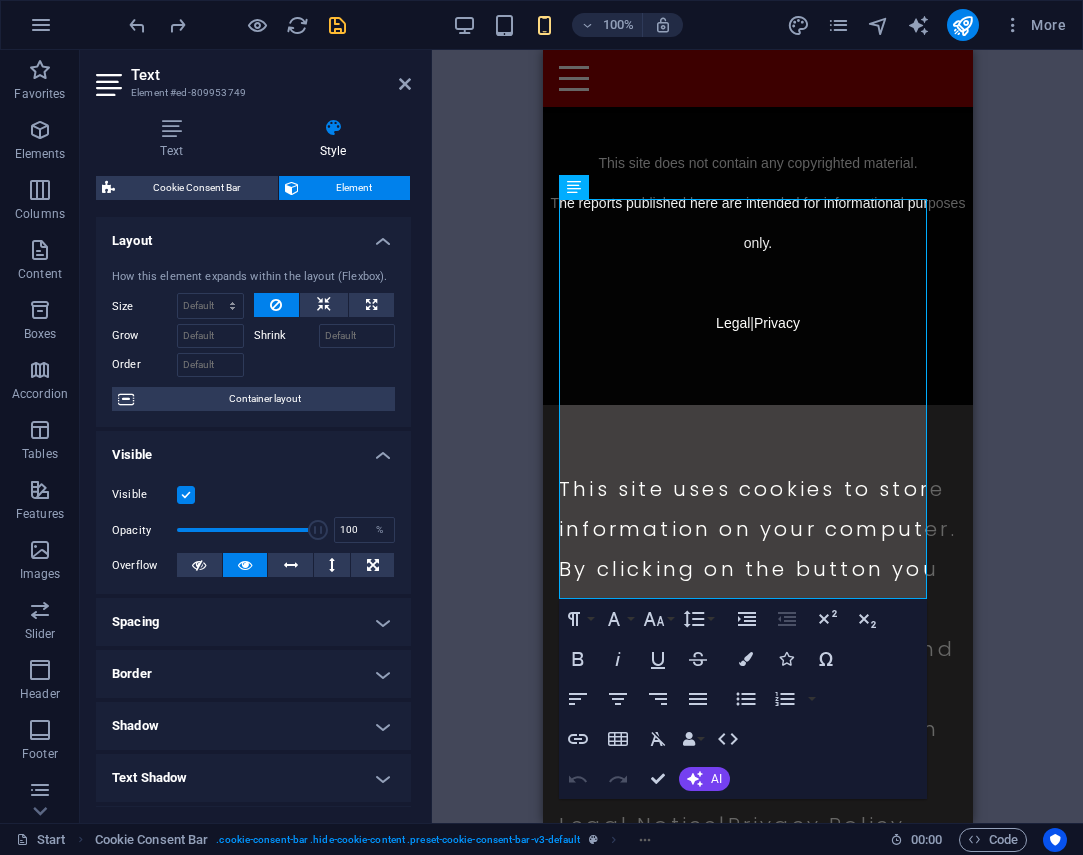 scroll, scrollTop: 100, scrollLeft: 0, axis: vertical 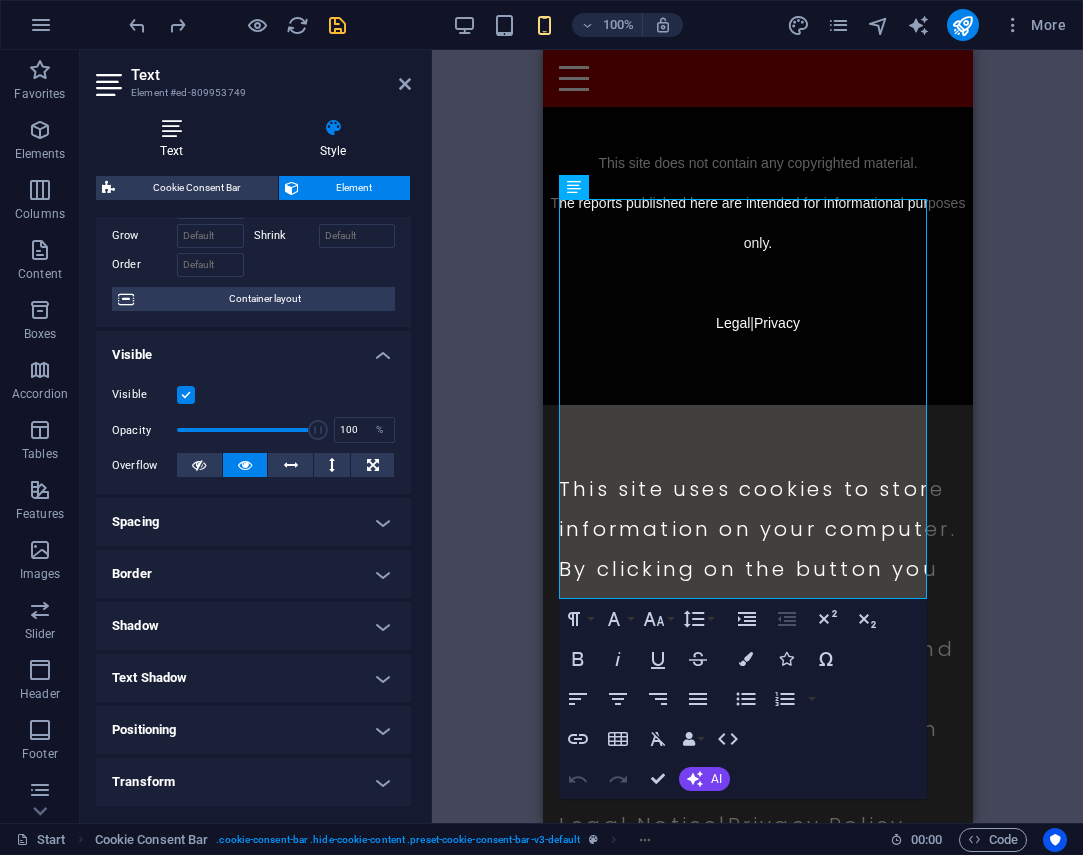 click at bounding box center (171, 128) 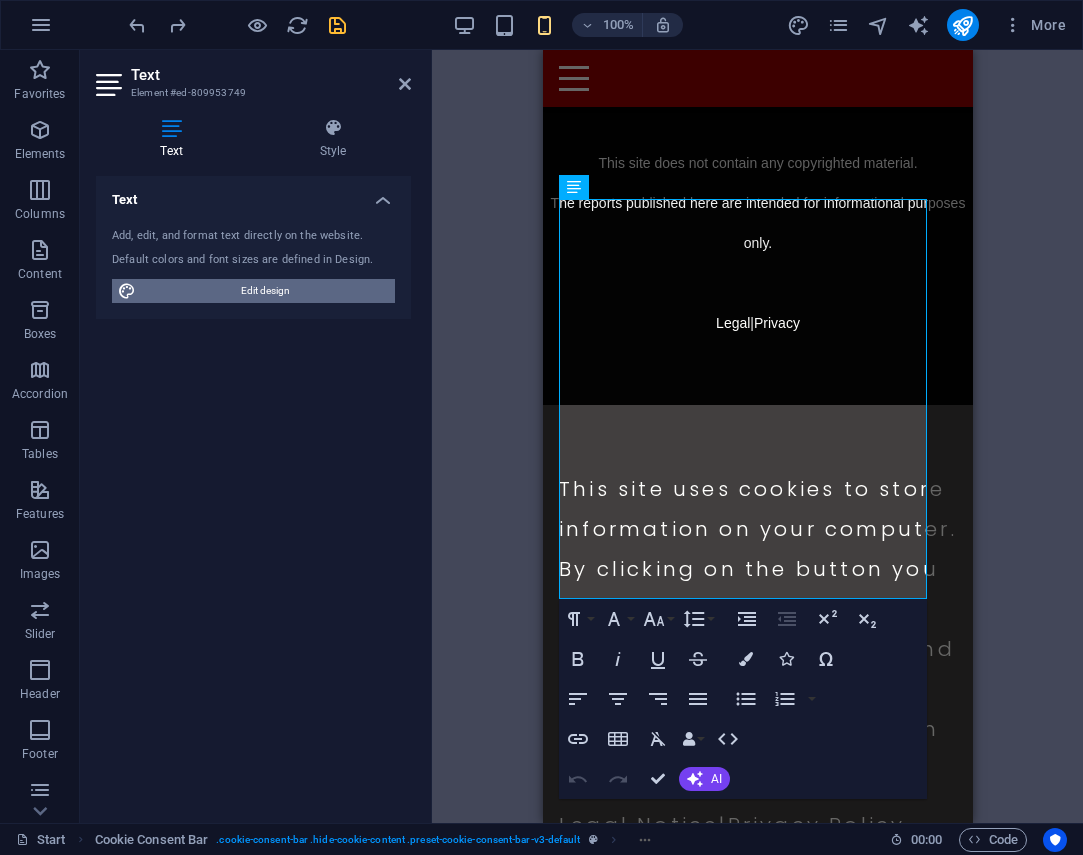 click on "Edit design" at bounding box center [265, 291] 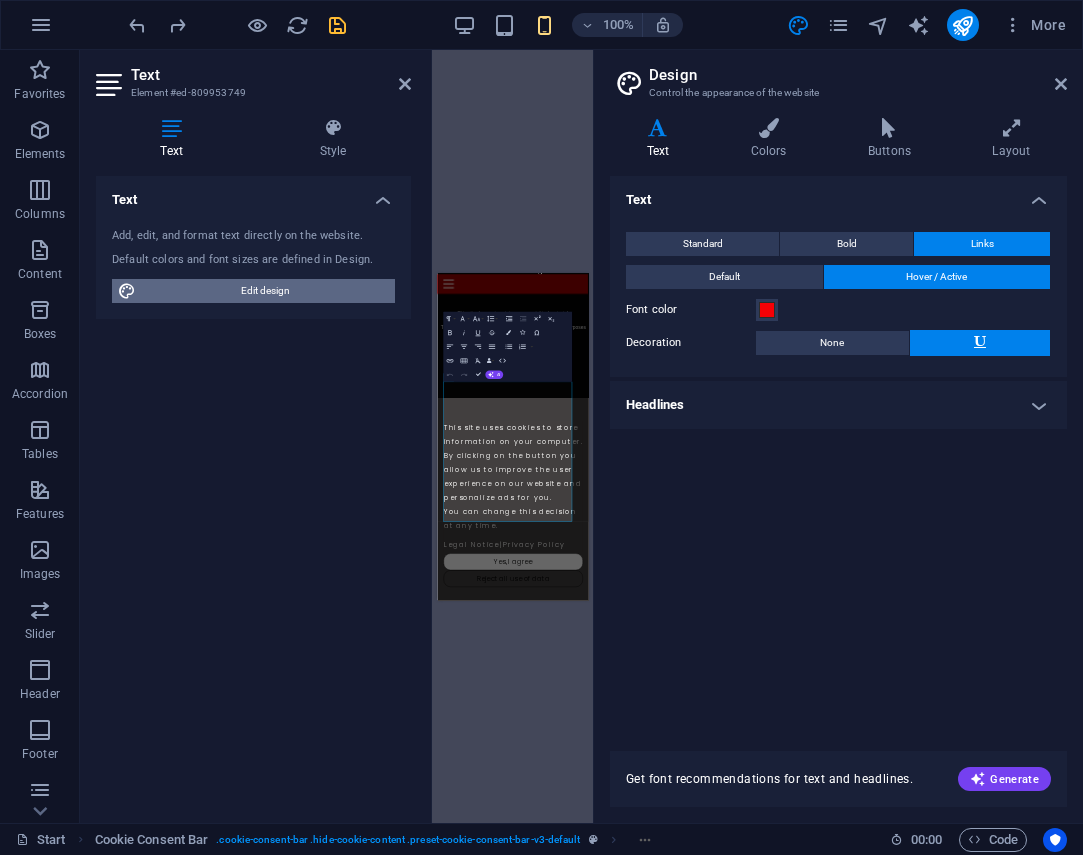 scroll, scrollTop: 1255, scrollLeft: 0, axis: vertical 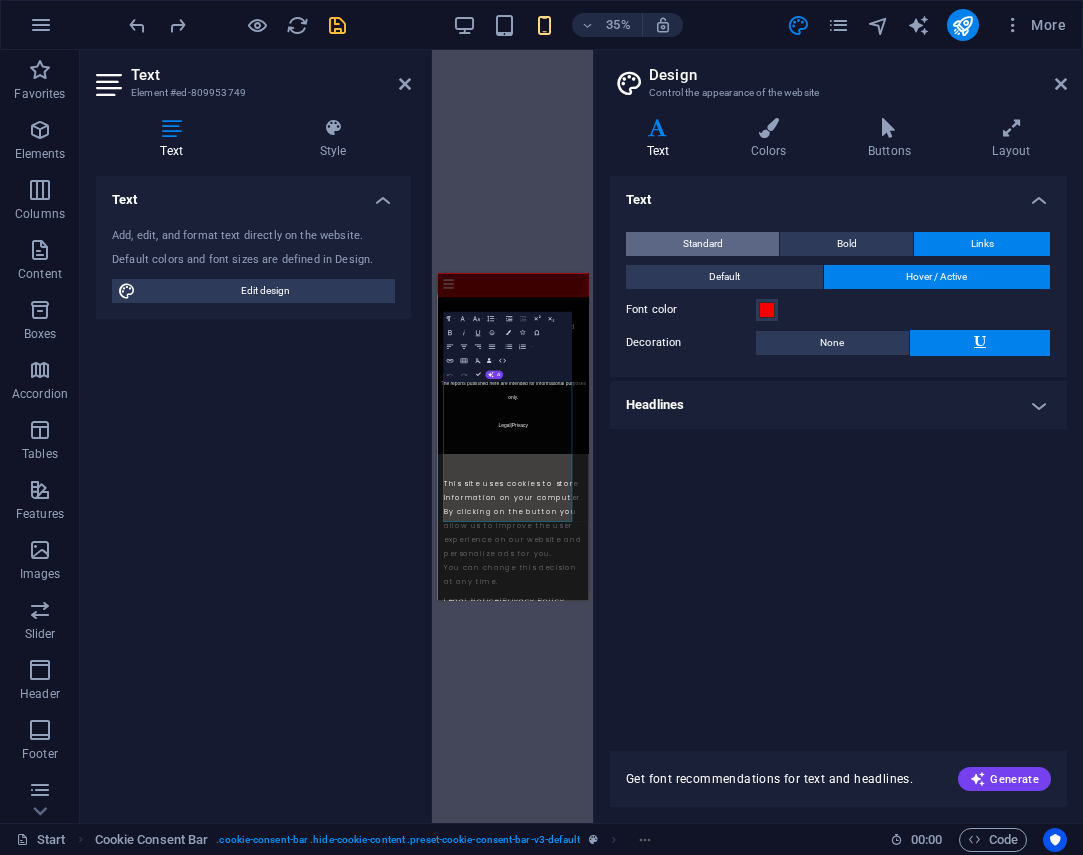 click on "Standard" at bounding box center [703, 244] 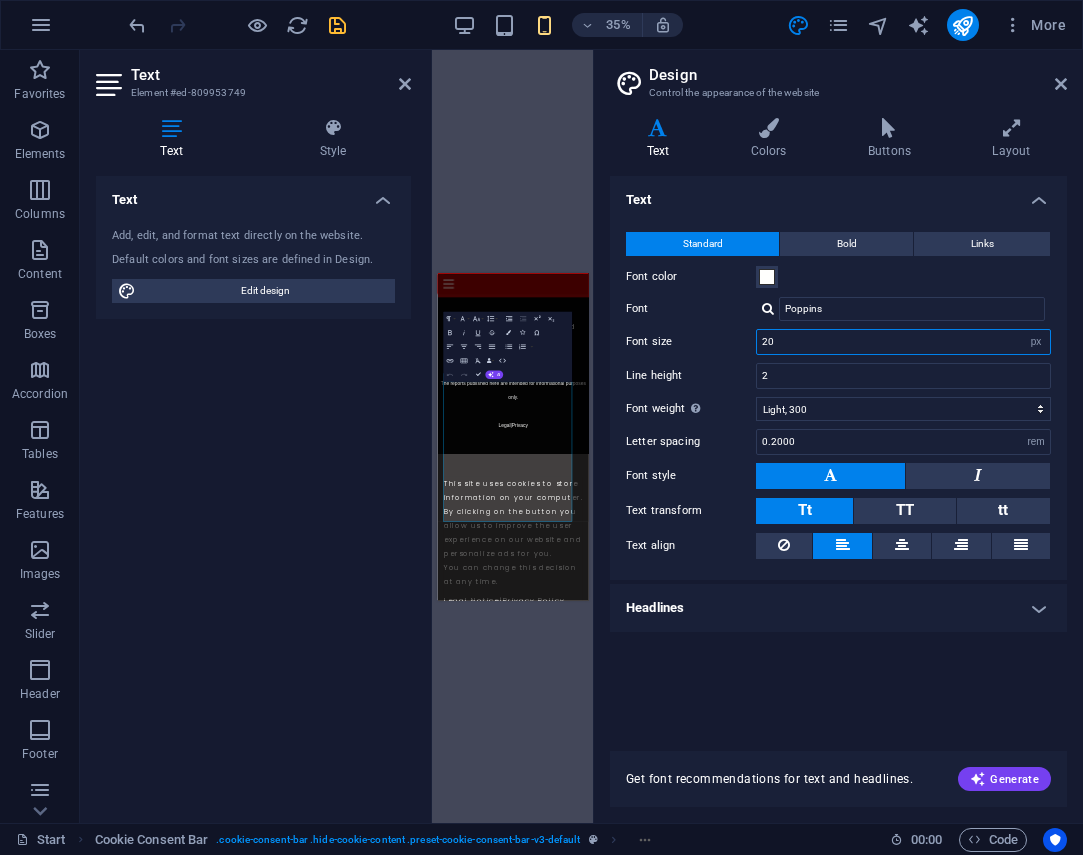 drag, startPoint x: 797, startPoint y: 342, endPoint x: 768, endPoint y: 341, distance: 29.017237 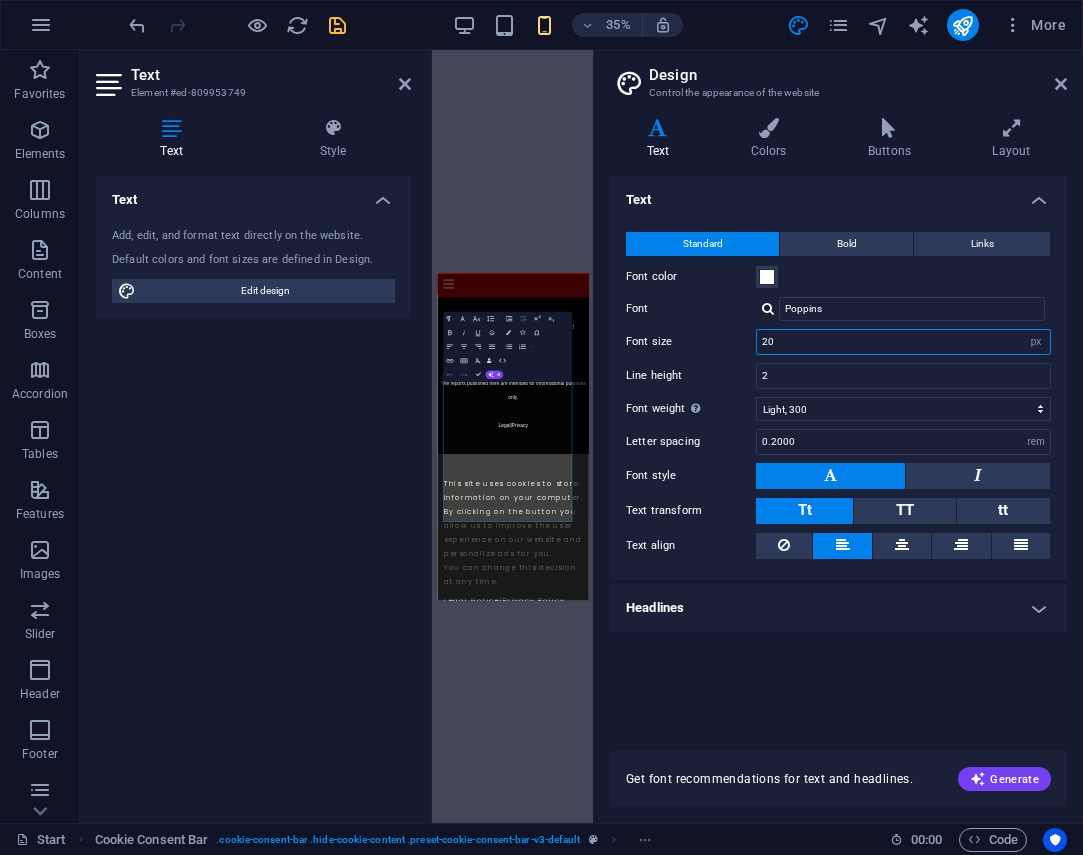 click on "20" at bounding box center [903, 342] 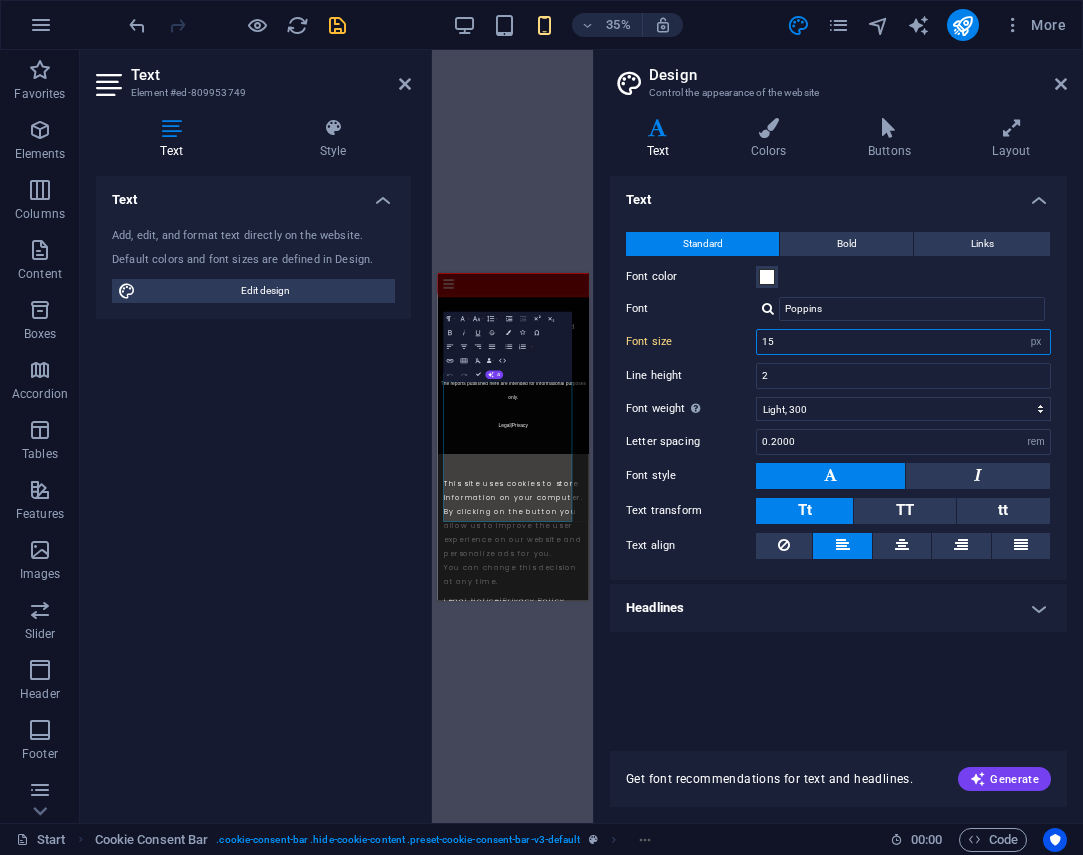 type on "15" 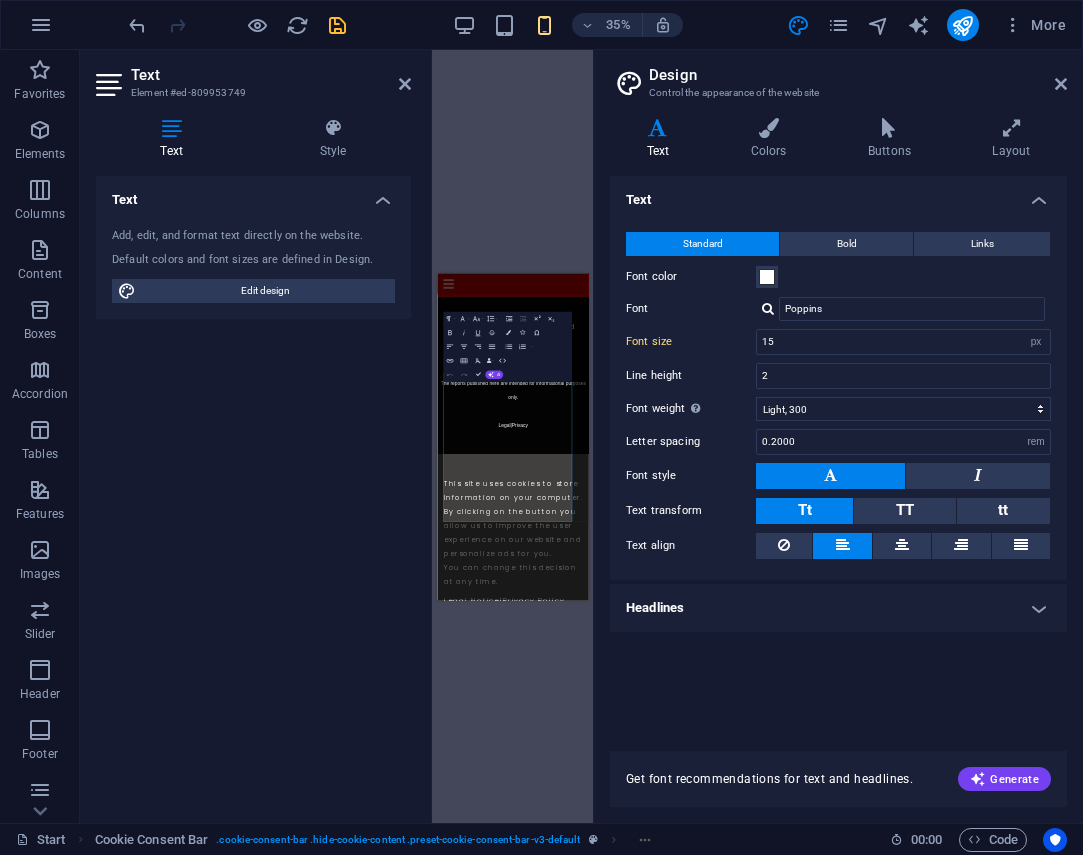 click on "Text Standard Bold Links Font color Font Poppins Font size 15 rem px Line height 2 Font weight To display the font weight correctly, it may need to be enabled.  Manage Fonts Thin, 100 Extra-light, 200 Light, 300 Regular, 400 Medium, 500 Semi-bold, 600 Bold, 700 Extra-bold, 800 Black, 900 Letter spacing 0.2000 rem px Font style Text transform Tt TT tt Text align Font weight To display the font weight correctly, it may need to be enabled.  Manage Fonts Thin, 100 Extra-light, 200 Light, 300 Regular, 400 Medium, 500 Semi-bold, 600 Bold, 700 Extra-bold, 800 Black, 900 Default Hover / Active Font color Font color Decoration None Decoration None Transition duration 0.5 s Transition function Ease Ease In Ease Out Ease In/Ease Out Linear Headlines All H1 / Textlogo H2 H3 H4 H5 H6 Font color Font Poppins Line height 1.1 Font weight To display the font weight correctly, it may need to be enabled.  Manage Fonts Thin, 100 Extra-light, 200 Light, 300 Regular, 400 Medium, 500 Semi-bold, 600 Bold, 700 Extra-bold, 800 0 rem 0" at bounding box center [838, 451] 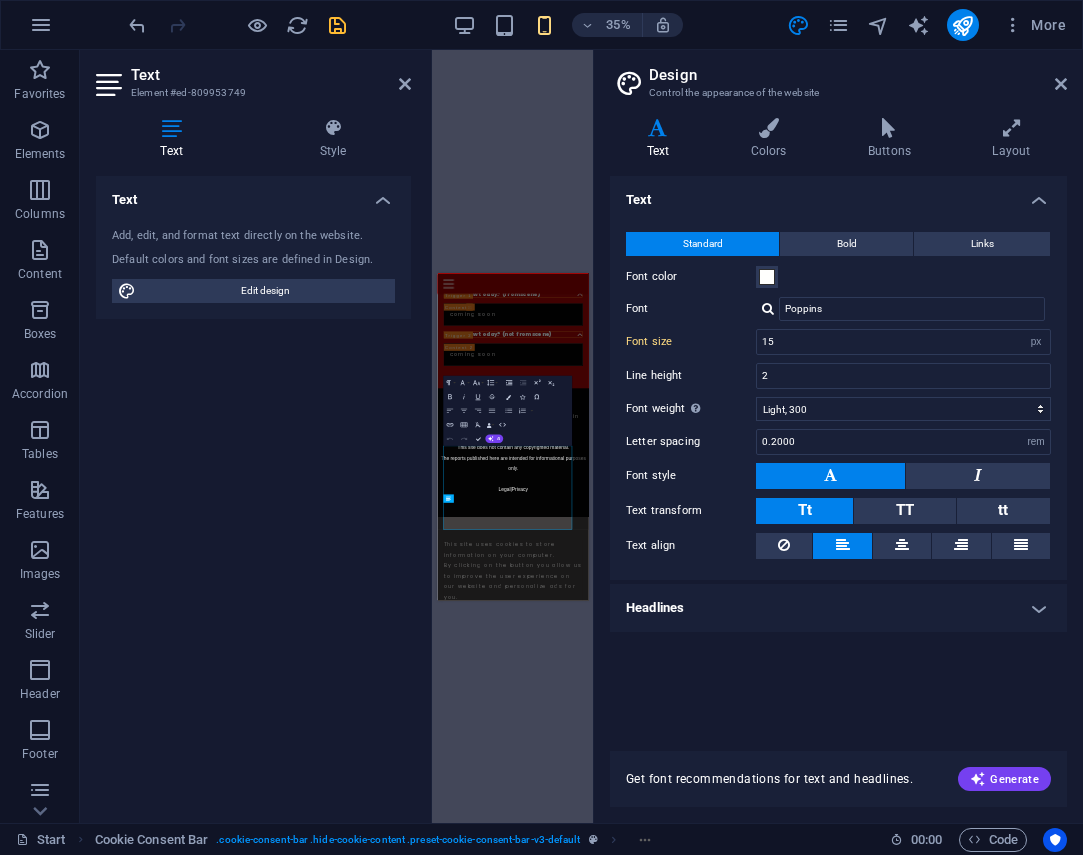 scroll, scrollTop: 907, scrollLeft: 0, axis: vertical 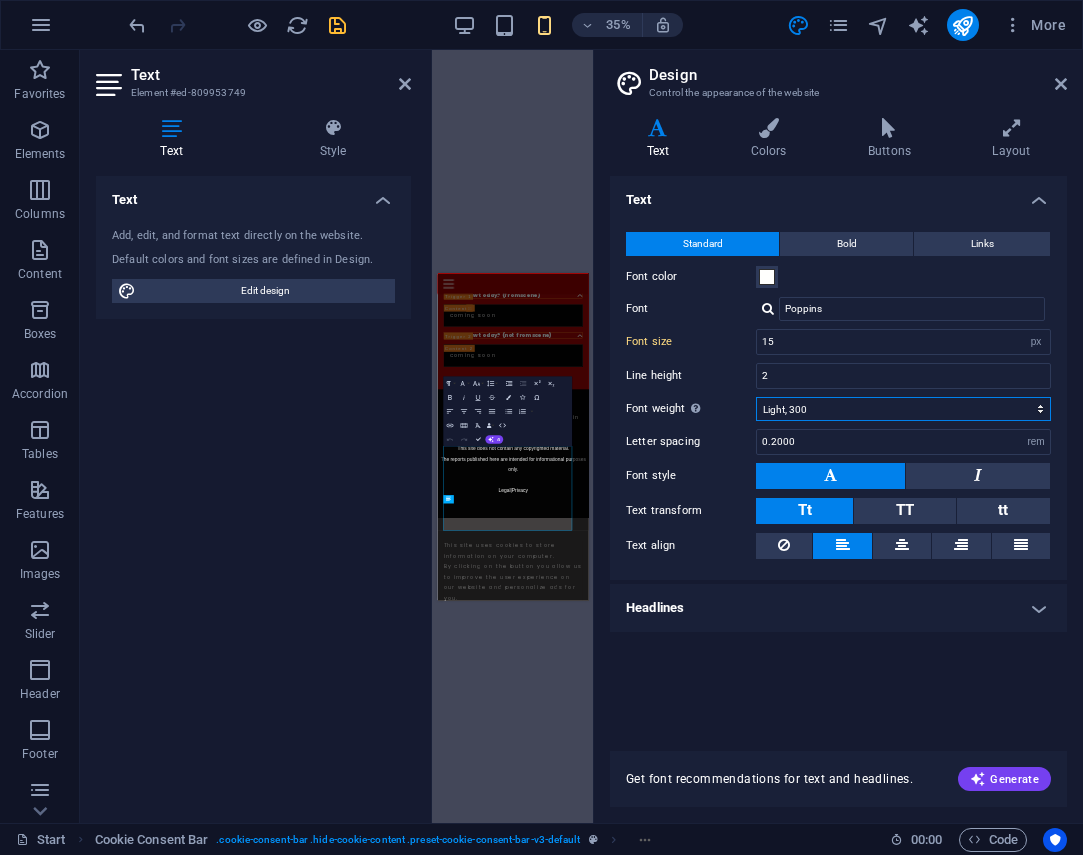 click on "Thin, 100 Extra-light, 200 Light, 300 Regular, 400 Medium, 500 Semi-bold, 600 Bold, 700 Extra-bold, 800 Black, 900" at bounding box center (903, 409) 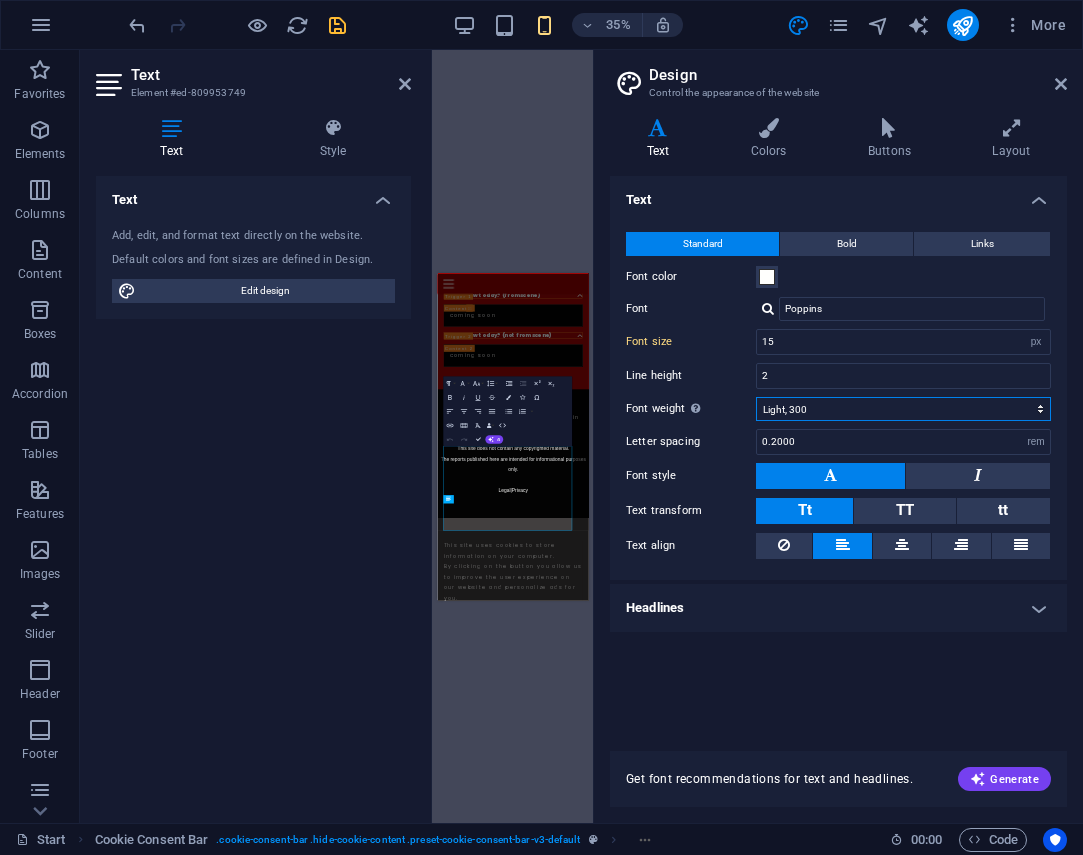 select on "200" 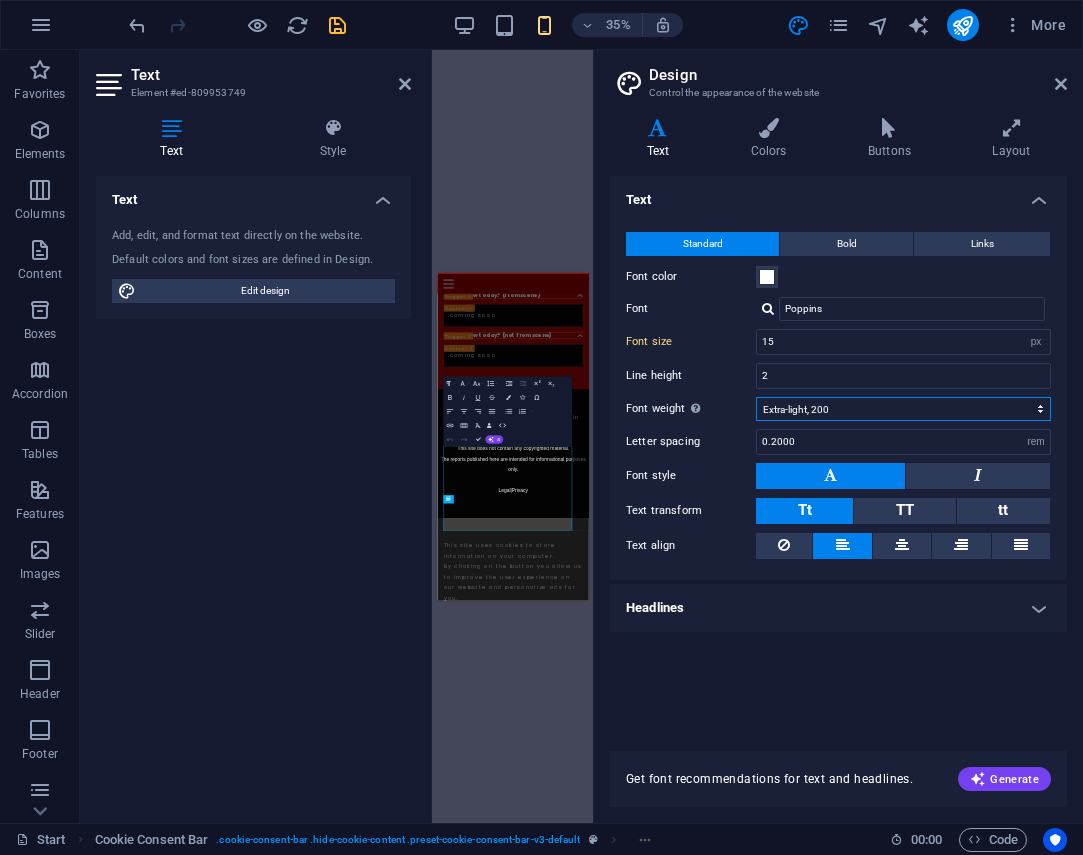 click on "Thin, 100 Extra-light, 200 Light, 300 Regular, 400 Medium, 500 Semi-bold, 600 Bold, 700 Extra-bold, 800 Black, 900" at bounding box center (903, 409) 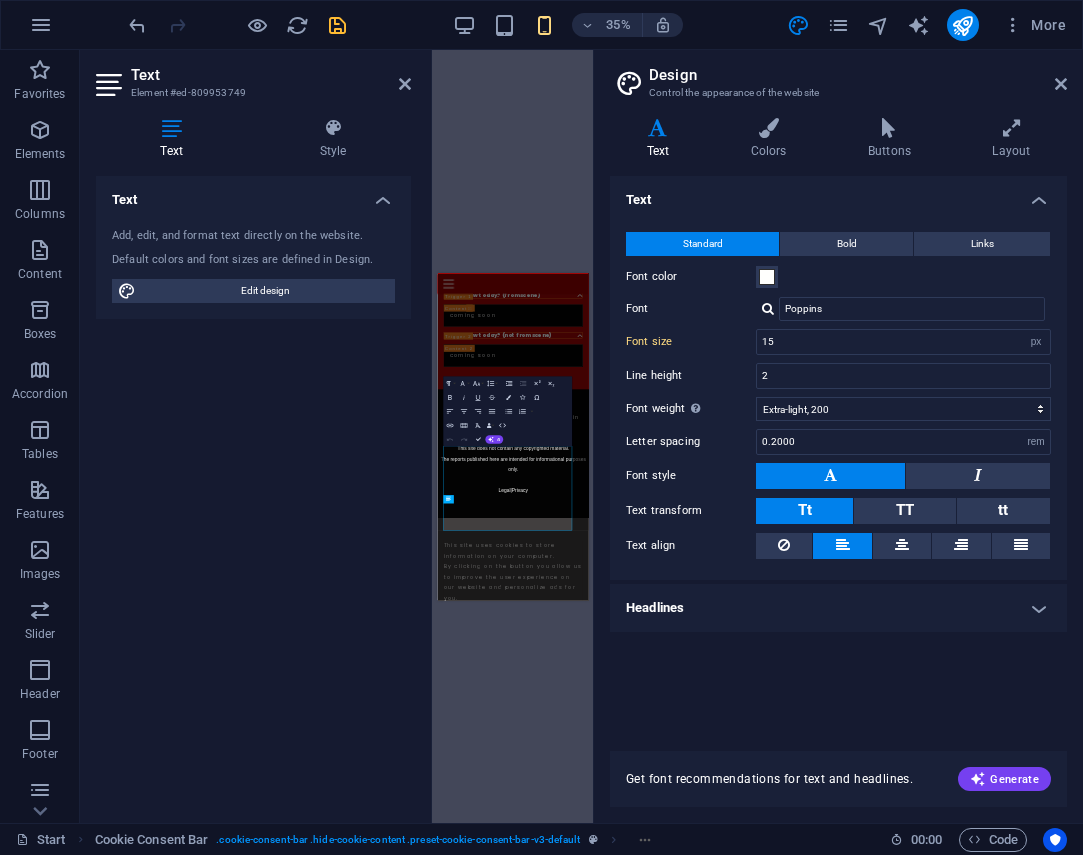 click on "Text Standard Bold Links Font color Font Poppins Font size 15 rem px Line height 2 Font weight To display the font weight correctly, it may need to be enabled.  Manage Fonts Thin, 100 Extra-light, 200 Light, 300 Regular, 400 Medium, 500 Semi-bold, 600 Bold, 700 Extra-bold, 800 Black, 900 Letter spacing 0.2000 rem px Font style Text transform Tt TT tt Text align Font weight To display the font weight correctly, it may need to be enabled.  Manage Fonts Thin, 100 Extra-light, 200 Light, 300 Regular, 400 Medium, 500 Semi-bold, 600 Bold, 700 Extra-bold, 800 Black, 900 Default Hover / Active Font color Font color Decoration None Decoration None Transition duration 0.5 s Transition function Ease Ease In Ease Out Ease In/Ease Out Linear Headlines All H1 / Textlogo H2 H3 H4 H5 H6 Font color Font Poppins Line height 1.1 Font weight To display the font weight correctly, it may need to be enabled.  Manage Fonts Thin, 100 Extra-light, 200 Light, 300 Regular, 400 Medium, 500 Semi-bold, 600 Bold, 700 Extra-bold, 800 0 rem 0" at bounding box center [838, 451] 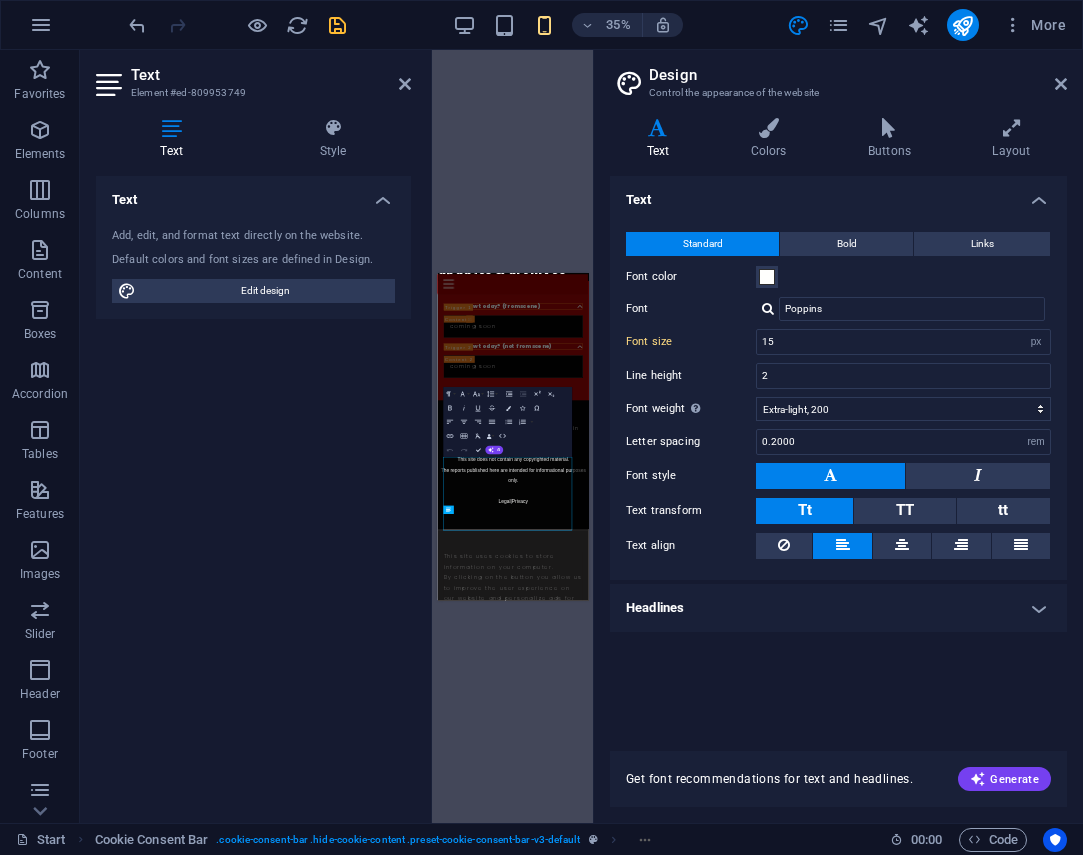 scroll, scrollTop: 907, scrollLeft: 0, axis: vertical 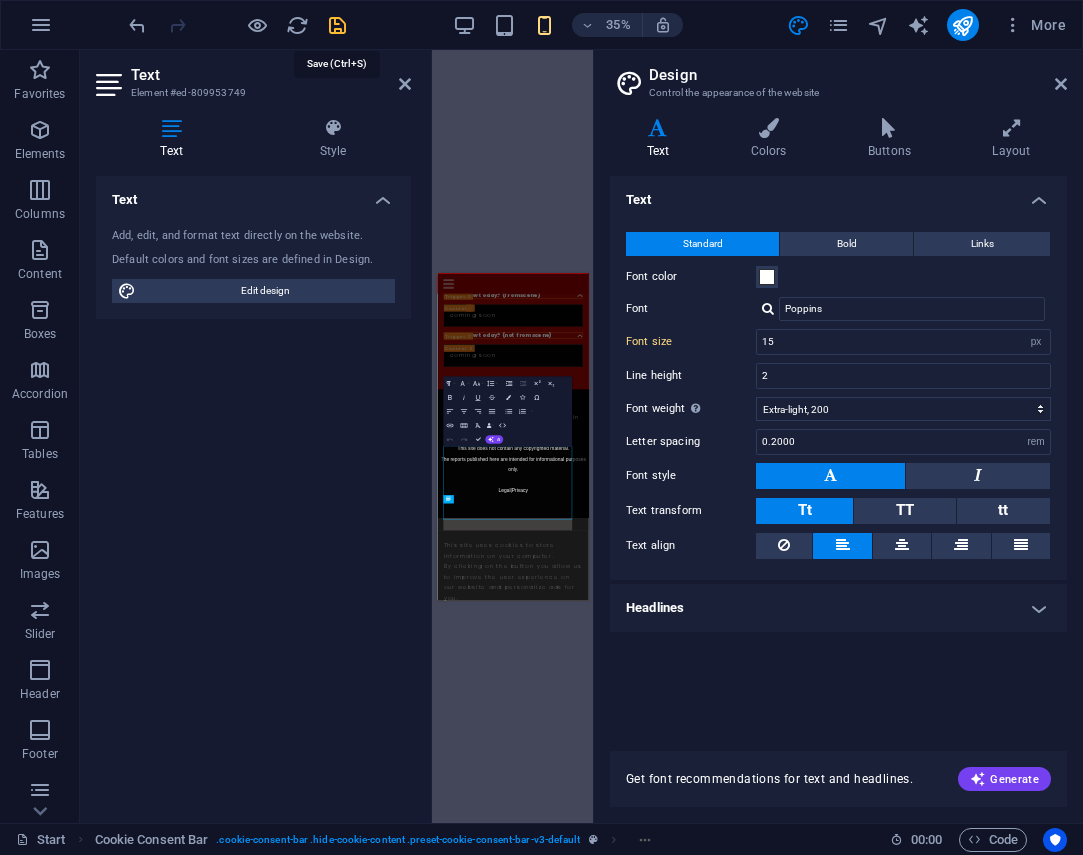 click at bounding box center [337, 25] 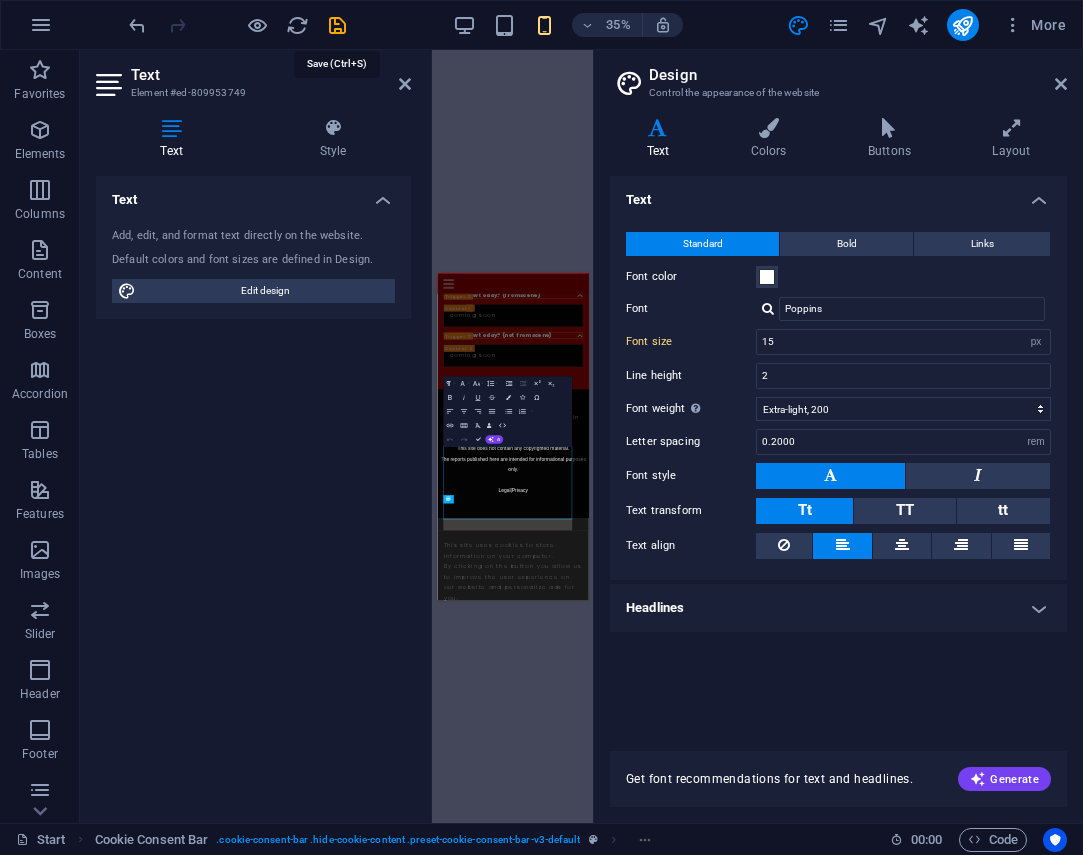scroll, scrollTop: 1066, scrollLeft: 0, axis: vertical 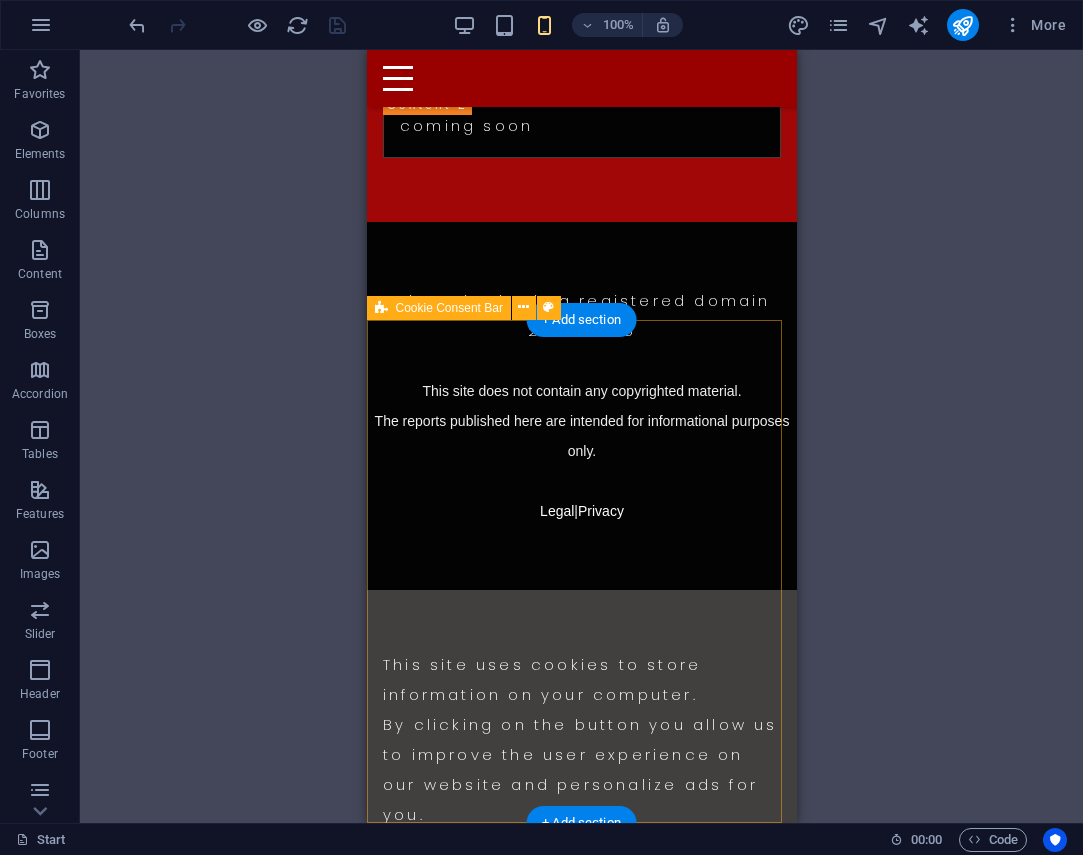 click on "This site uses cookies to store information on your computer.  By clicking on the button you allow us to improve the user experience on our website and personalize ads for you.  You can change this decision at any time. Legal Notice  |  Privacy Policy Yes, I agree Reject all use of data" at bounding box center (581, 839) 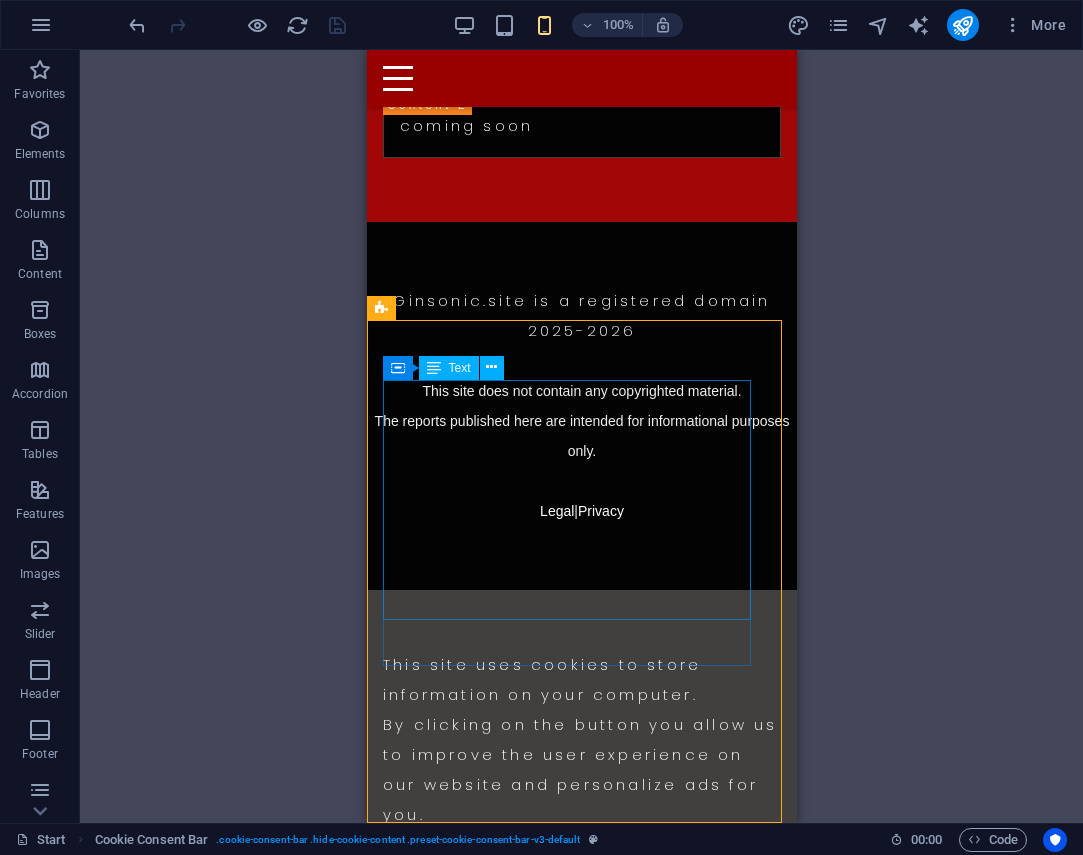 click at bounding box center [434, 368] 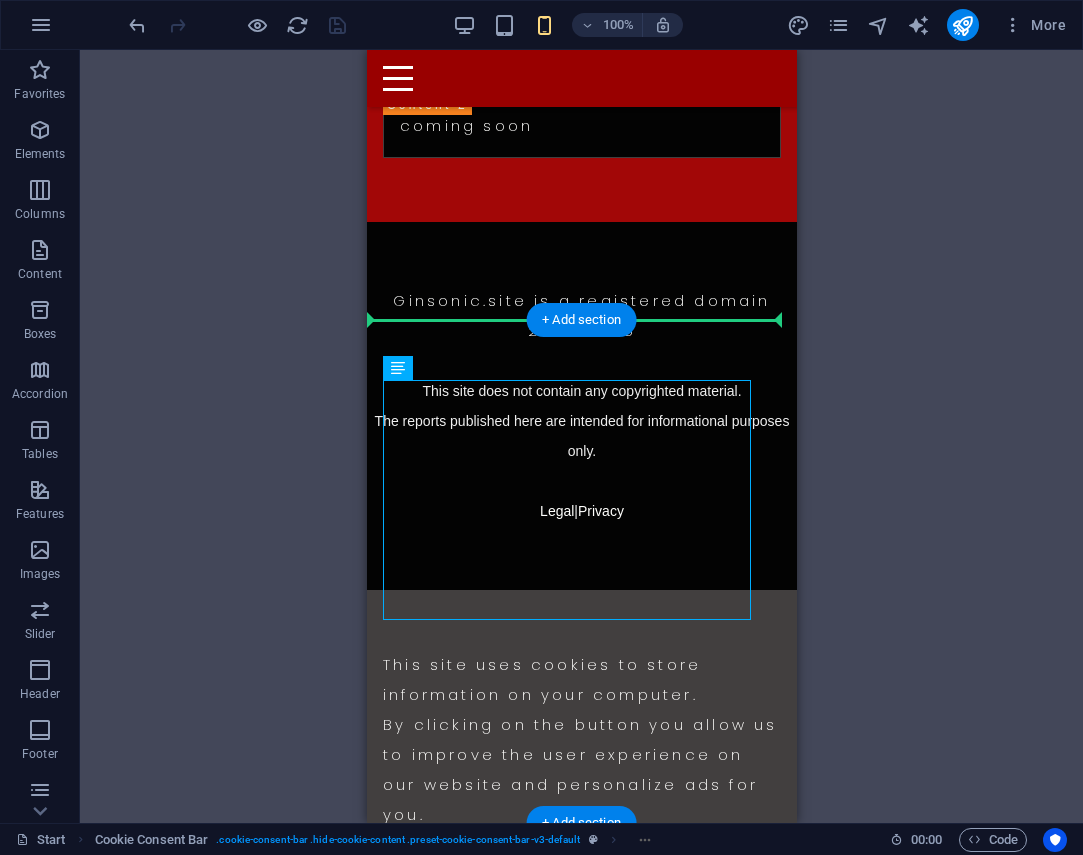 drag, startPoint x: 802, startPoint y: 420, endPoint x: 430, endPoint y: 346, distance: 379.28882 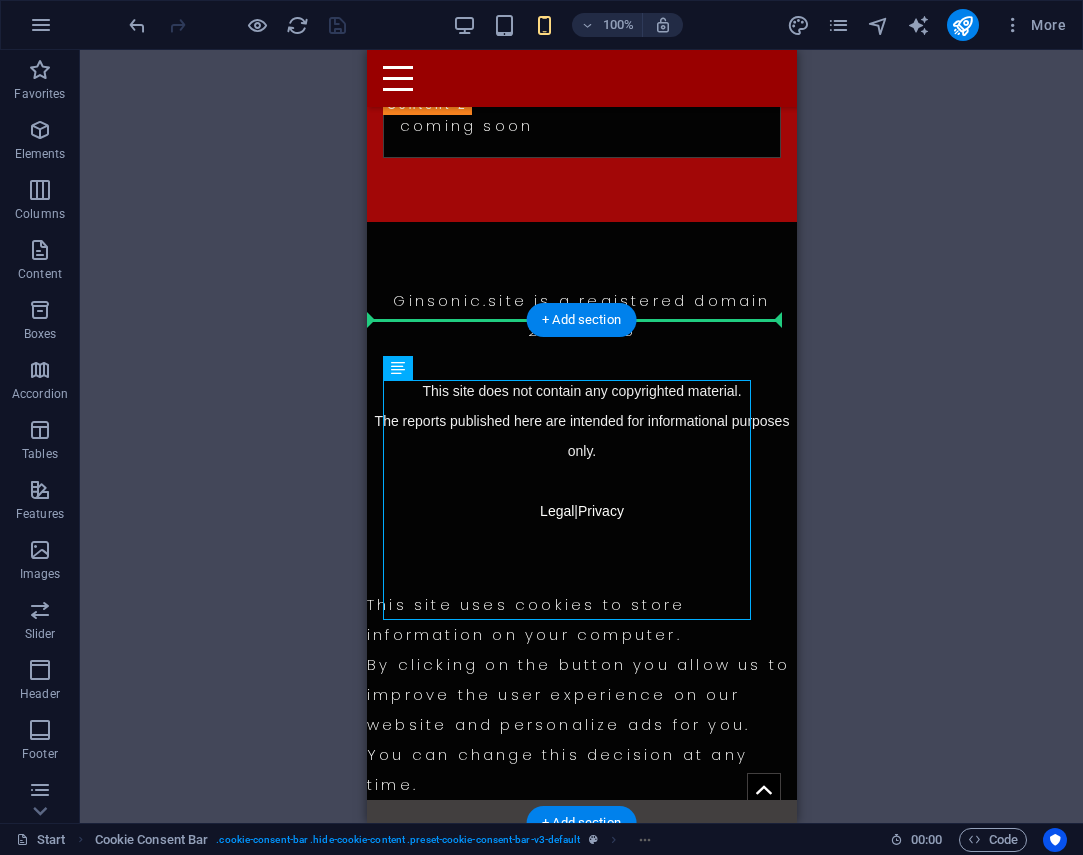 scroll, scrollTop: 1036, scrollLeft: 0, axis: vertical 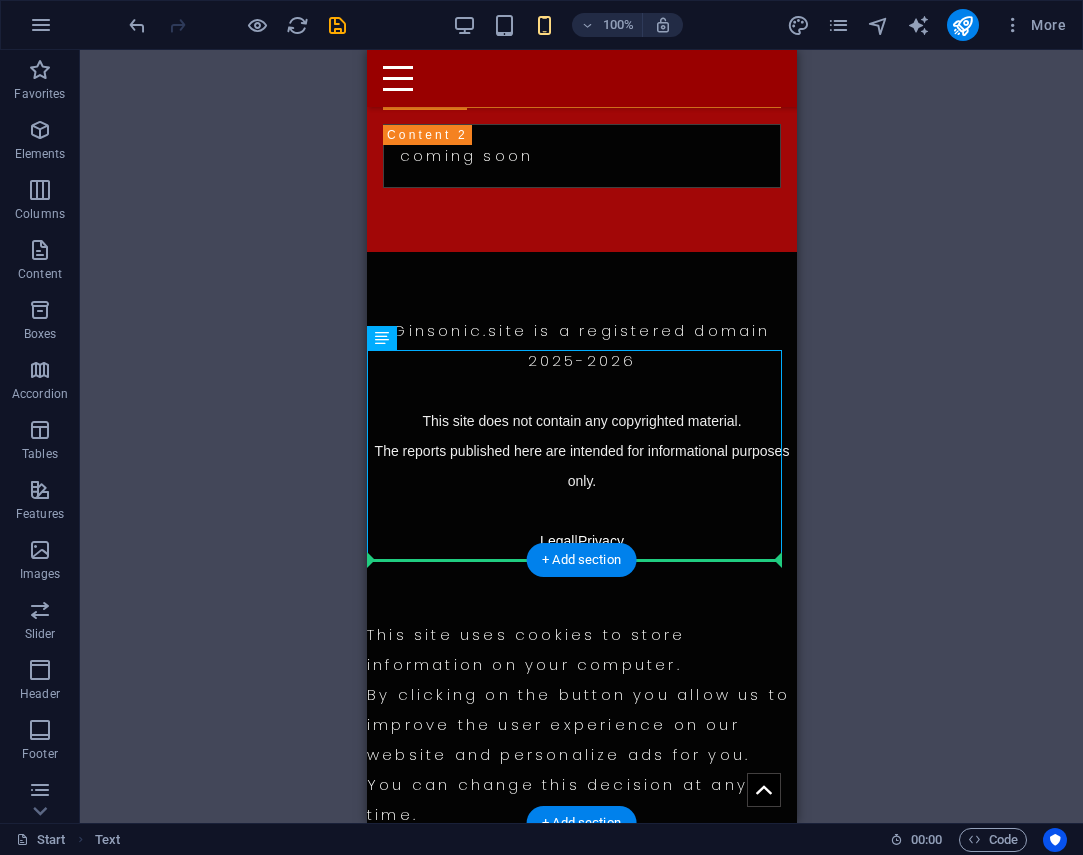 drag, startPoint x: 772, startPoint y: 387, endPoint x: 445, endPoint y: 574, distance: 376.6935 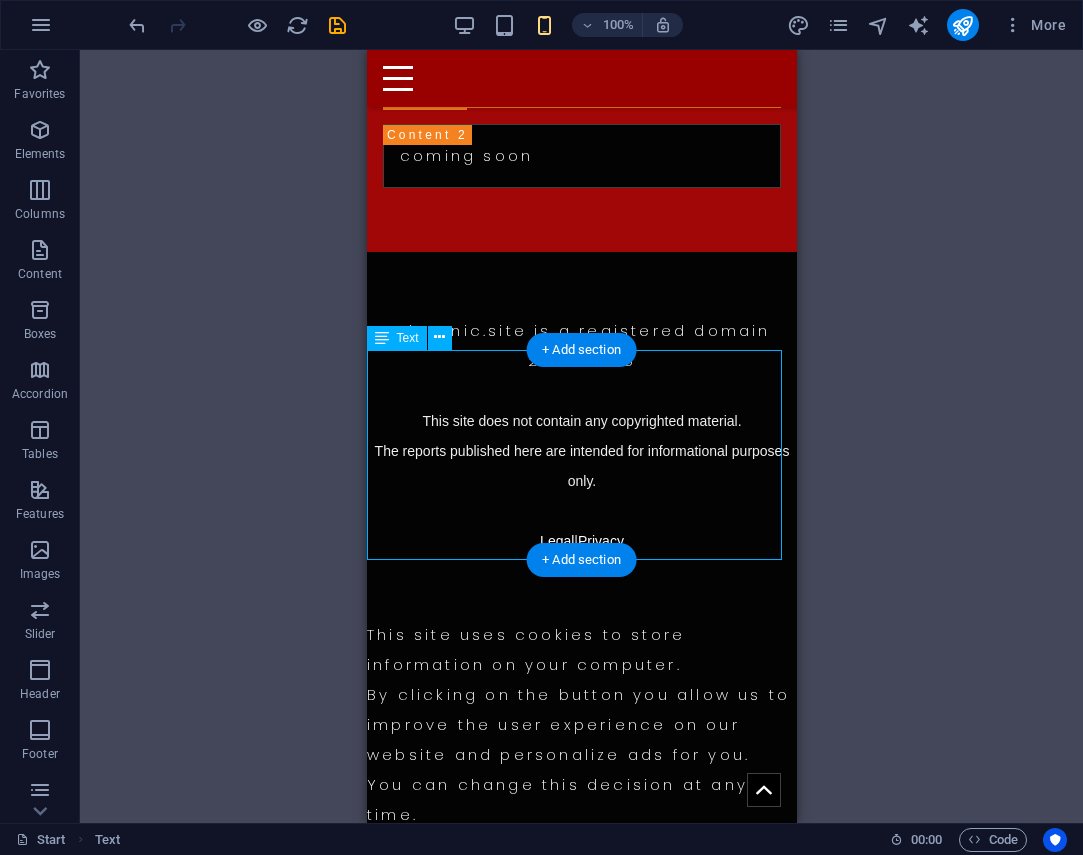click on "This site uses cookies to store information on your computer.  By clicking on the button you allow us to improve the user experience on our website and personalize ads for you.  You can change this decision at any time." at bounding box center [581, 725] 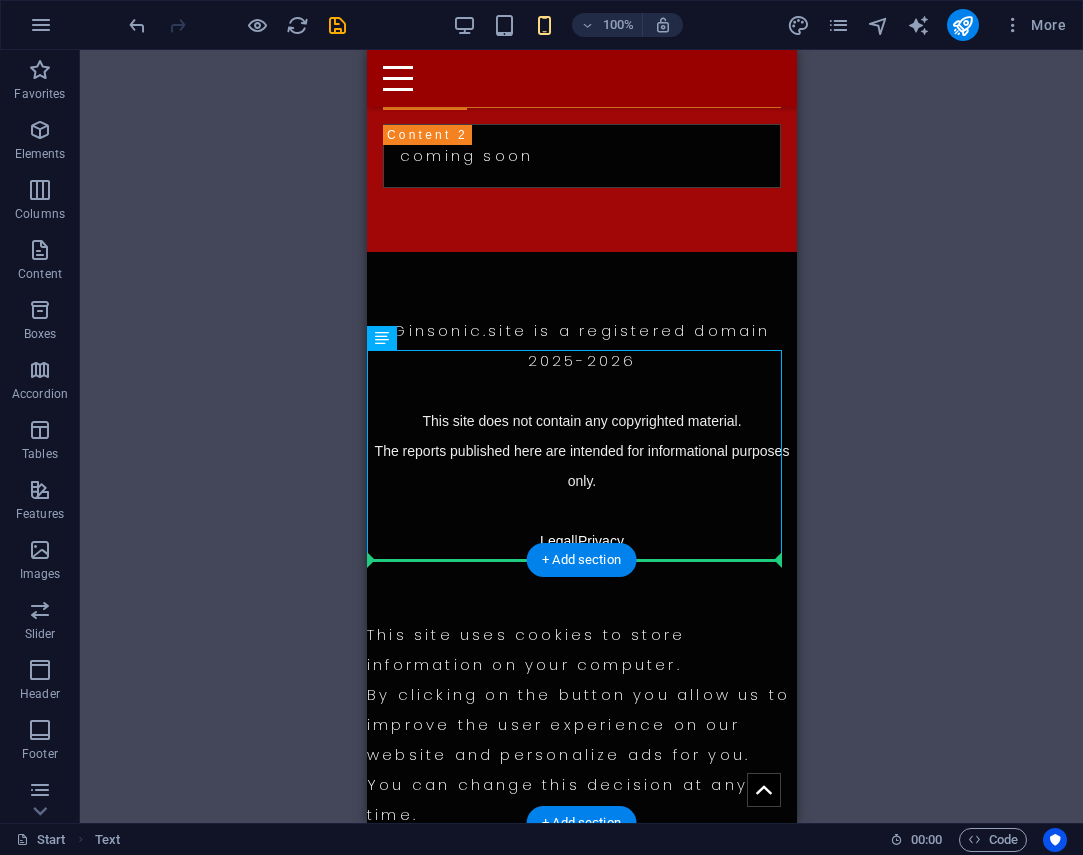 drag, startPoint x: 751, startPoint y: 390, endPoint x: 423, endPoint y: 597, distance: 387.85693 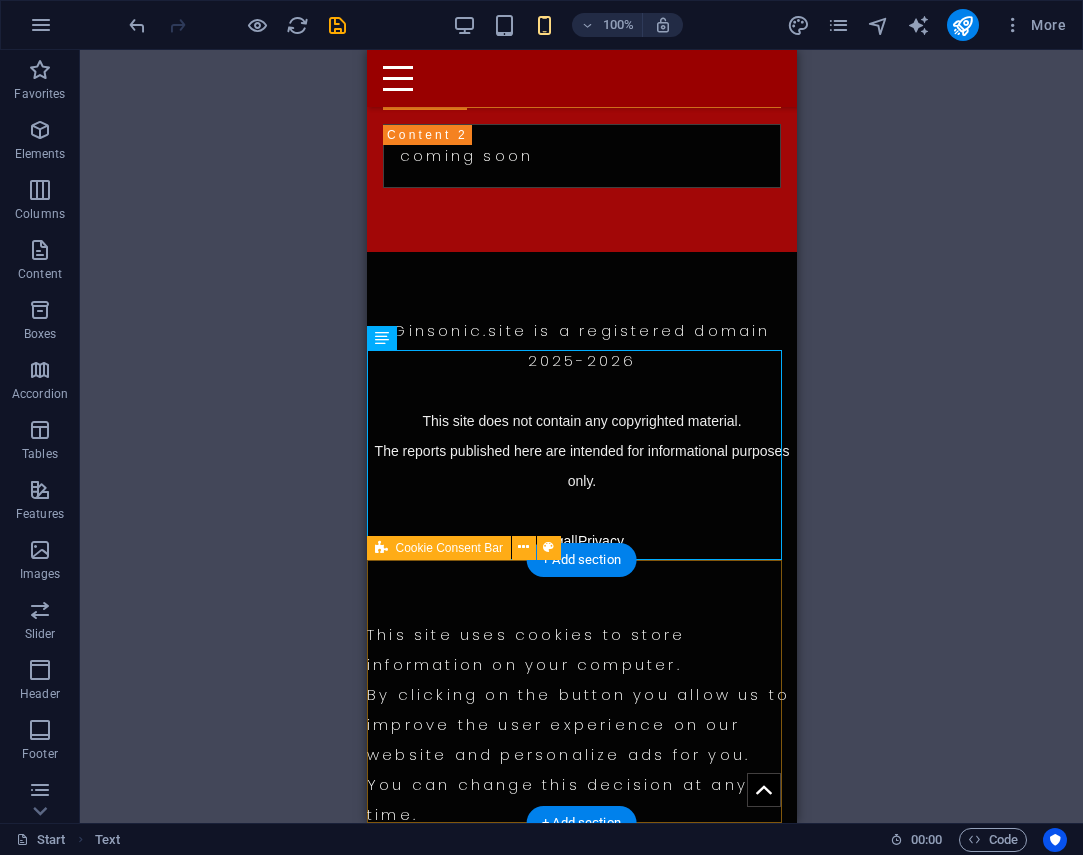 scroll, scrollTop: 4, scrollLeft: 0, axis: vertical 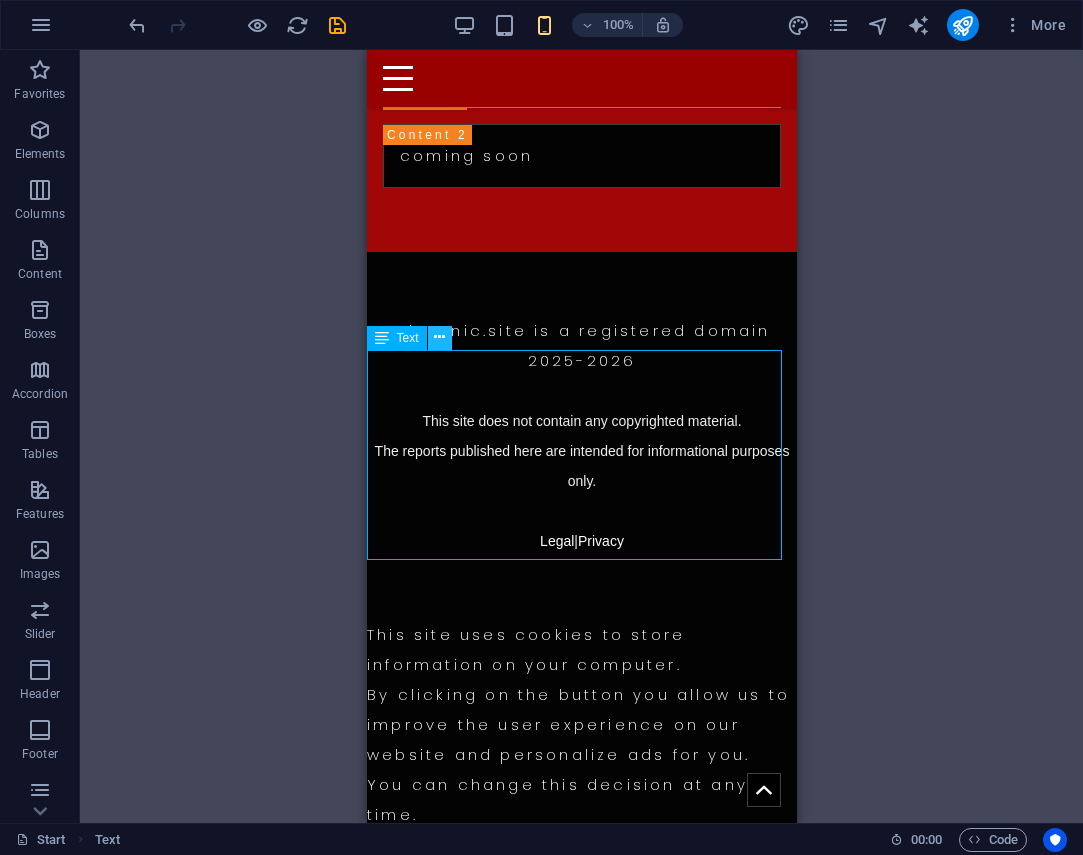 click at bounding box center [439, 337] 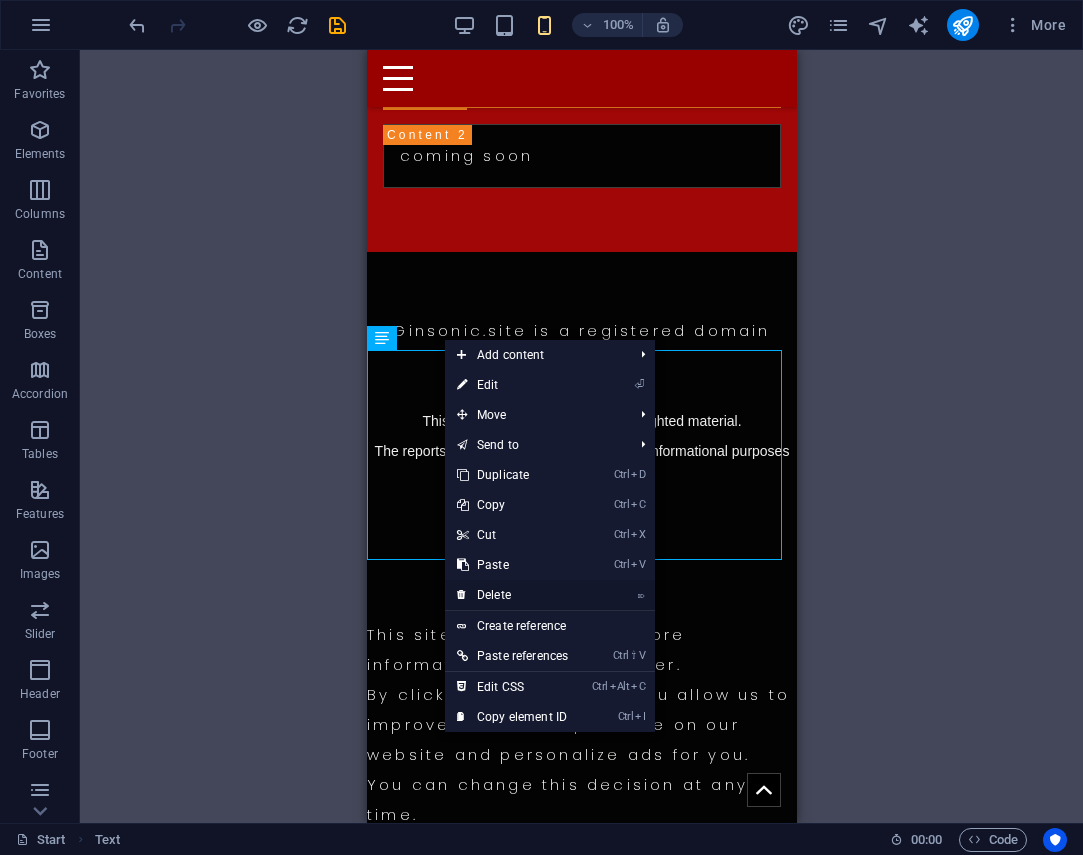 click on "⌦  Delete" at bounding box center (512, 595) 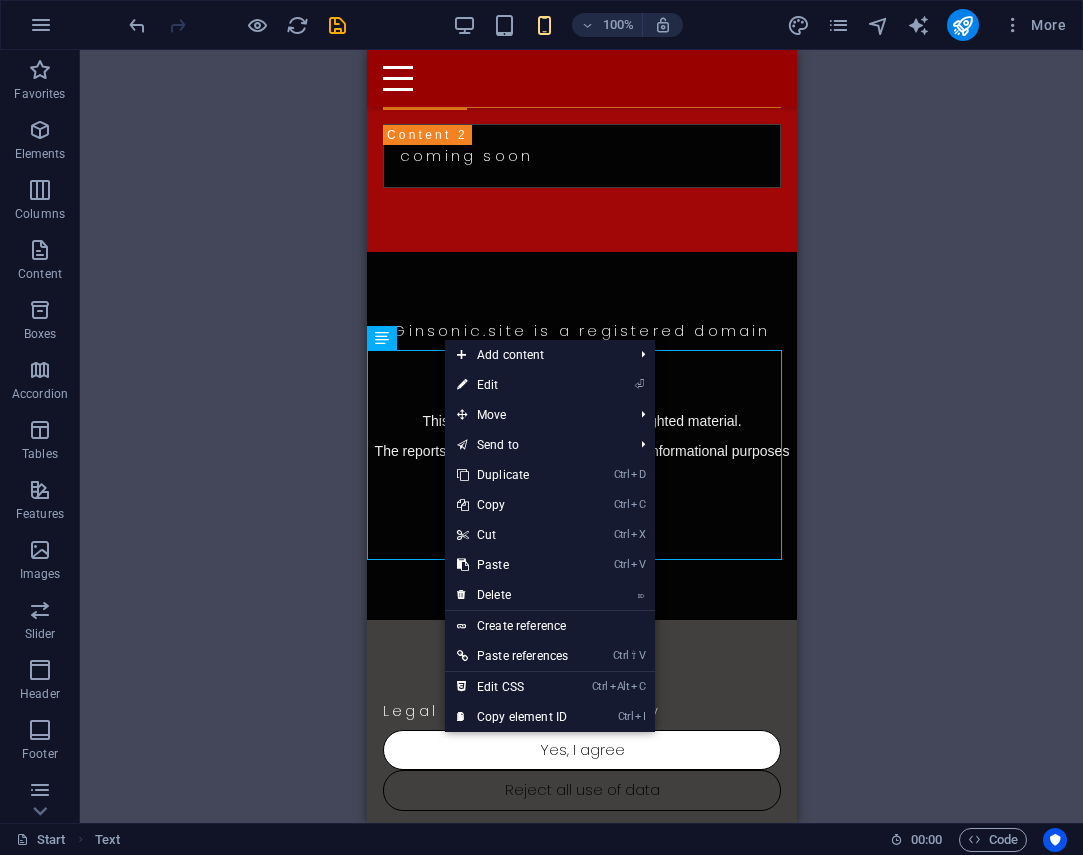 scroll, scrollTop: 826, scrollLeft: 0, axis: vertical 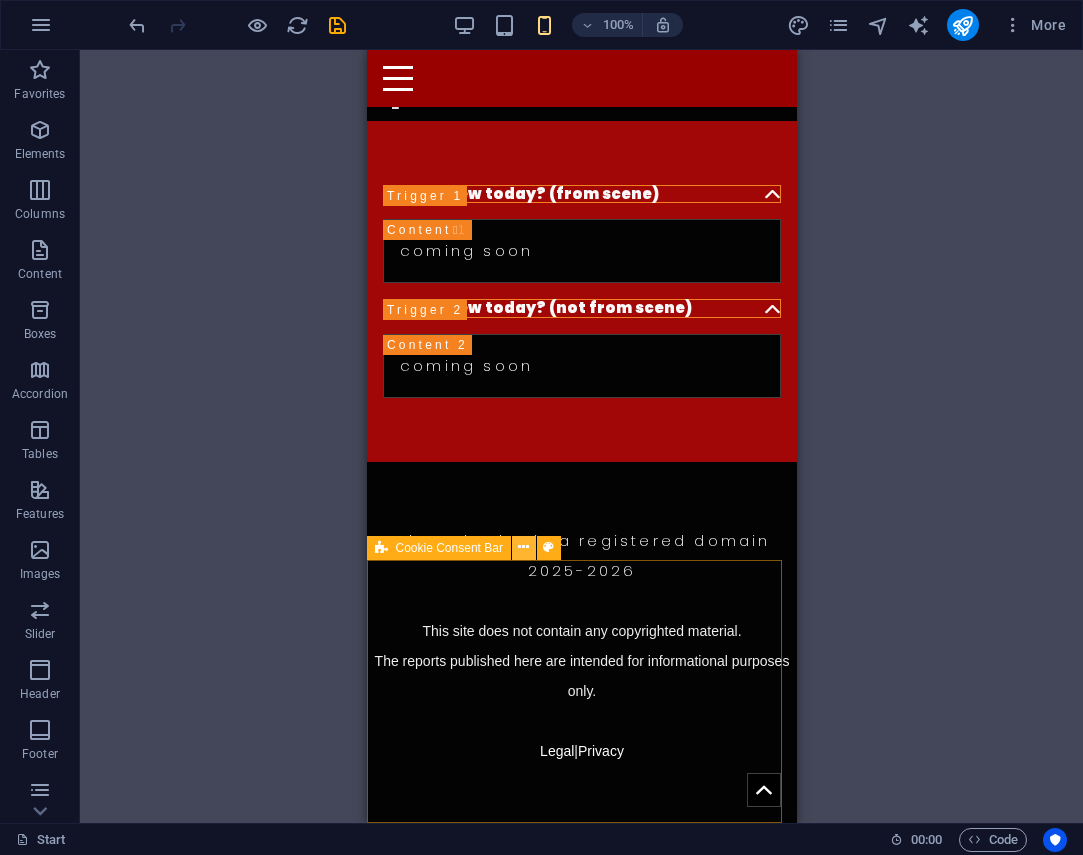 click at bounding box center [523, 547] 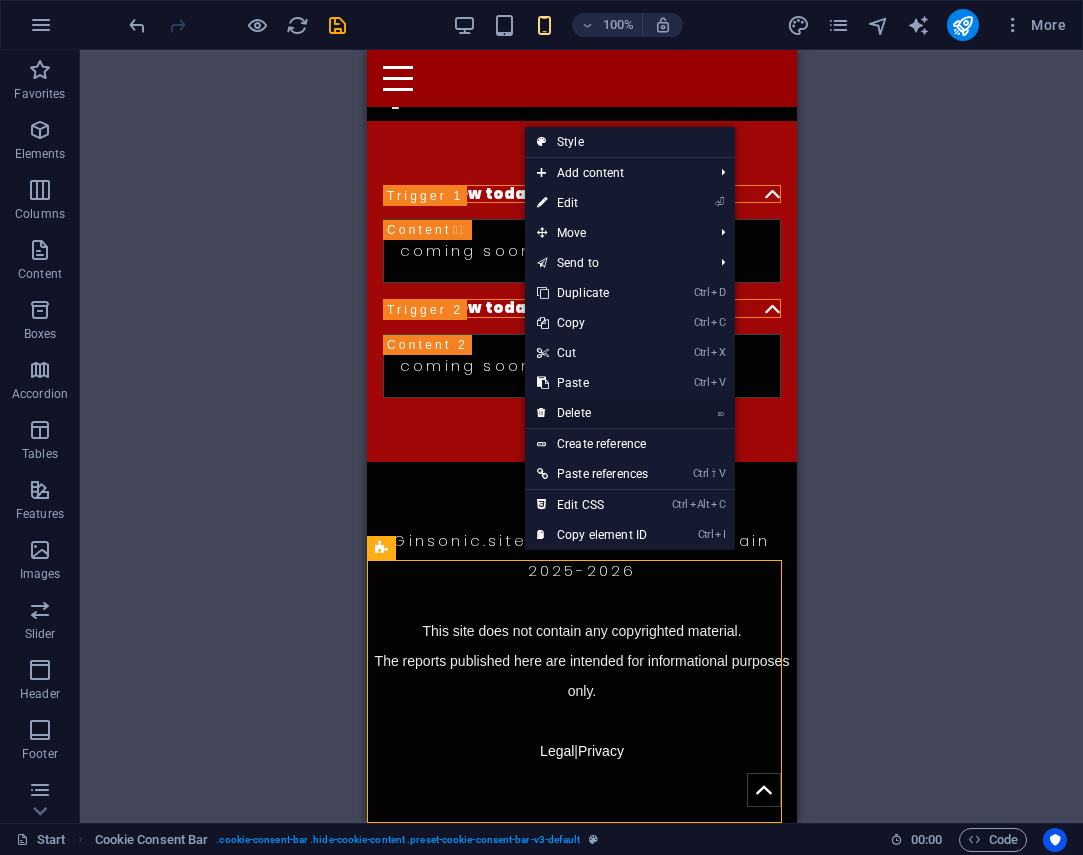 click on "⌦  Delete" at bounding box center [592, 413] 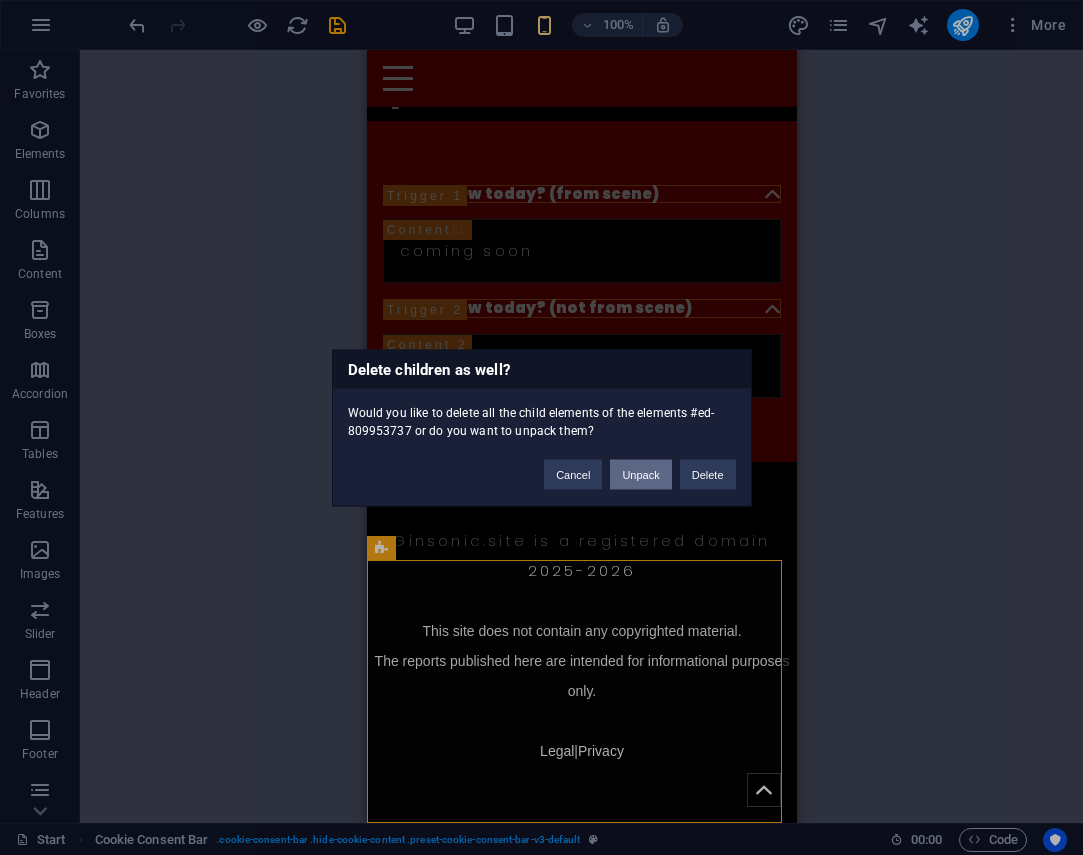 click on "Unpack" at bounding box center [640, 474] 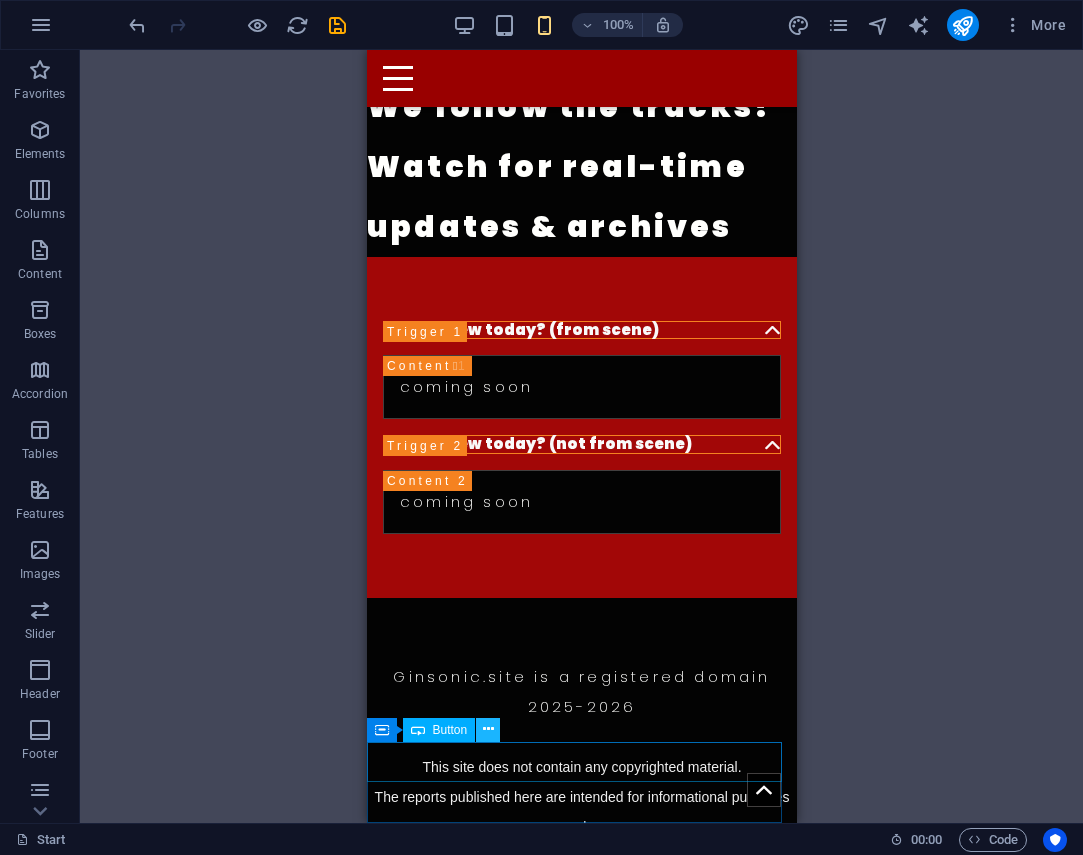 click at bounding box center (488, 729) 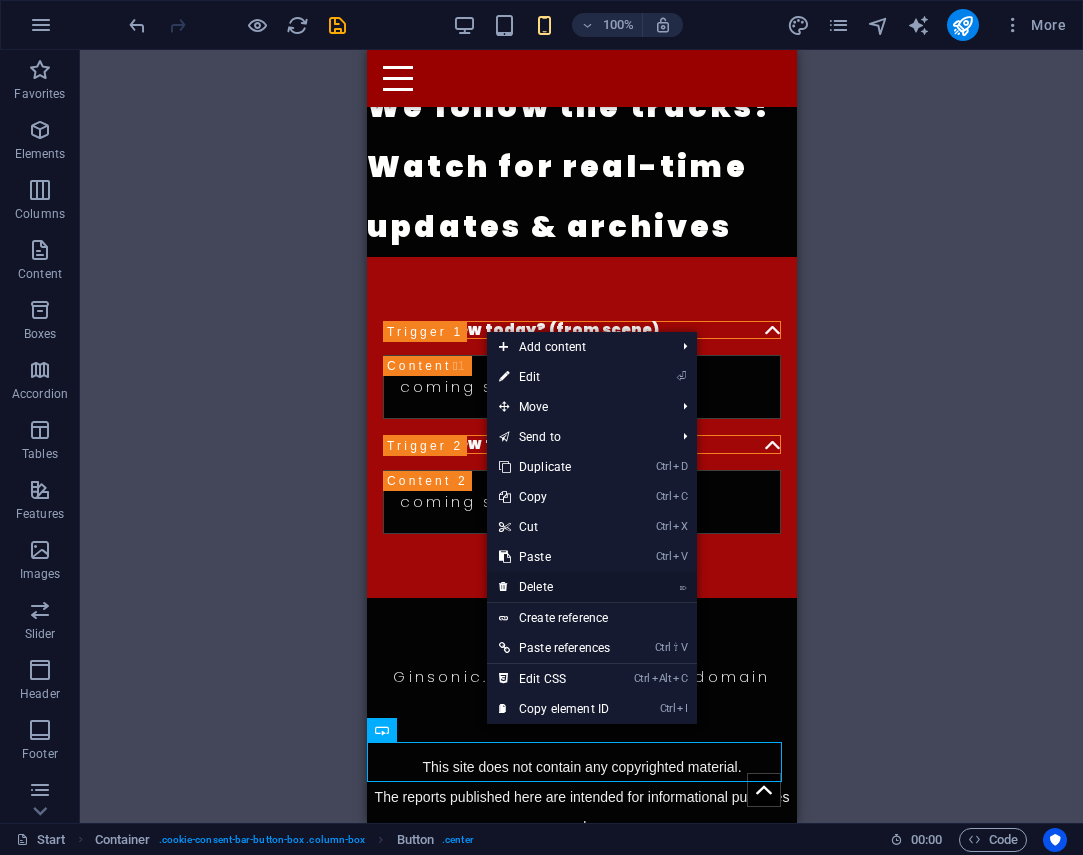 drag, startPoint x: 564, startPoint y: 582, endPoint x: 197, endPoint y: 533, distance: 370.25665 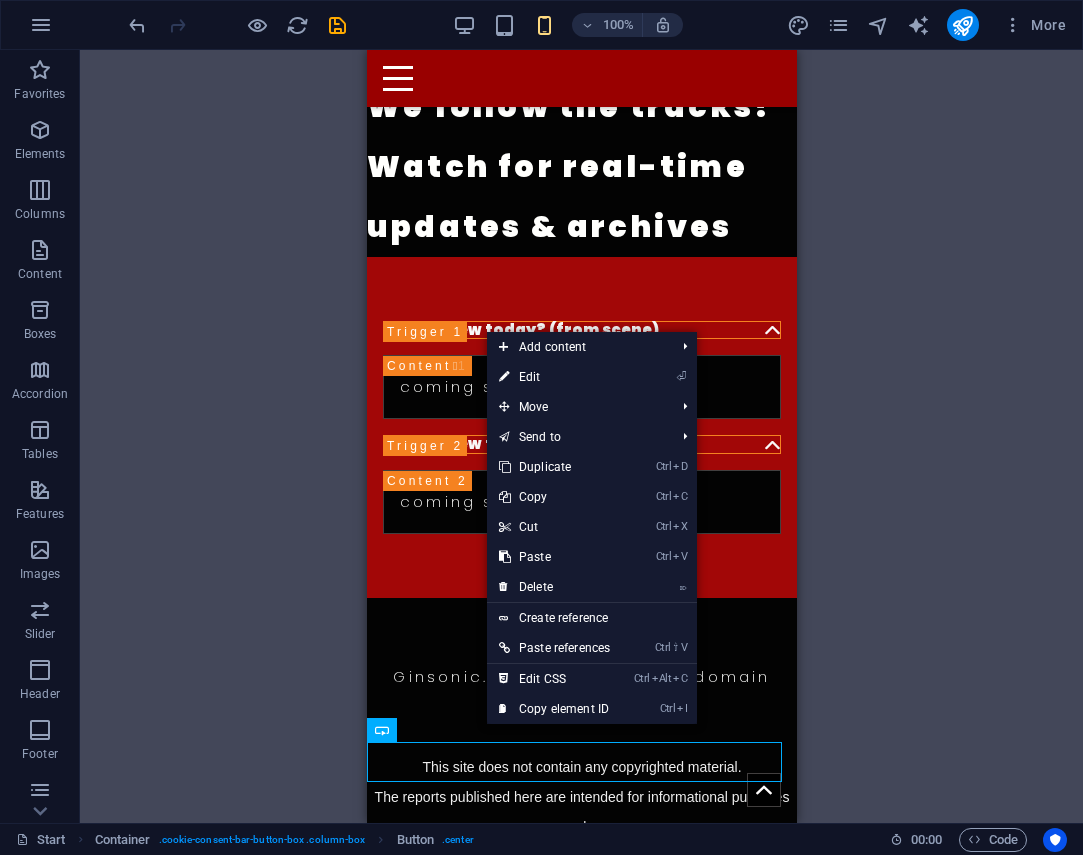 scroll, scrollTop: 649, scrollLeft: 0, axis: vertical 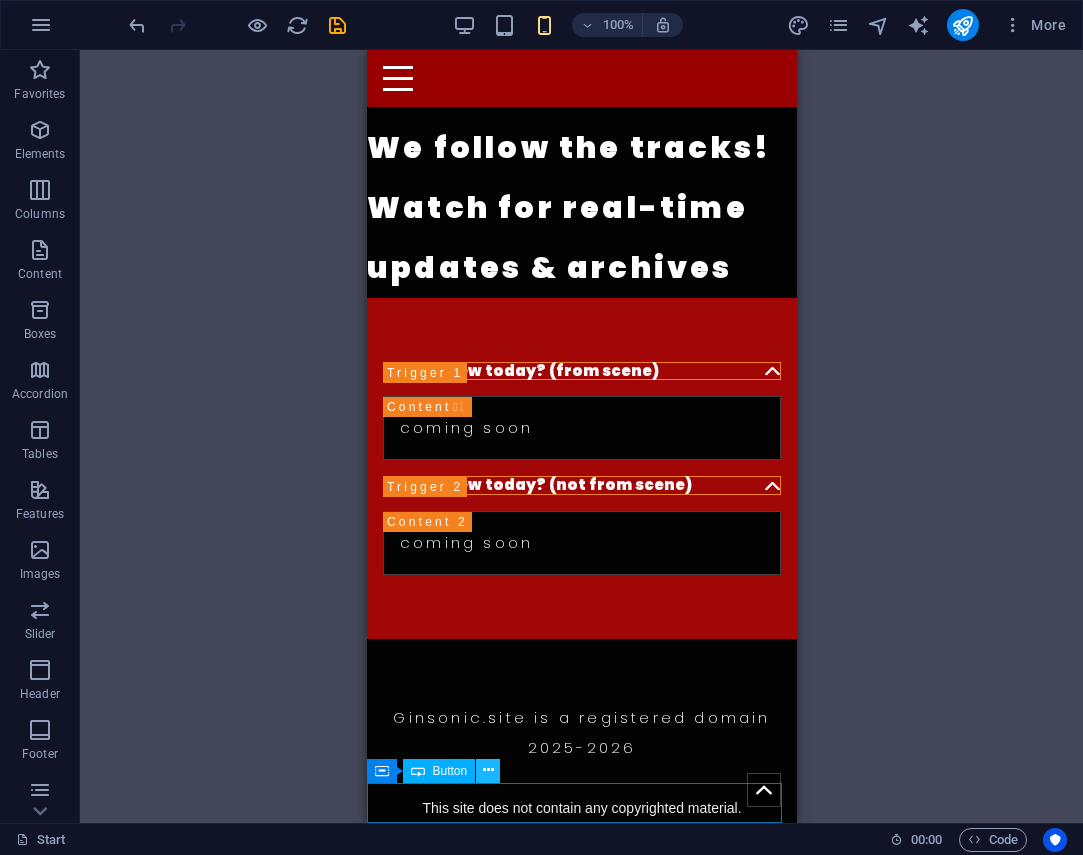 click at bounding box center (488, 770) 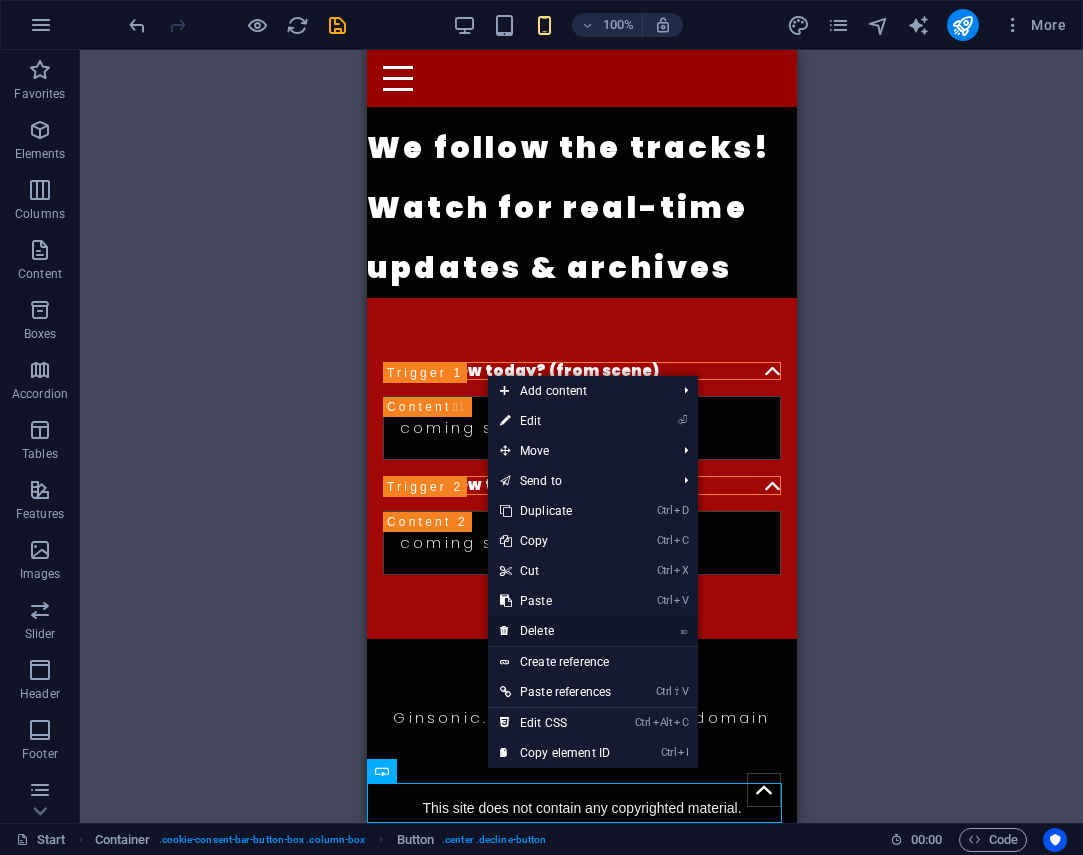 click on "⌦  Delete" at bounding box center (555, 631) 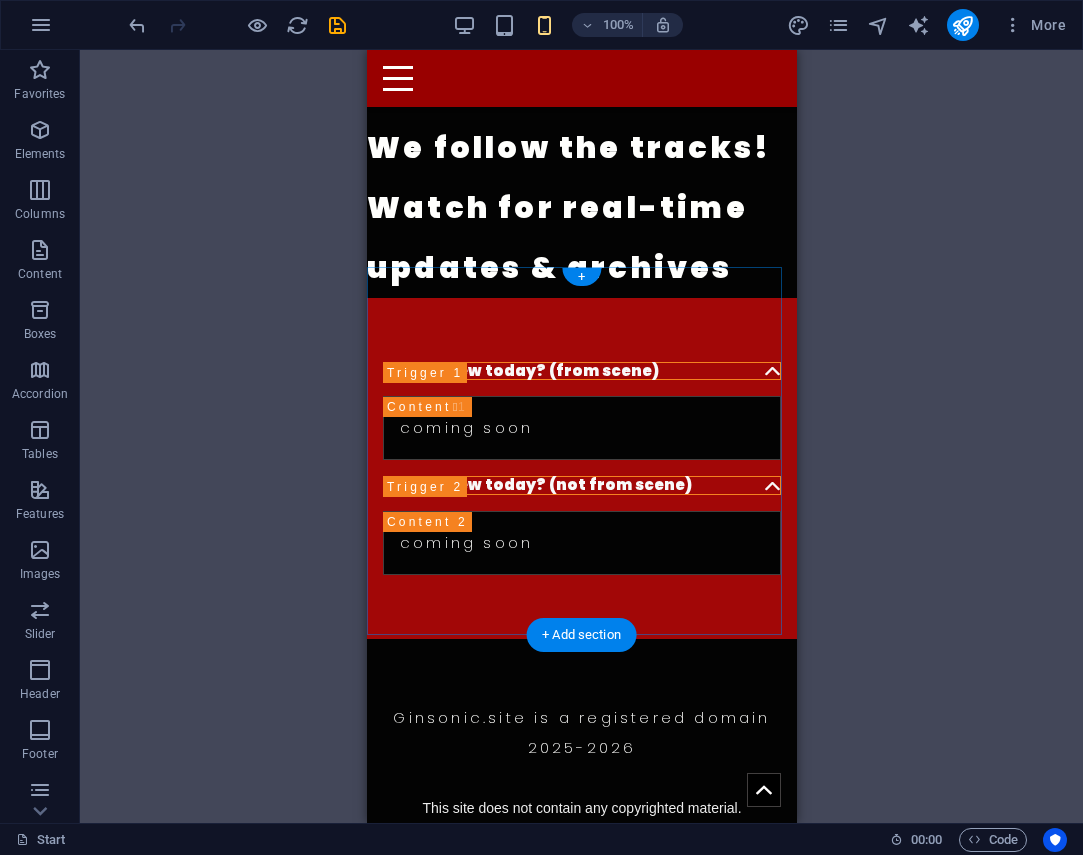 scroll, scrollTop: 751, scrollLeft: 0, axis: vertical 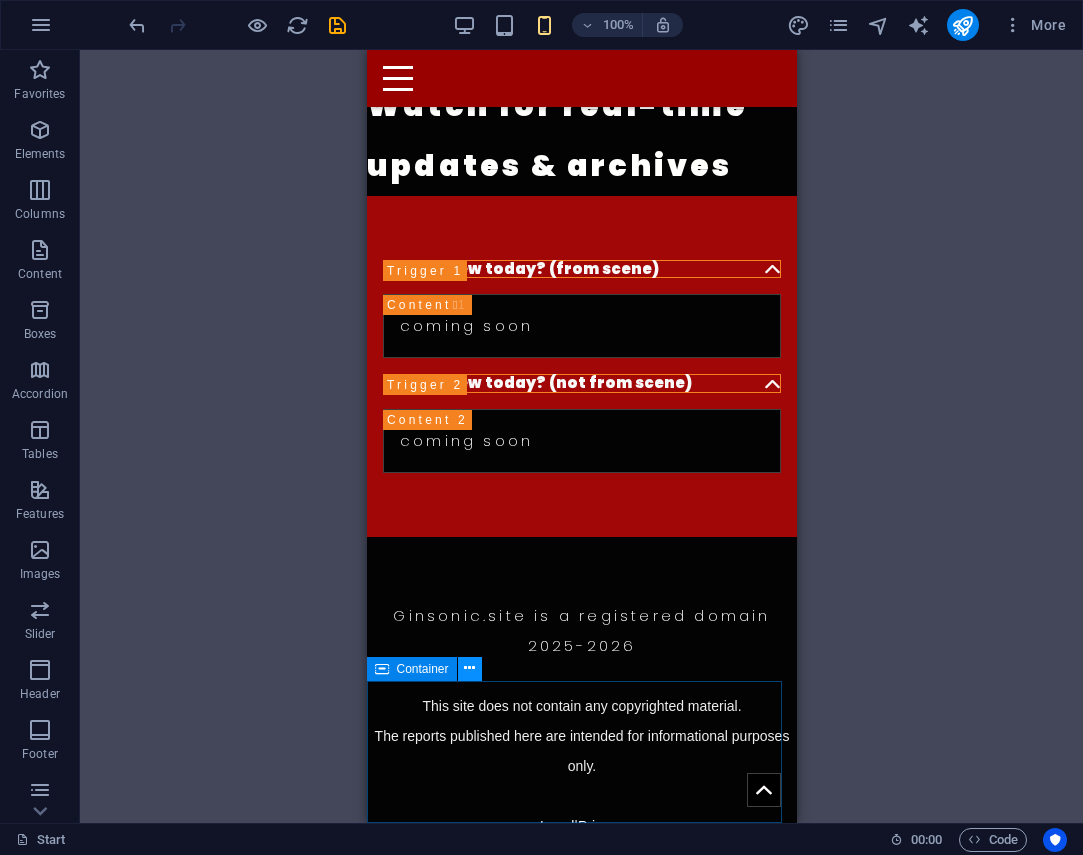 click at bounding box center [469, 668] 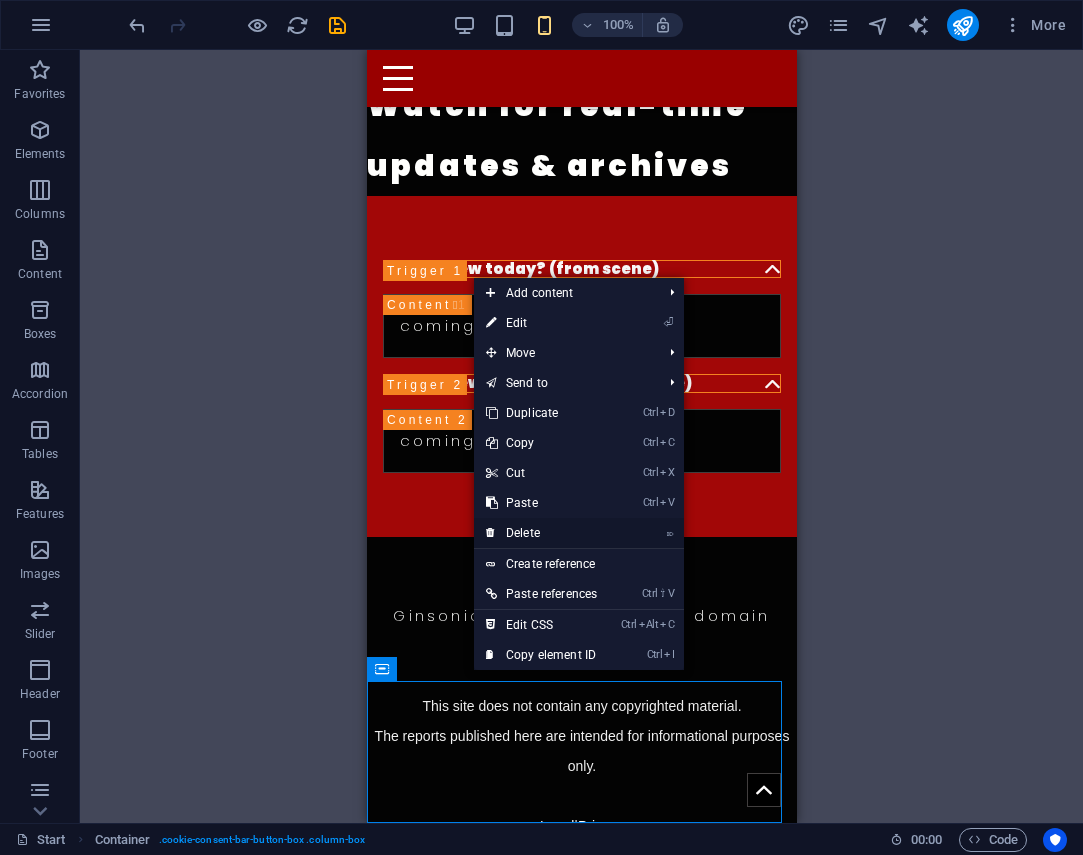 click on "⌦  Delete" at bounding box center [541, 533] 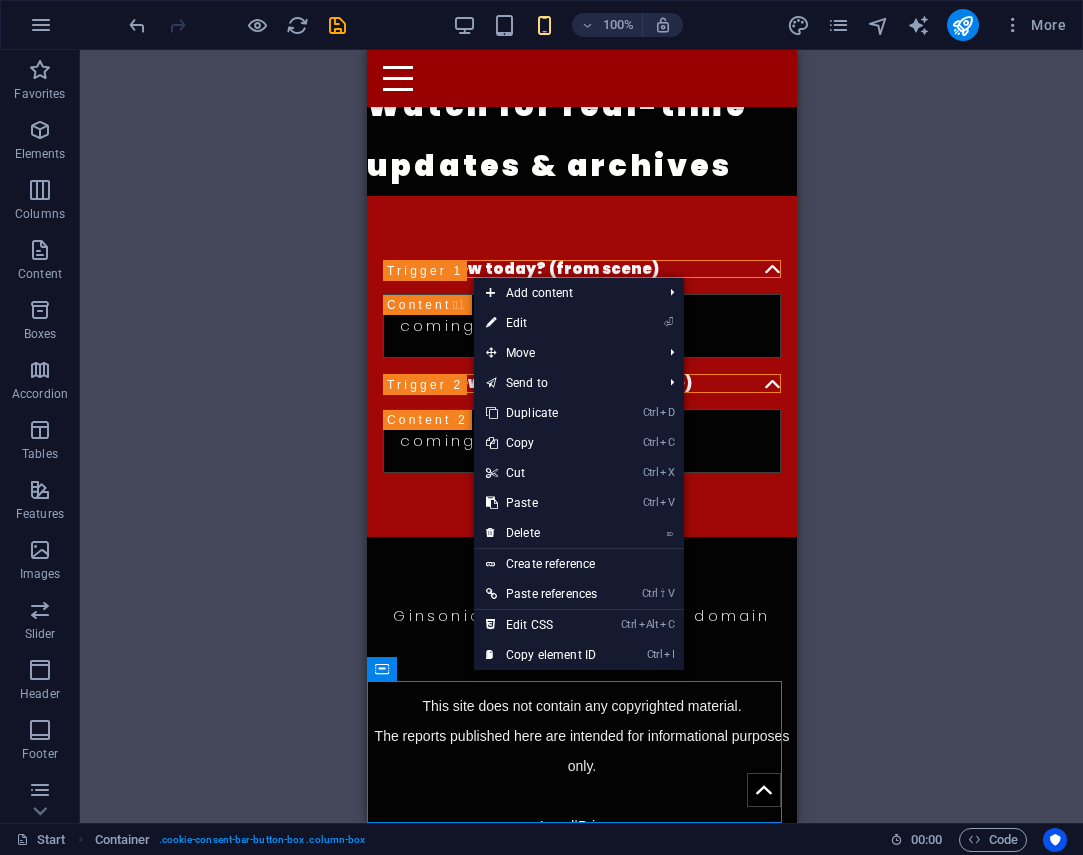 scroll, scrollTop: 609, scrollLeft: 0, axis: vertical 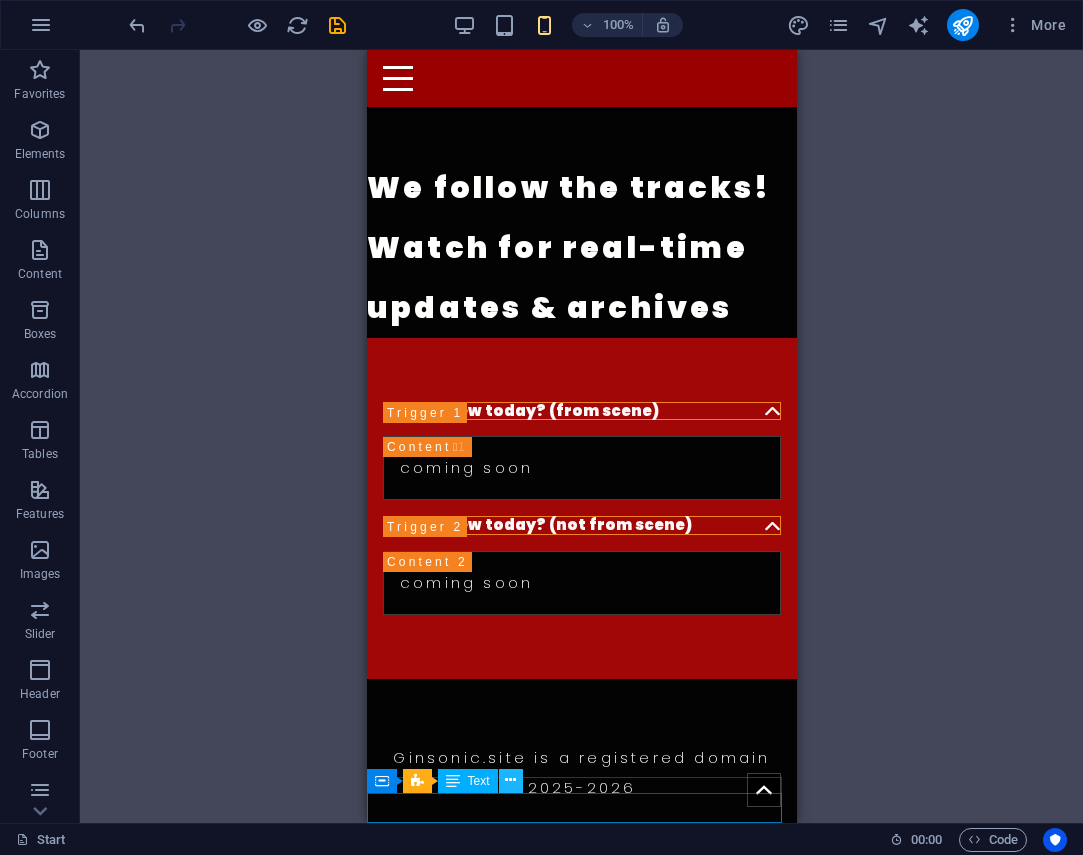 click at bounding box center (510, 780) 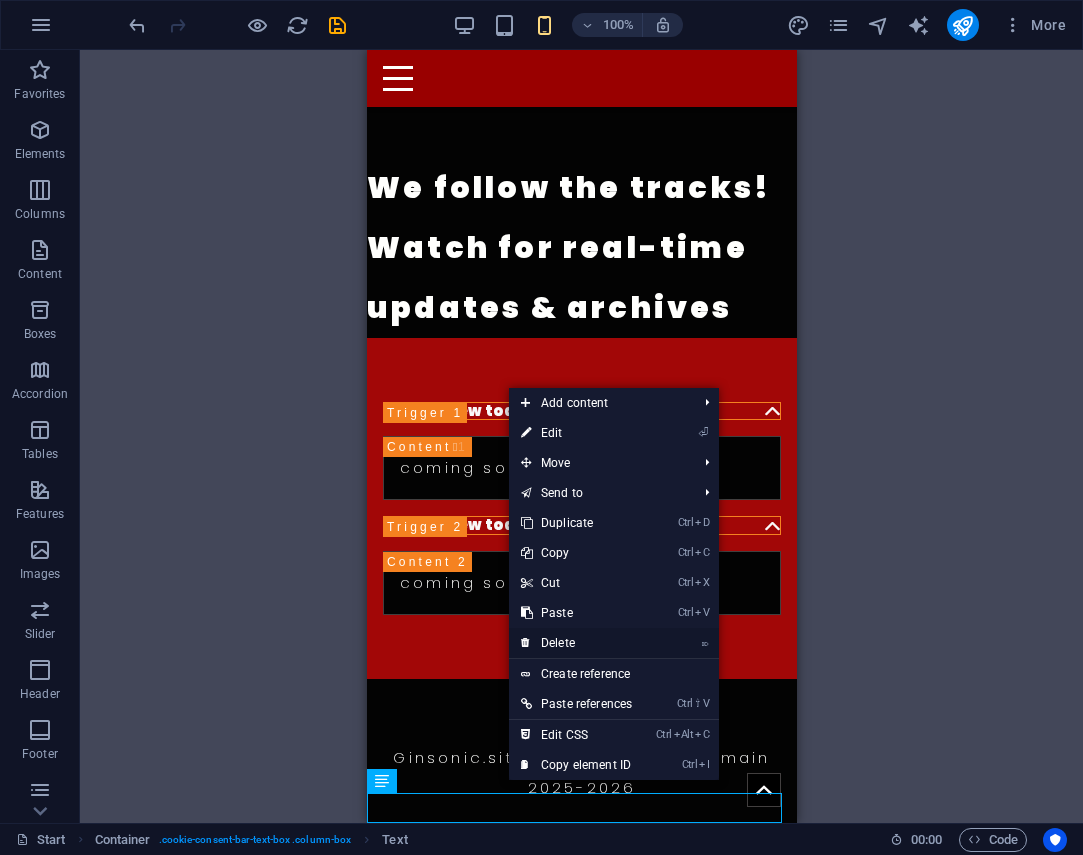 click on "⌦  Delete" at bounding box center (576, 643) 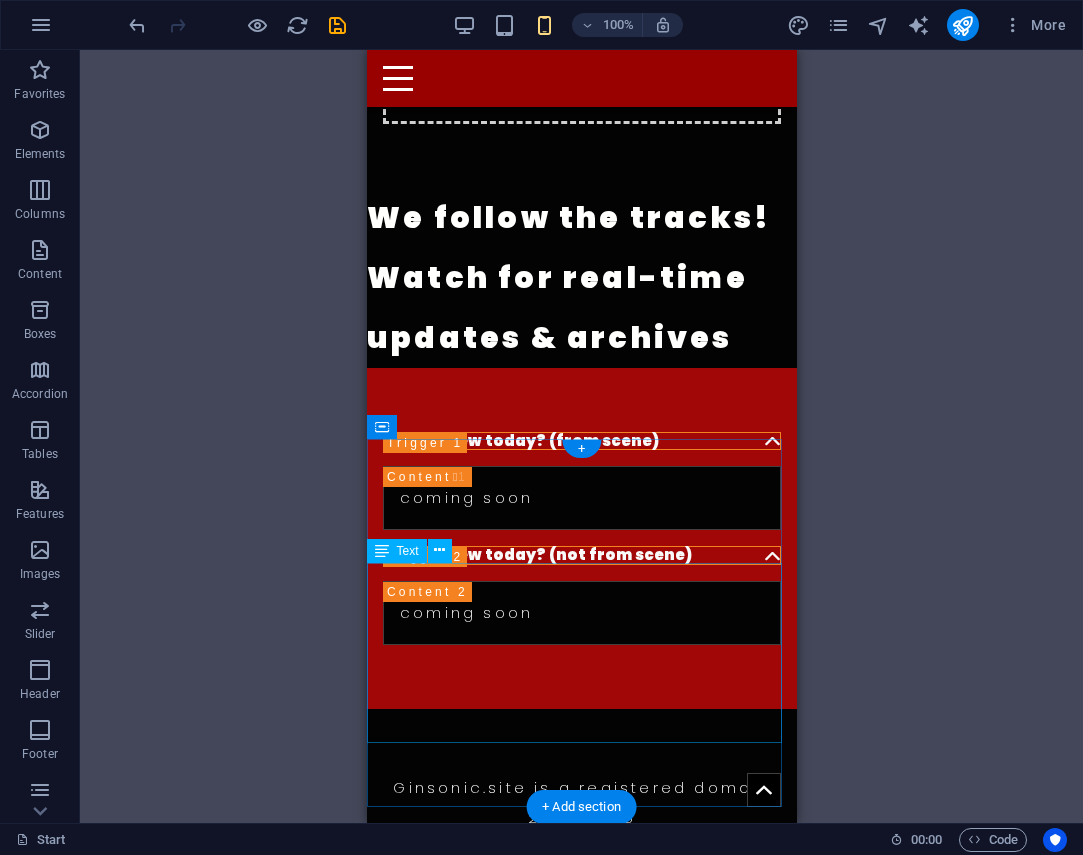 click on "This site does not contain any copyrighted material.  The reports published here are intended for informational purposes only.  Legal  |  Privacy" at bounding box center [581, 923] 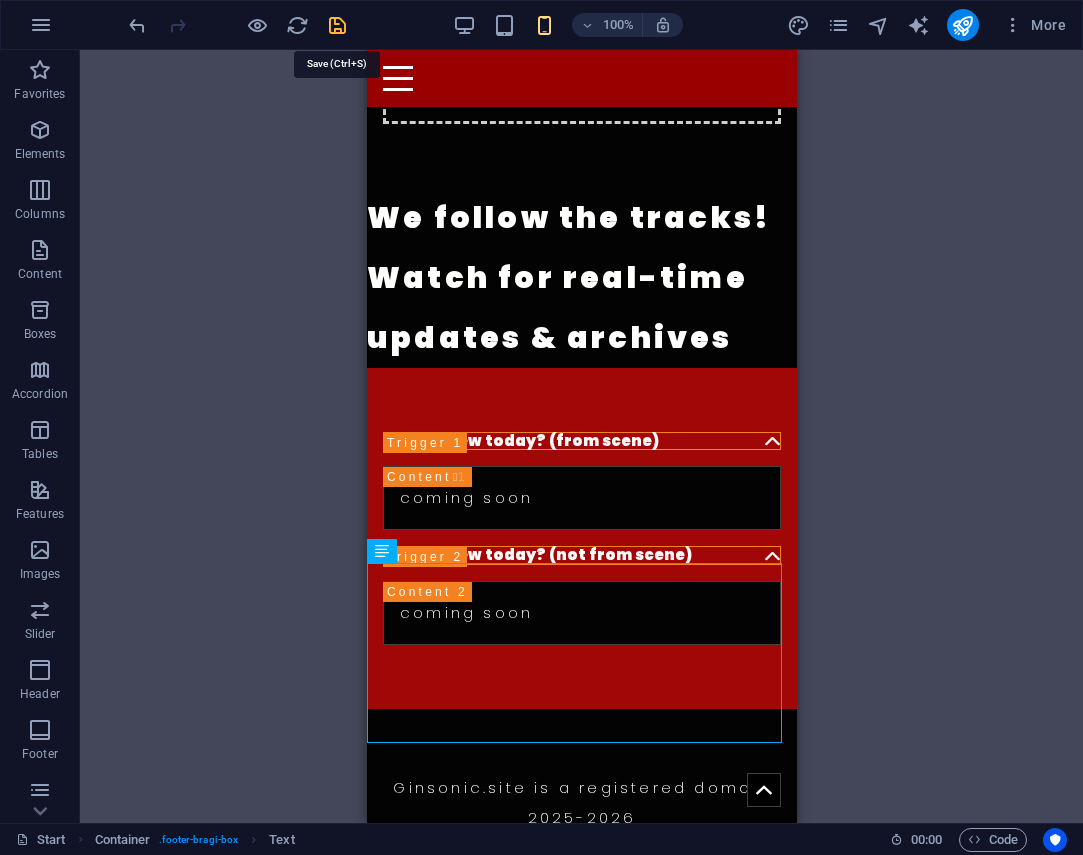 click at bounding box center [337, 25] 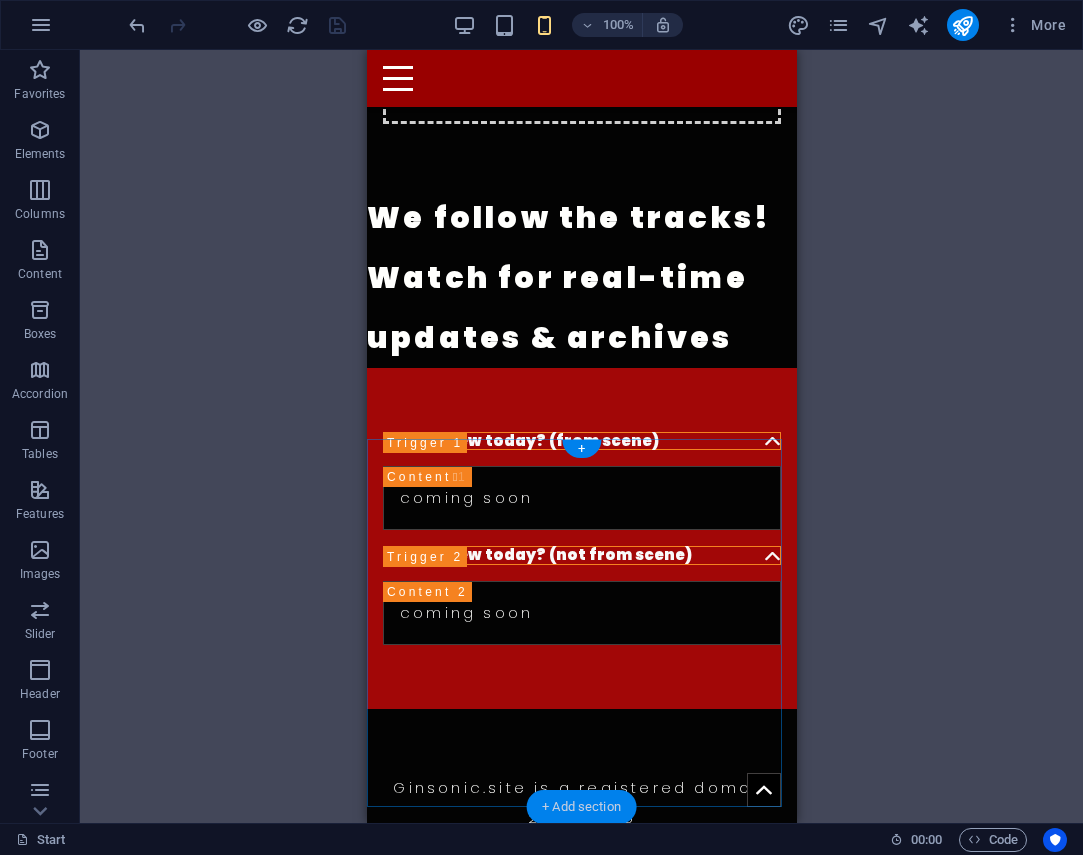 click on "+ Add section" at bounding box center (581, 807) 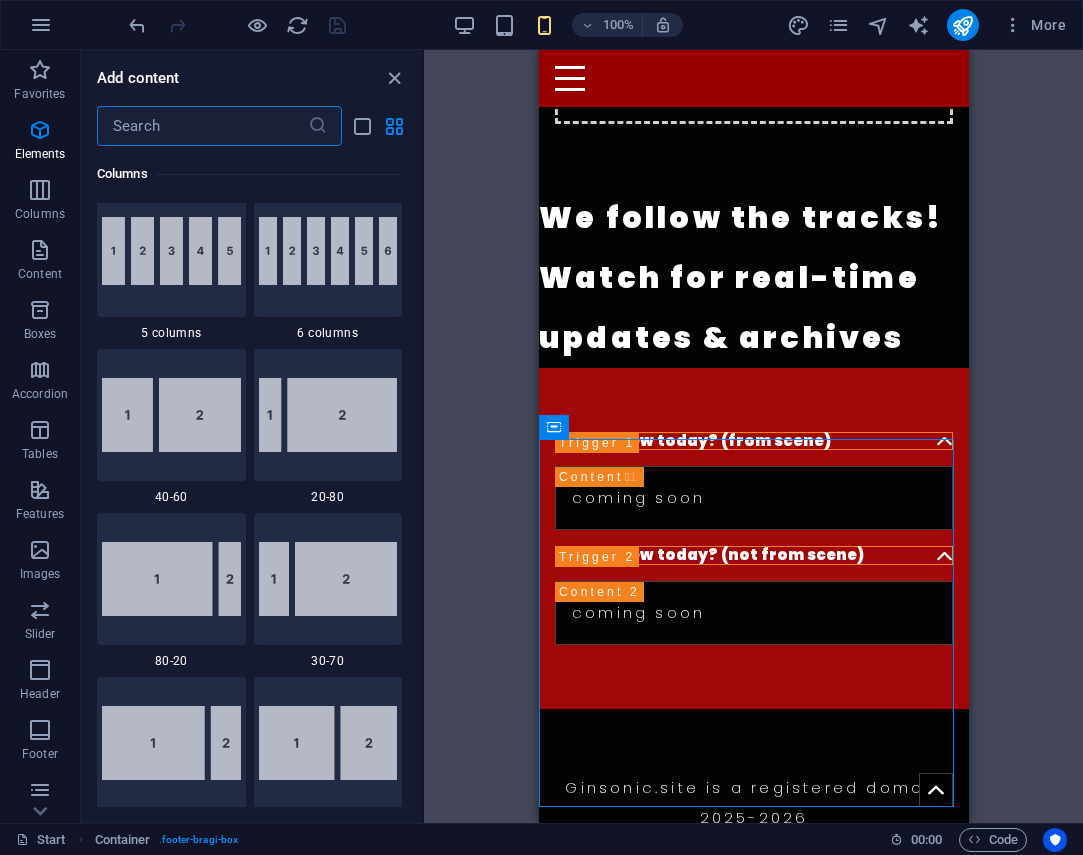 scroll, scrollTop: 3499, scrollLeft: 0, axis: vertical 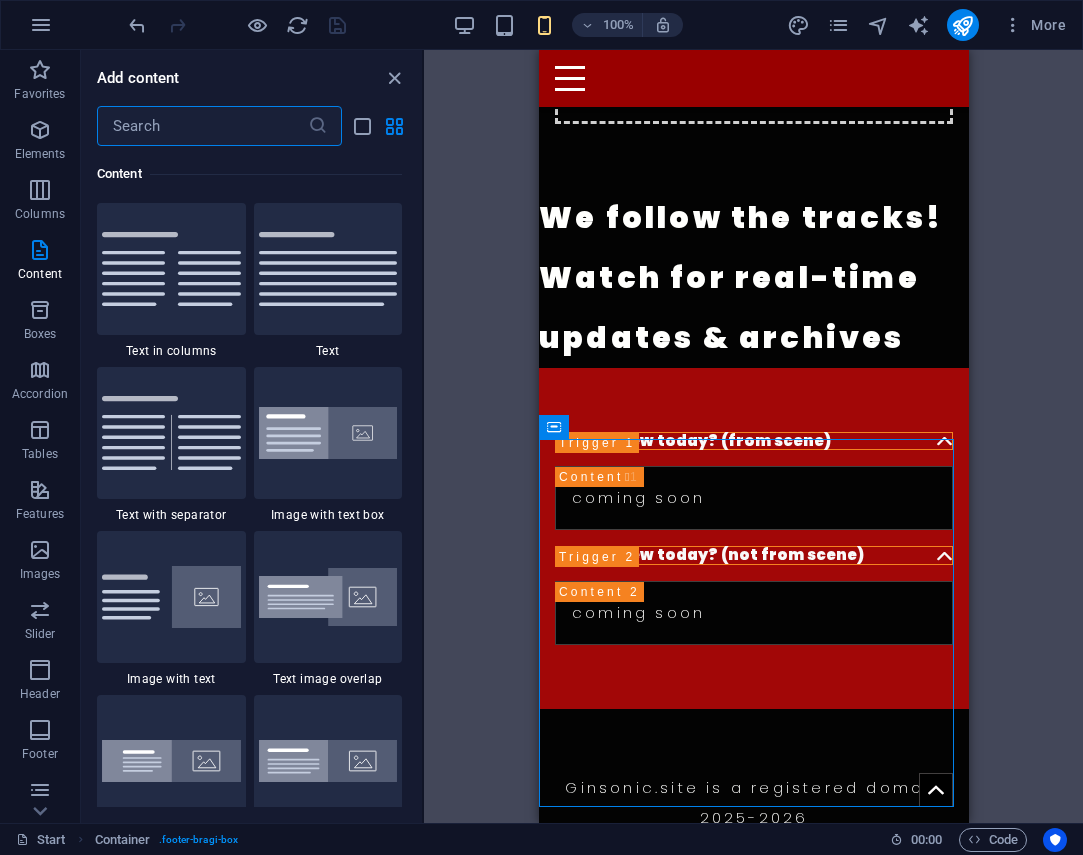 click at bounding box center [202, 126] 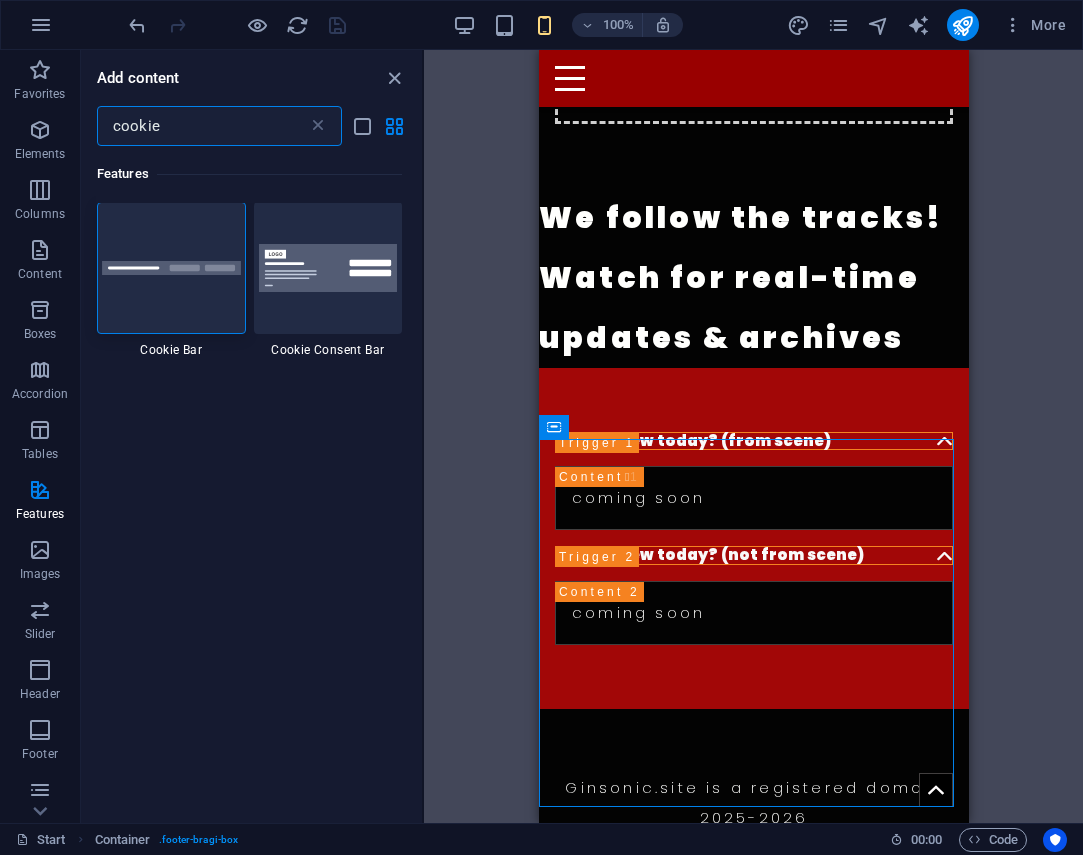 scroll, scrollTop: 0, scrollLeft: 0, axis: both 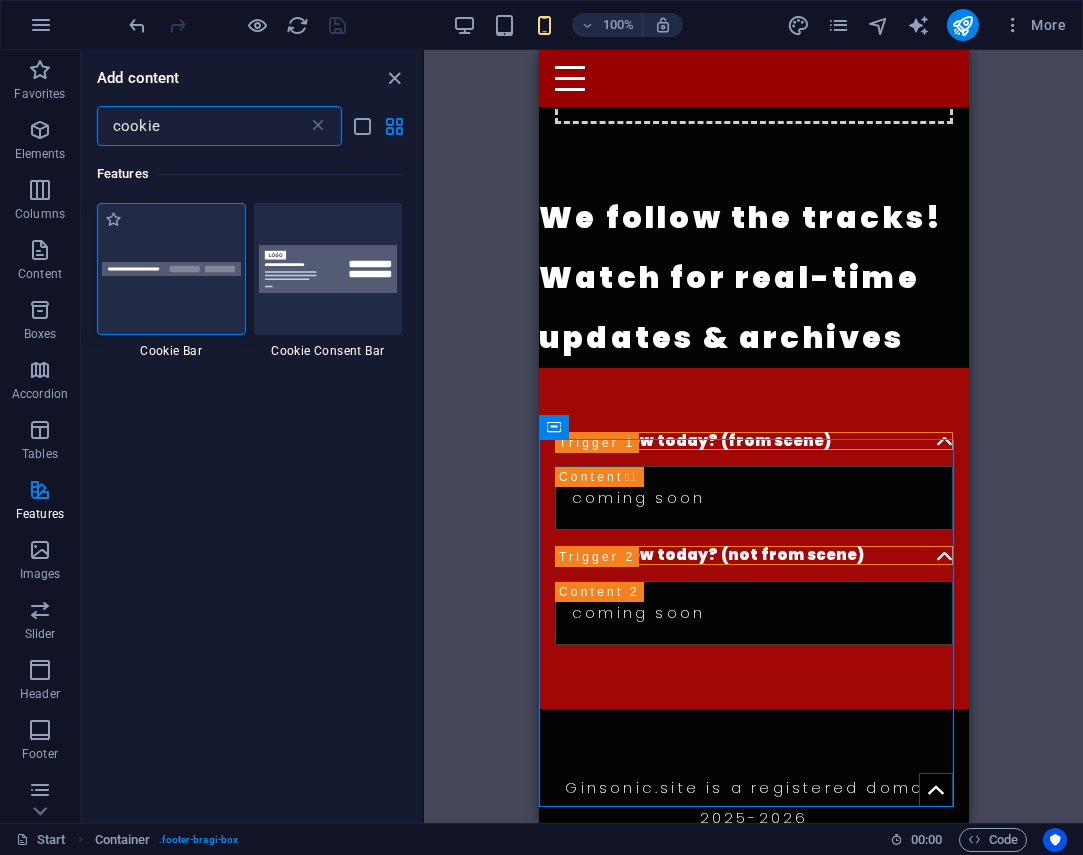 type on "cookie" 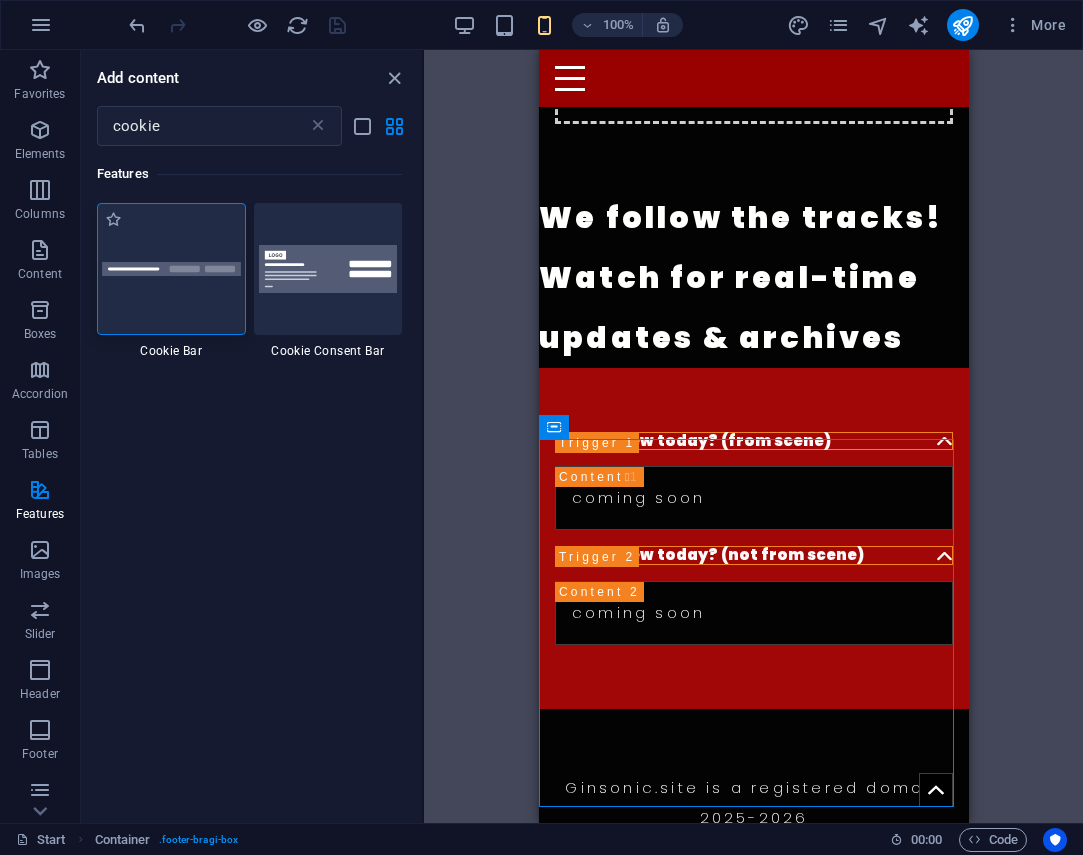 click at bounding box center [171, 269] 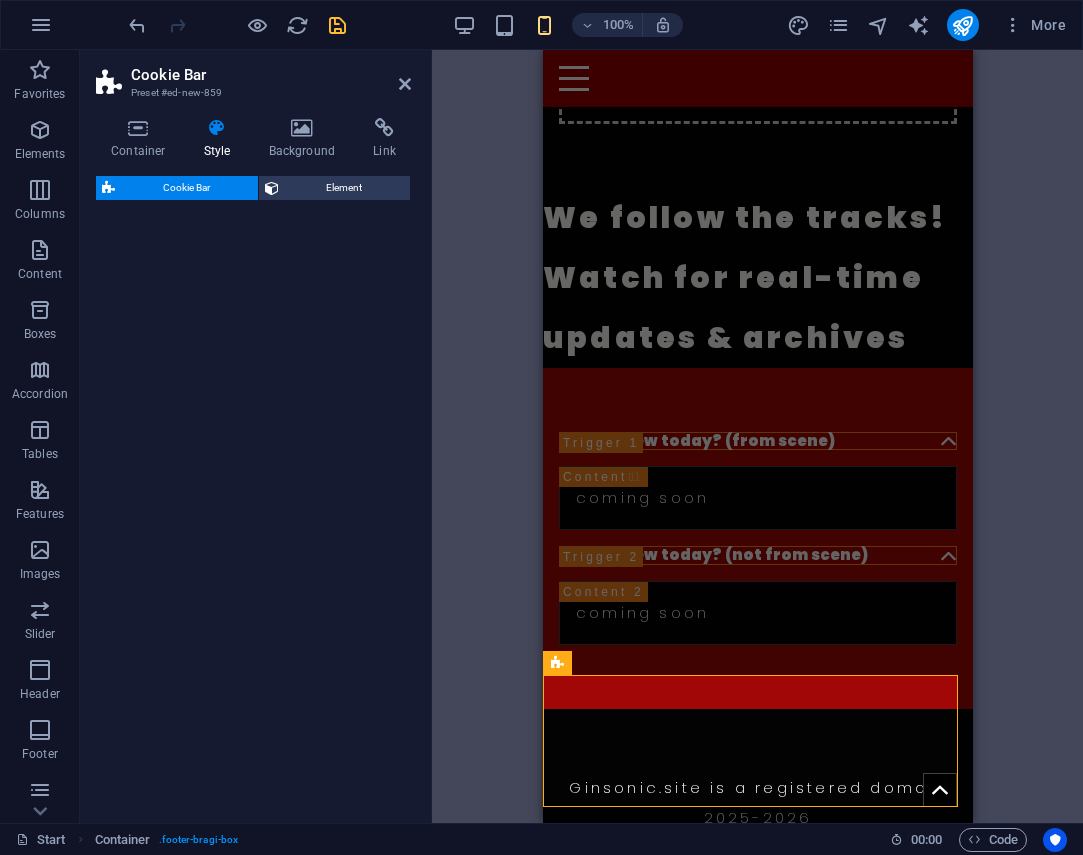 select on "px" 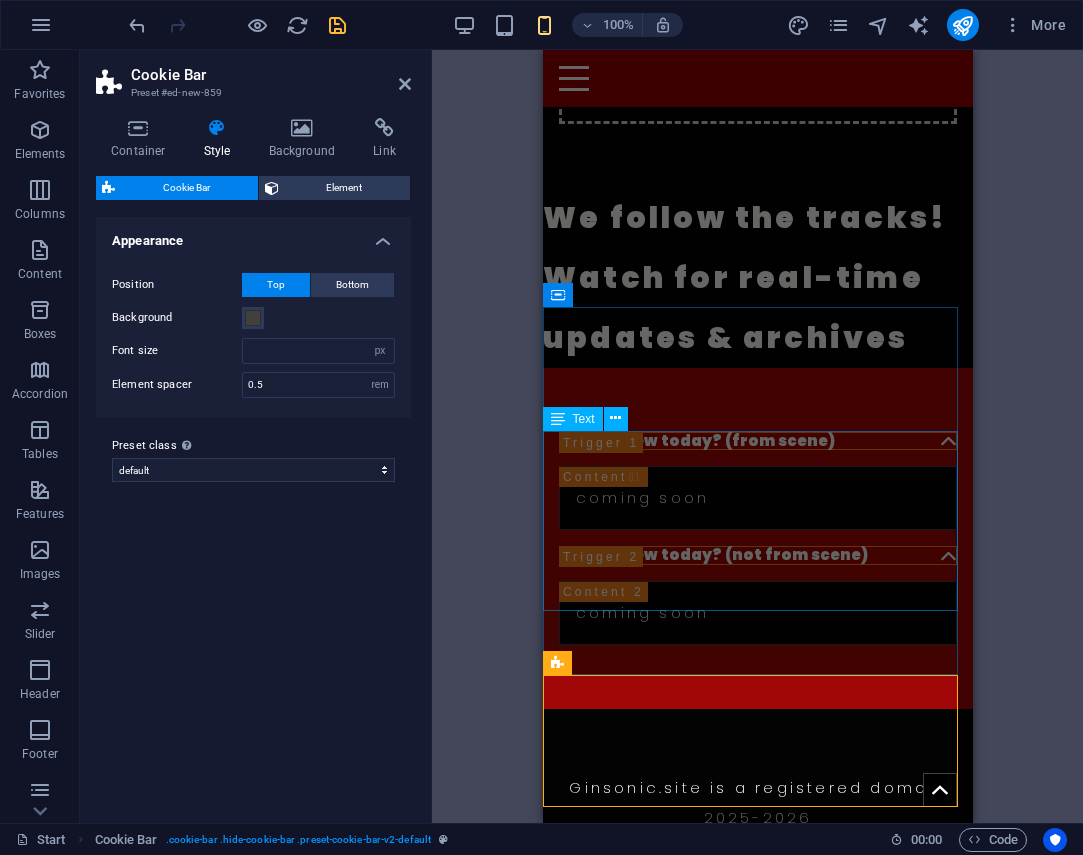 scroll, scrollTop: 711, scrollLeft: 0, axis: vertical 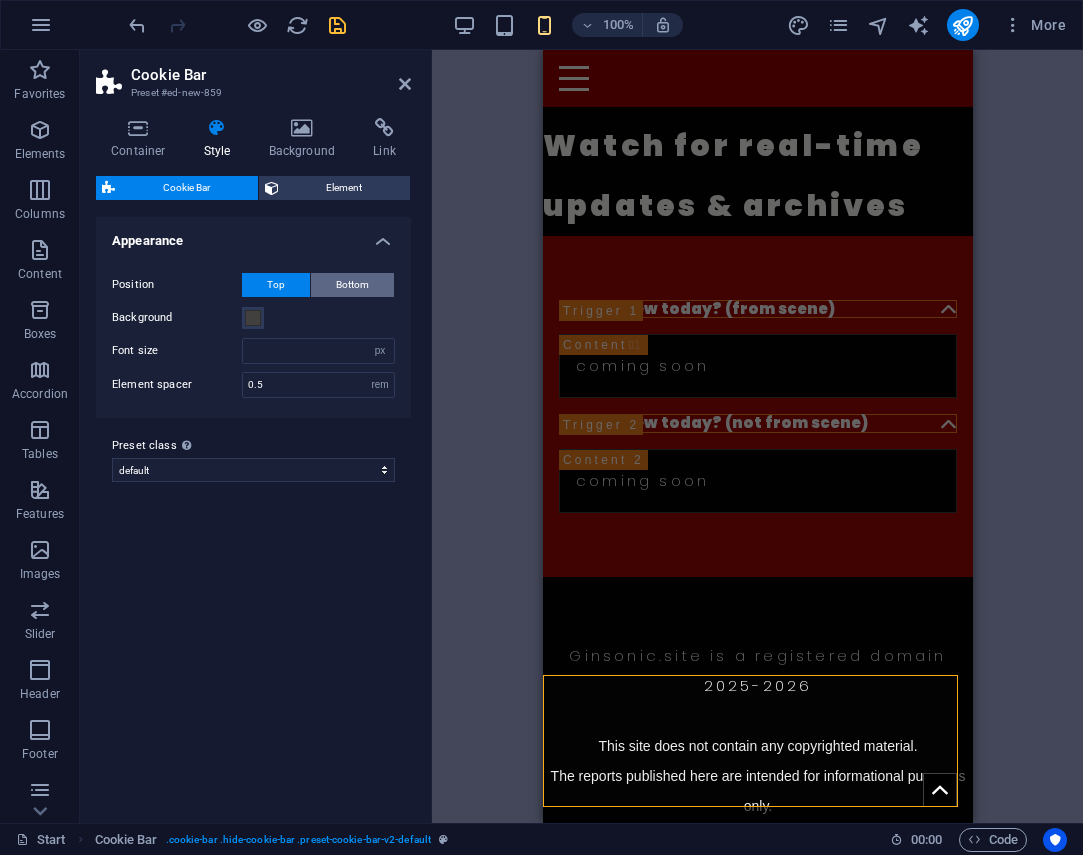 click on "Bottom" at bounding box center (352, 285) 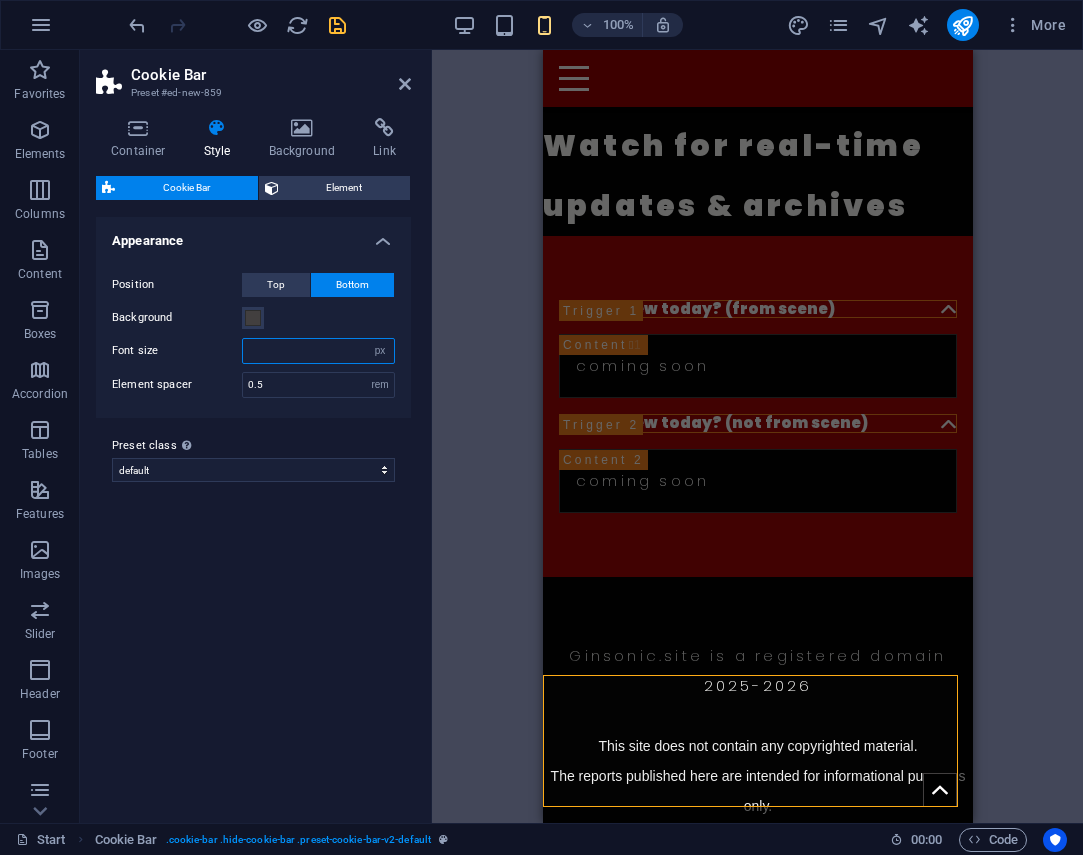 click at bounding box center (318, 351) 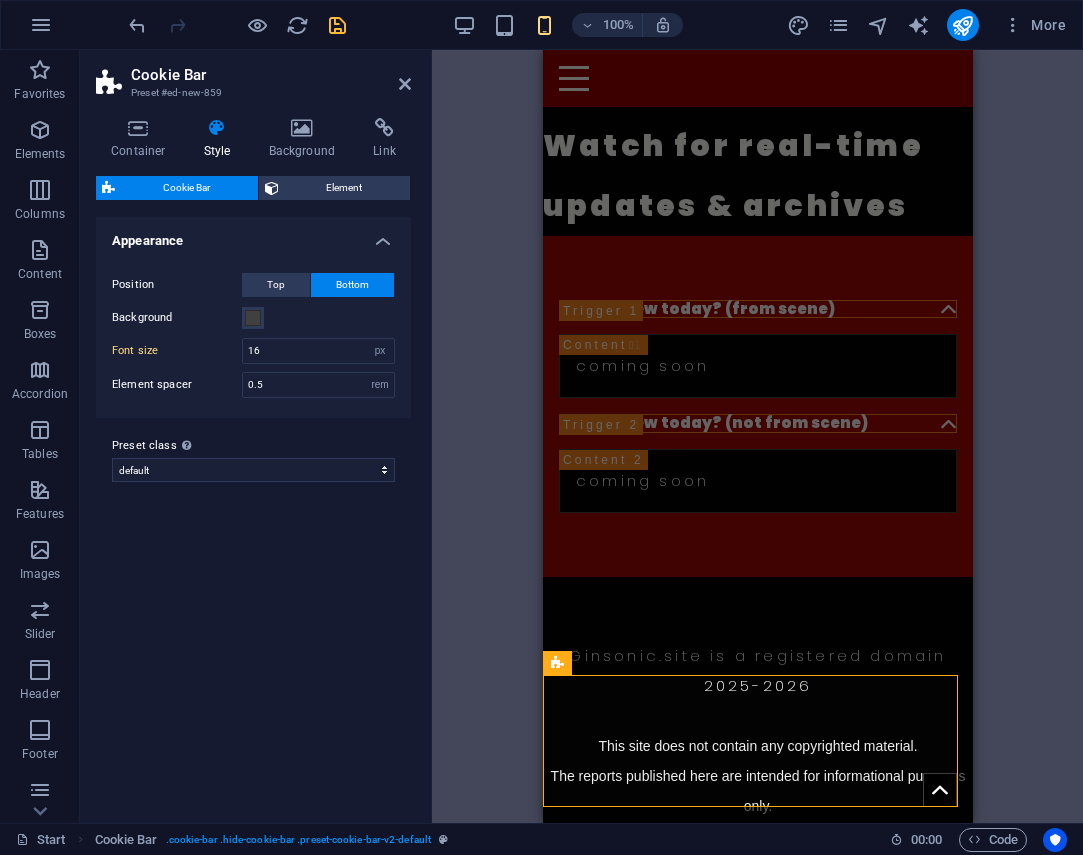 click on "Variants Default Appearance Position Top Bottom Background Font size 16 px rem % vh vw Element spacer 0.5 px rem % vw vh Preset class Above chosen variant and settings affect all elements which carry this preset class. default Add preset class" at bounding box center (253, 512) 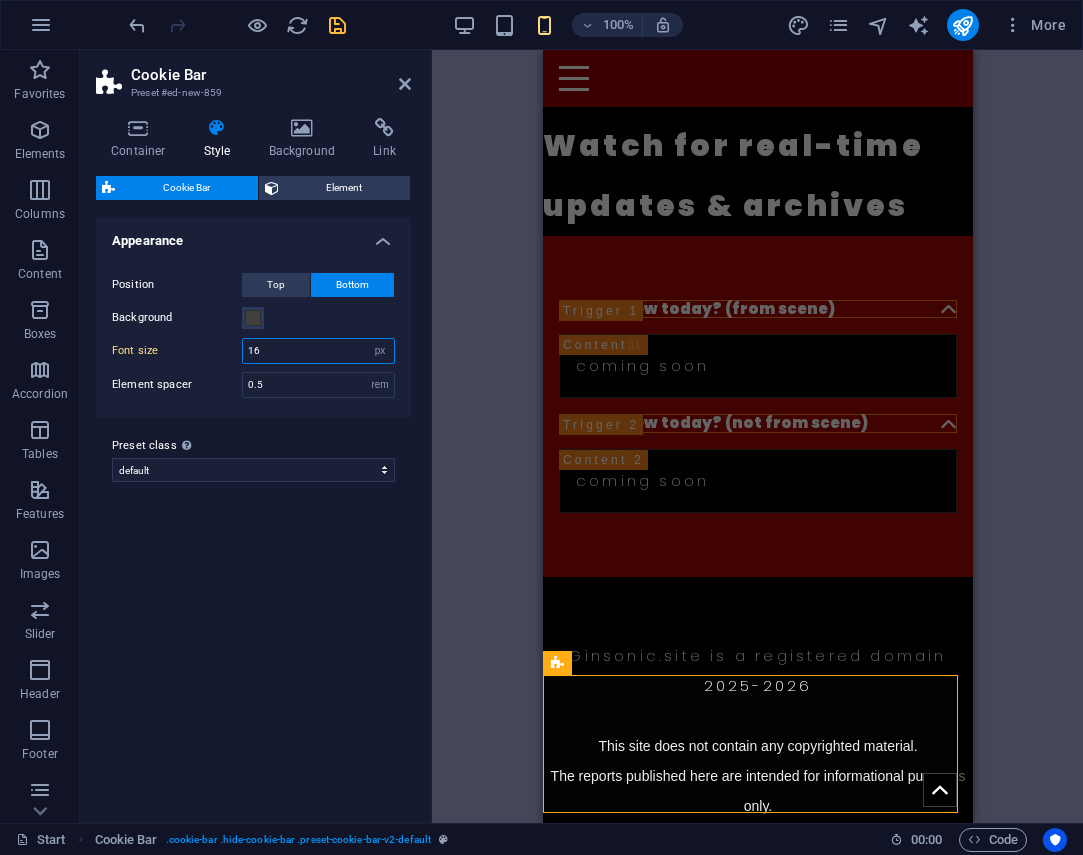 drag, startPoint x: 272, startPoint y: 347, endPoint x: 225, endPoint y: 351, distance: 47.169907 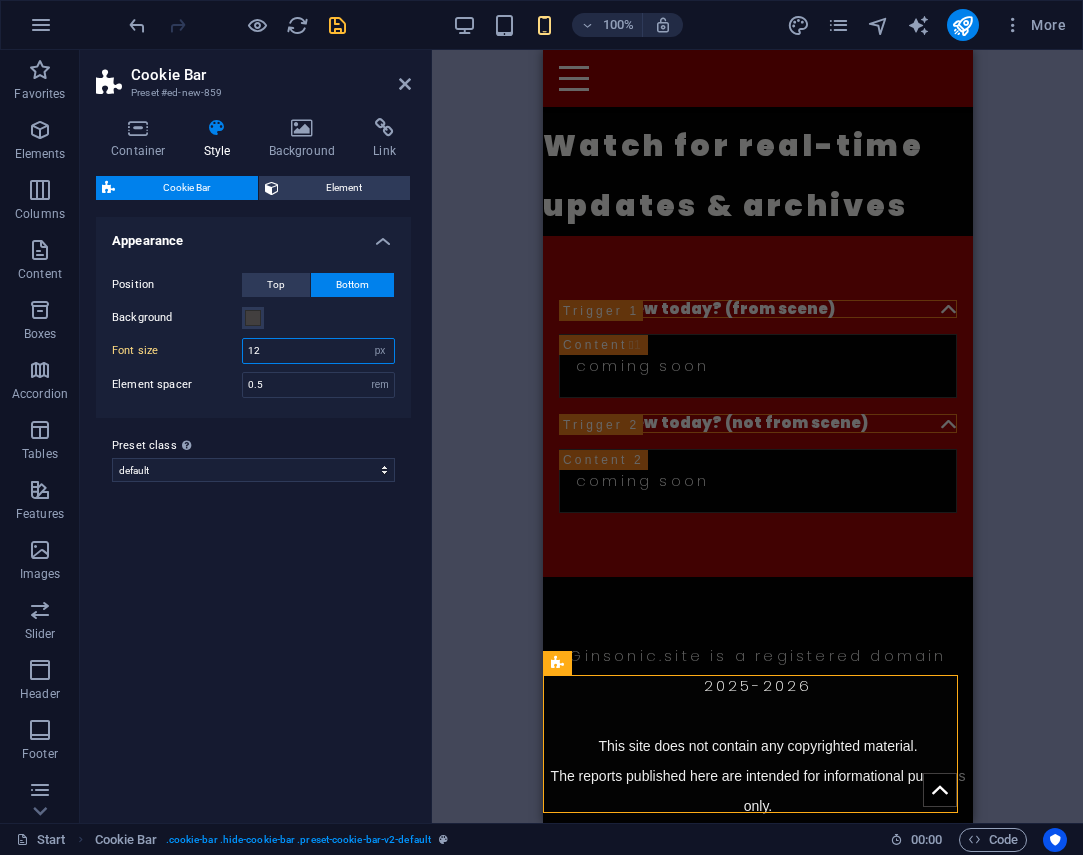 type on "12" 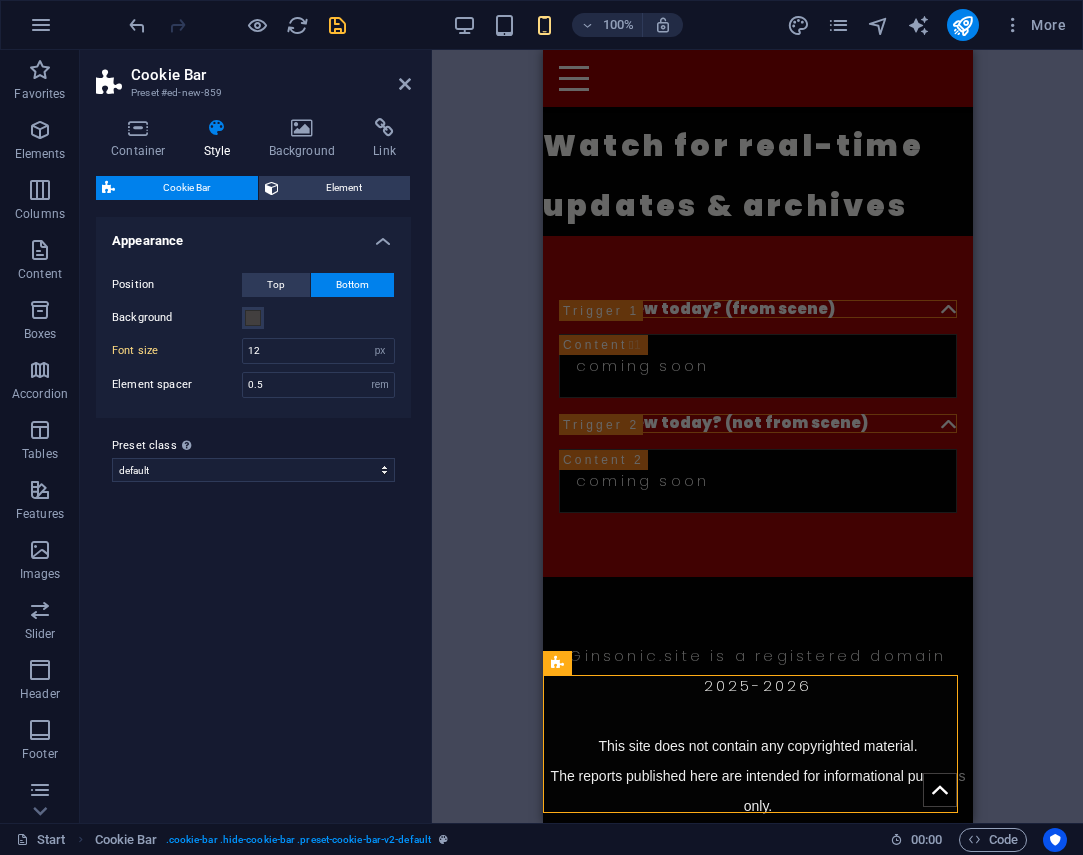 click on "Variants Default Appearance Position Top Bottom Background Font size 12 px rem % vh vw Element spacer 0.5 px rem % vw vh Preset class Above chosen variant and settings affect all elements which carry this preset class. default Add preset class" at bounding box center (253, 512) 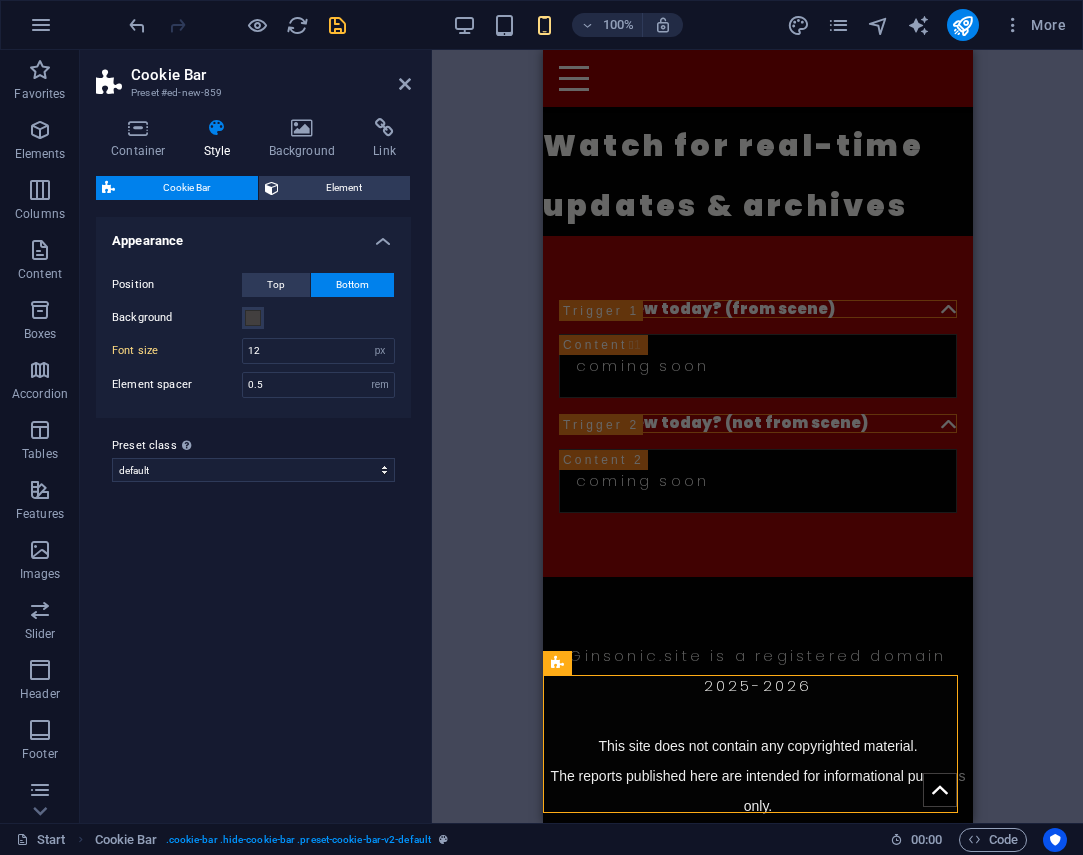 click on "Drag here to replace the existing content. Press “Ctrl” if you want to create a new element.
H3   Accordion   Text   H3   Placeholder   Container   Text   Menu Bar Hamburger   HTML   Container   Text   Container   Text   Container   HTML   Text   Top button   Cookie Consent Bar   Container   Button   Container   Button   H5   Container   Container   Text   Icon   Text   Container   Container   Spacer   Container   Cookie Consent Bar   Text   Placeholder   Cookie Bar   Text   Button" at bounding box center [757, 436] 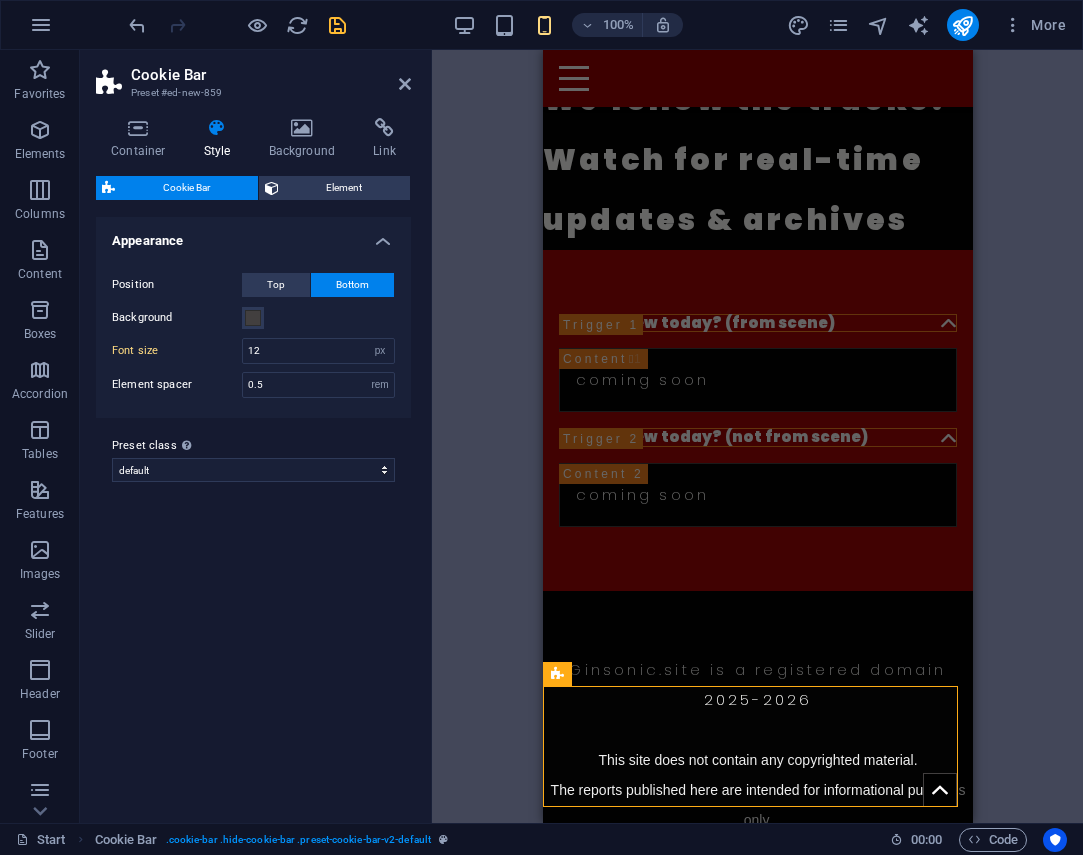 scroll, scrollTop: 695, scrollLeft: 0, axis: vertical 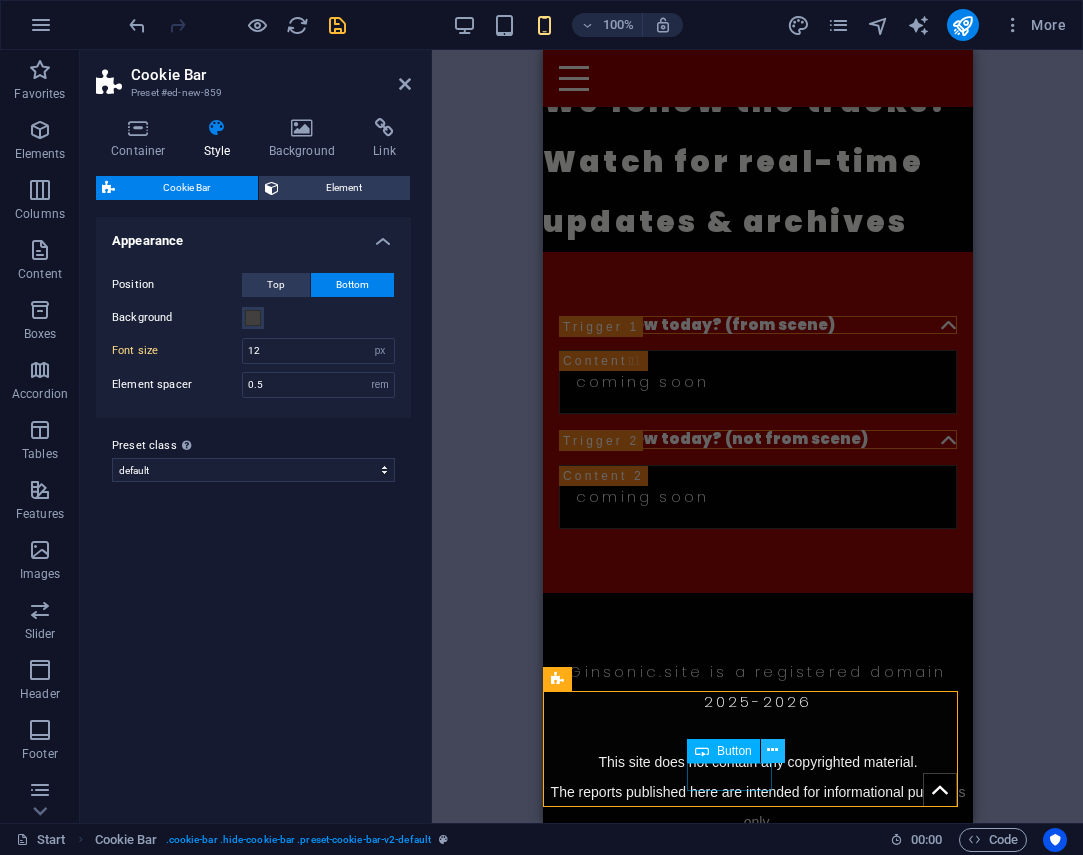 click at bounding box center [772, 750] 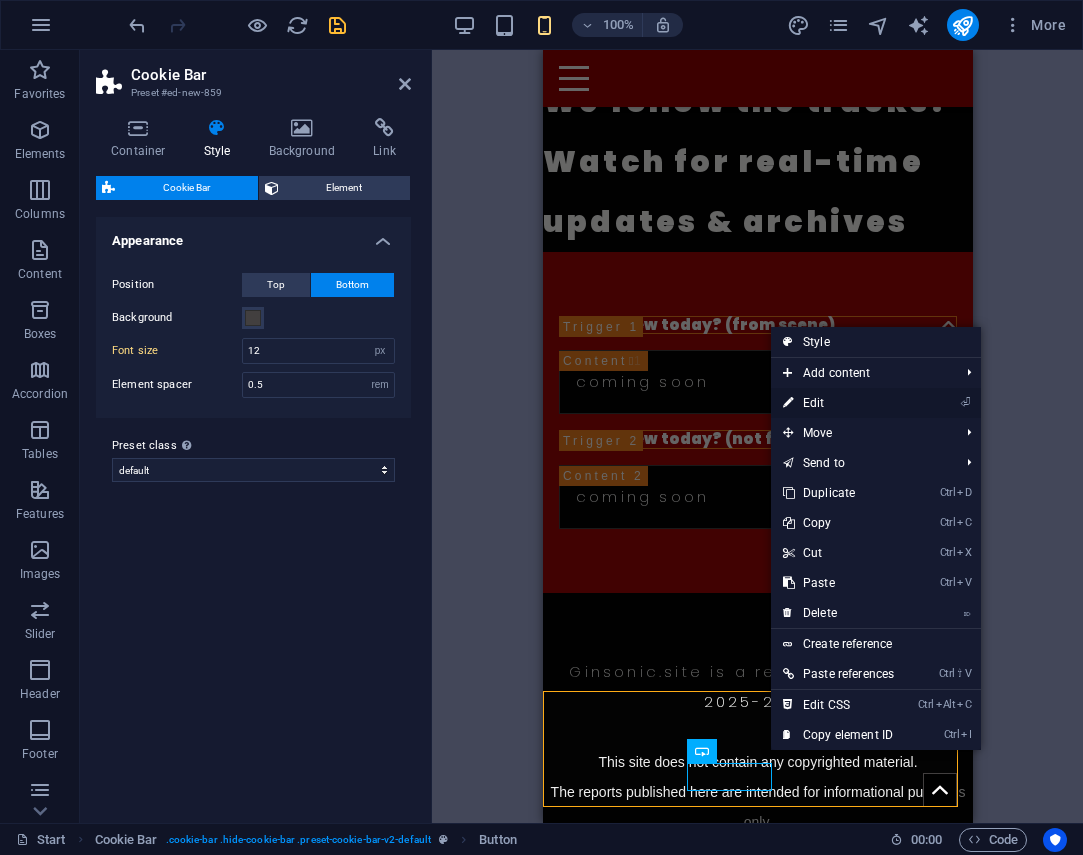 click on "⏎  Edit" at bounding box center [838, 403] 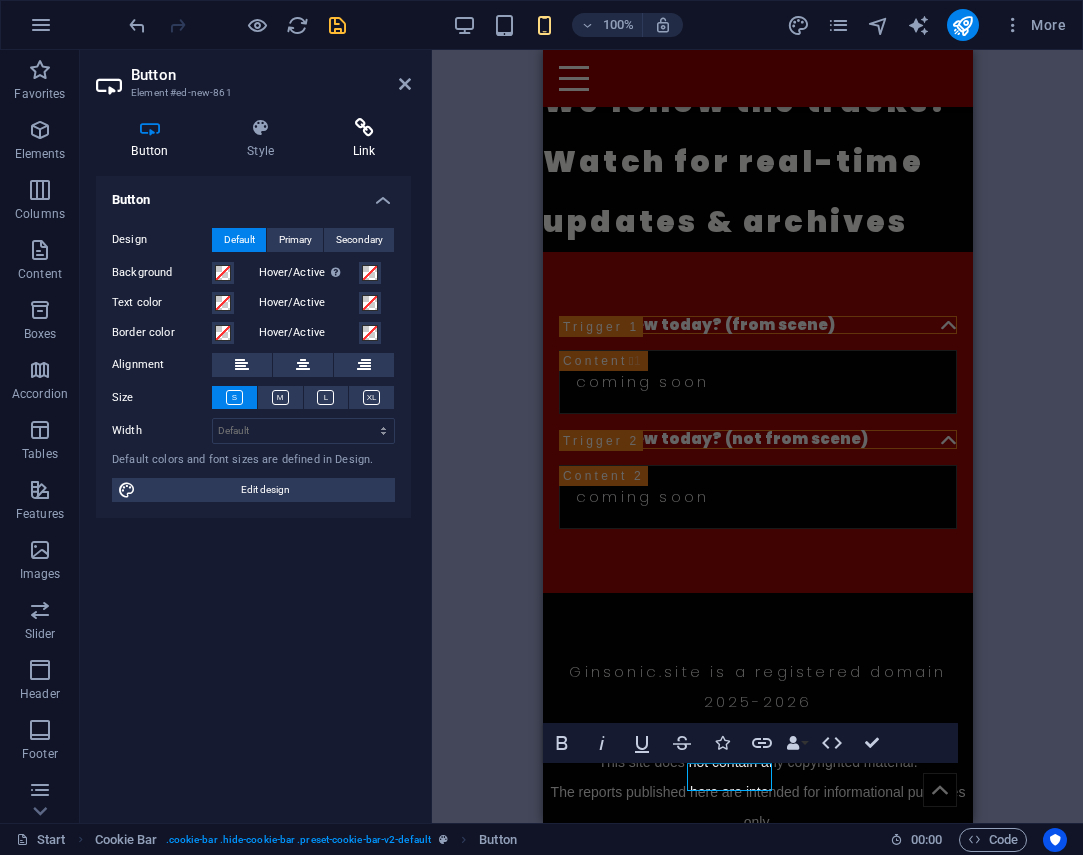 click on "Link" at bounding box center [364, 139] 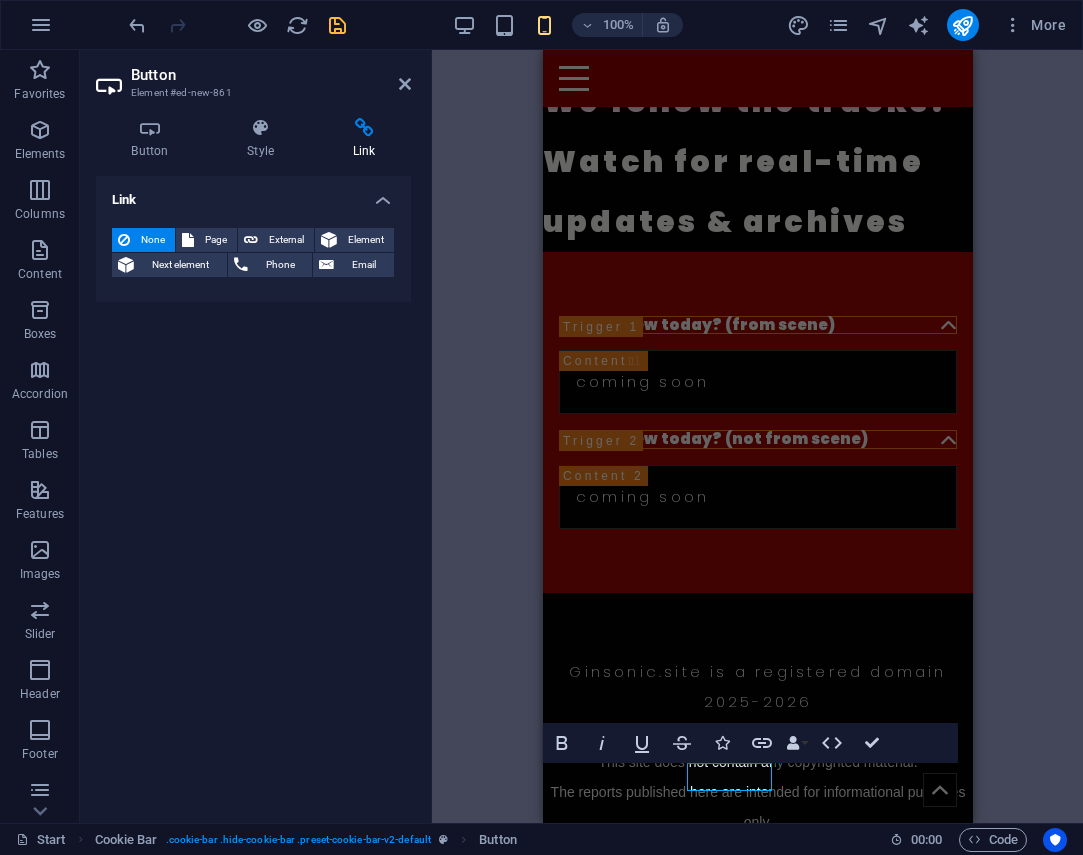 click on "Link None Page External Element Next element Phone Email Page Start Legal notice Privacy test Element
URL Phone Email Link target New tab Same tab Overlay Title Additional link description, should not be the same as the link text. The title is most often shown as a tooltip text when the mouse moves over the element. Leave empty if uncertain. Relationship Sets the  relationship of this link to the link target . For example, the value "nofollow" instructs search engines not to follow the link. Can be left empty. alternate author bookmark external help license next nofollow noreferrer noopener prev search tag" at bounding box center (253, 491) 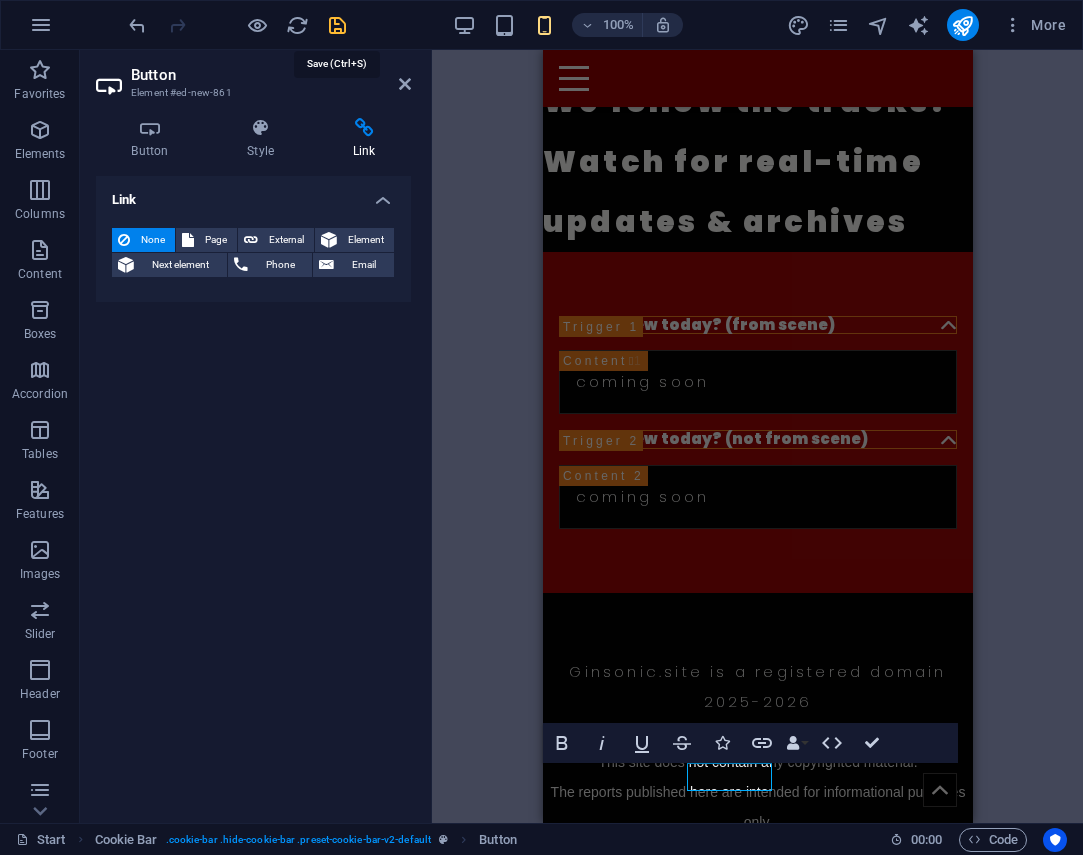 click at bounding box center (337, 25) 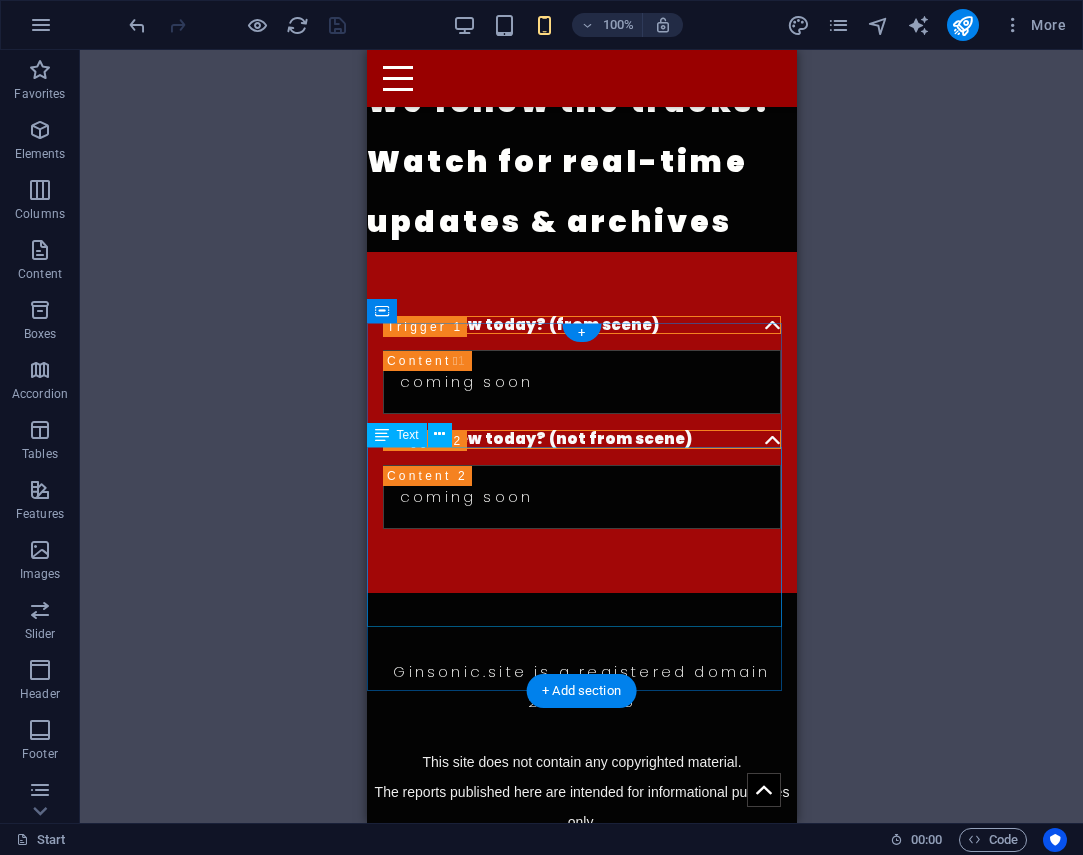 click on "This site does not contain any copyrighted material.  The reports published here are intended for informational purposes only.  Legal  |  Privacy" at bounding box center [581, 807] 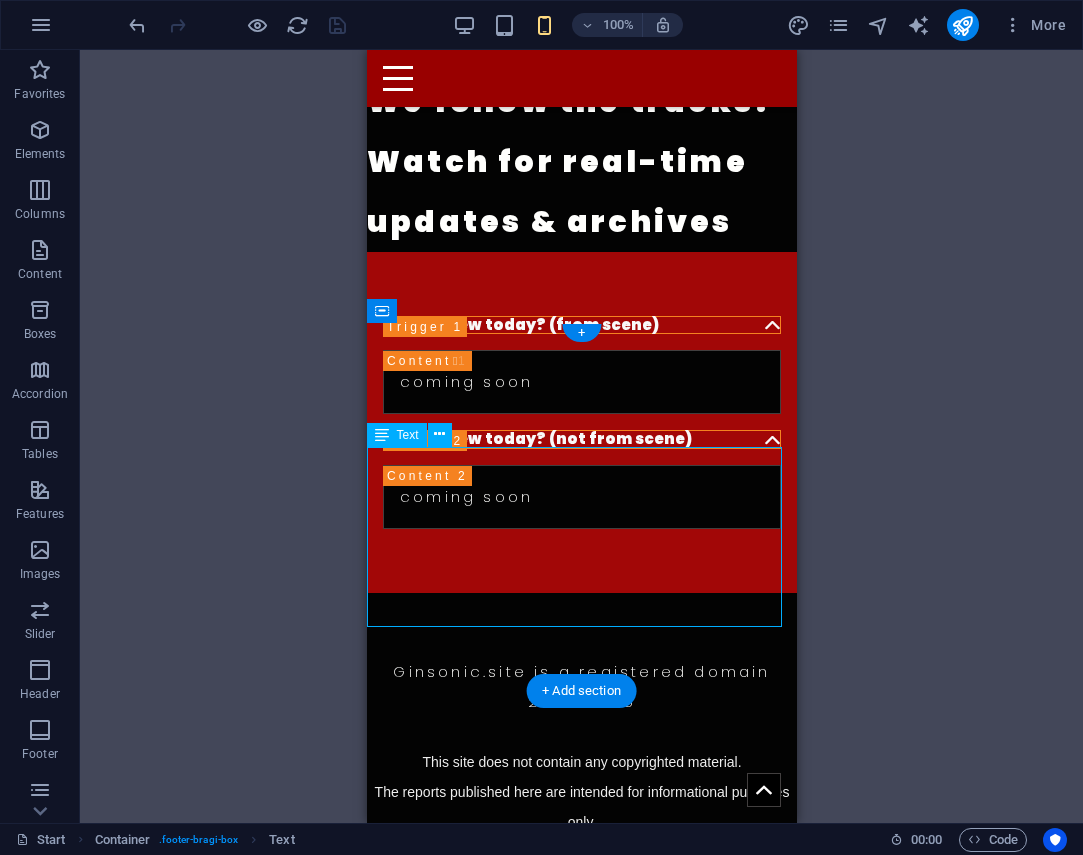 click on "This site does not contain any copyrighted material.  The reports published here are intended for informational purposes only.  Legal  |  Privacy" at bounding box center (581, 807) 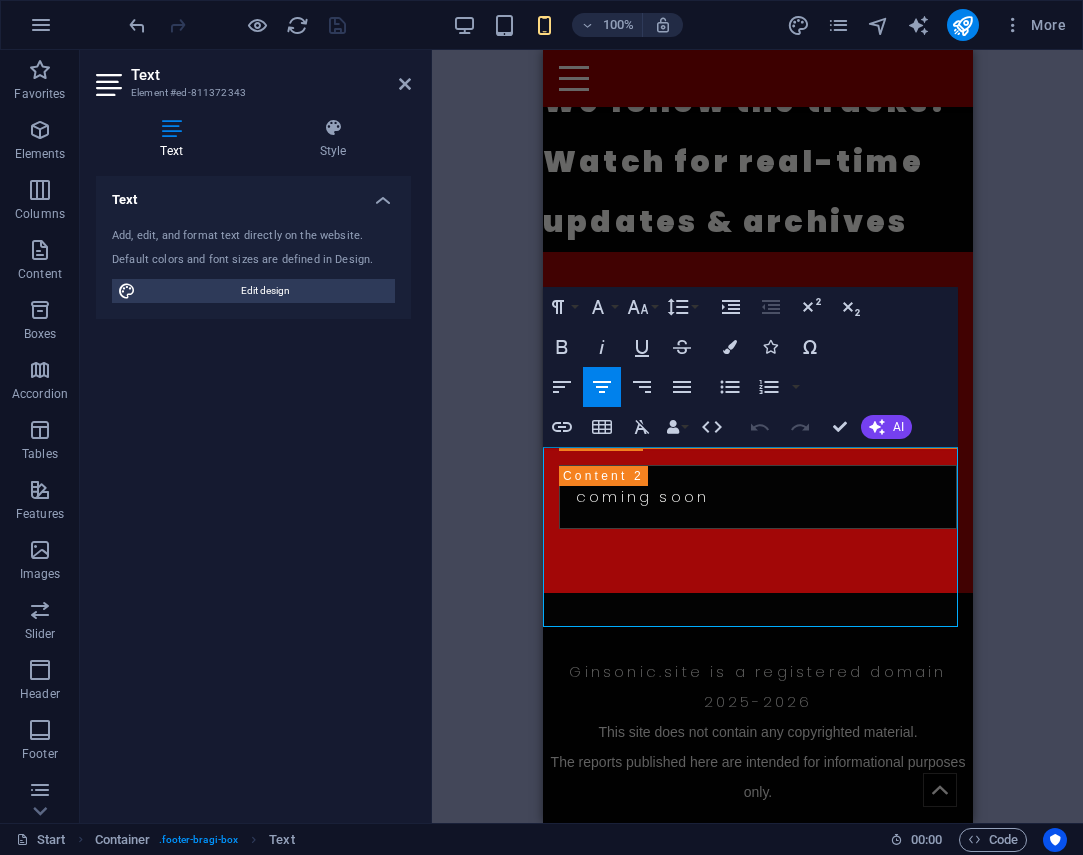 scroll, scrollTop: 665, scrollLeft: 0, axis: vertical 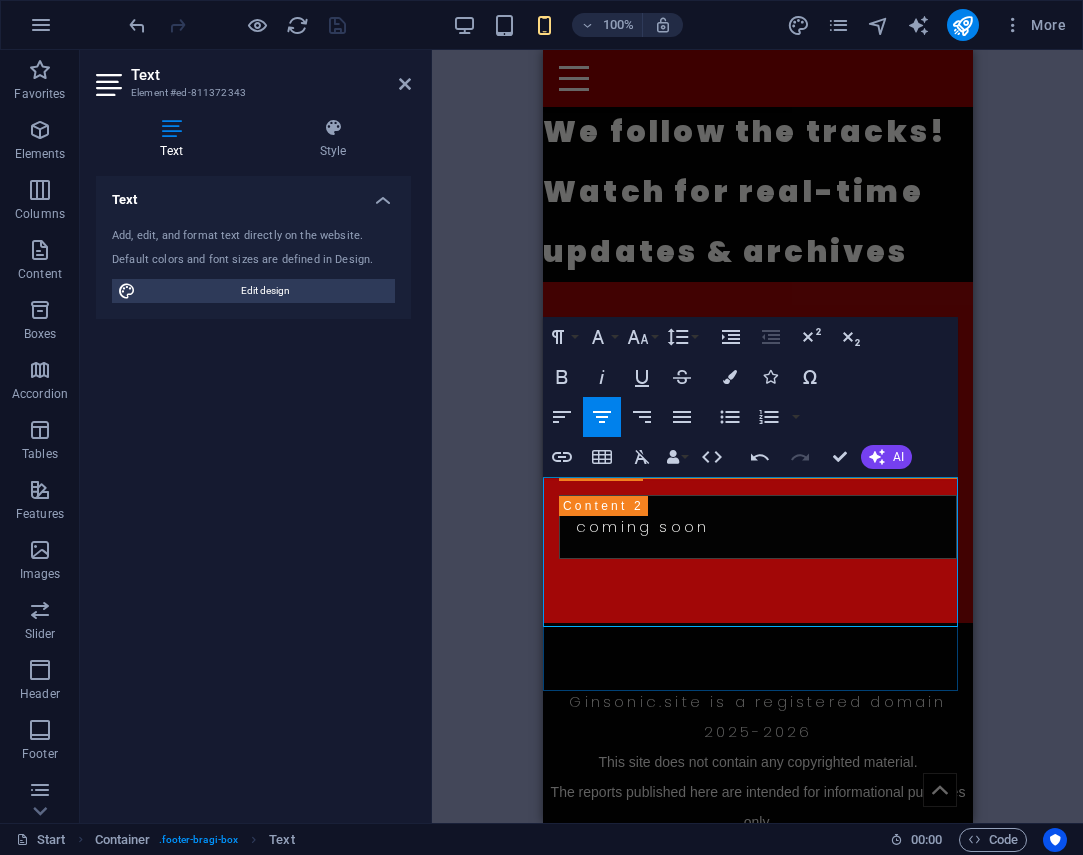 click at bounding box center (757, 852) 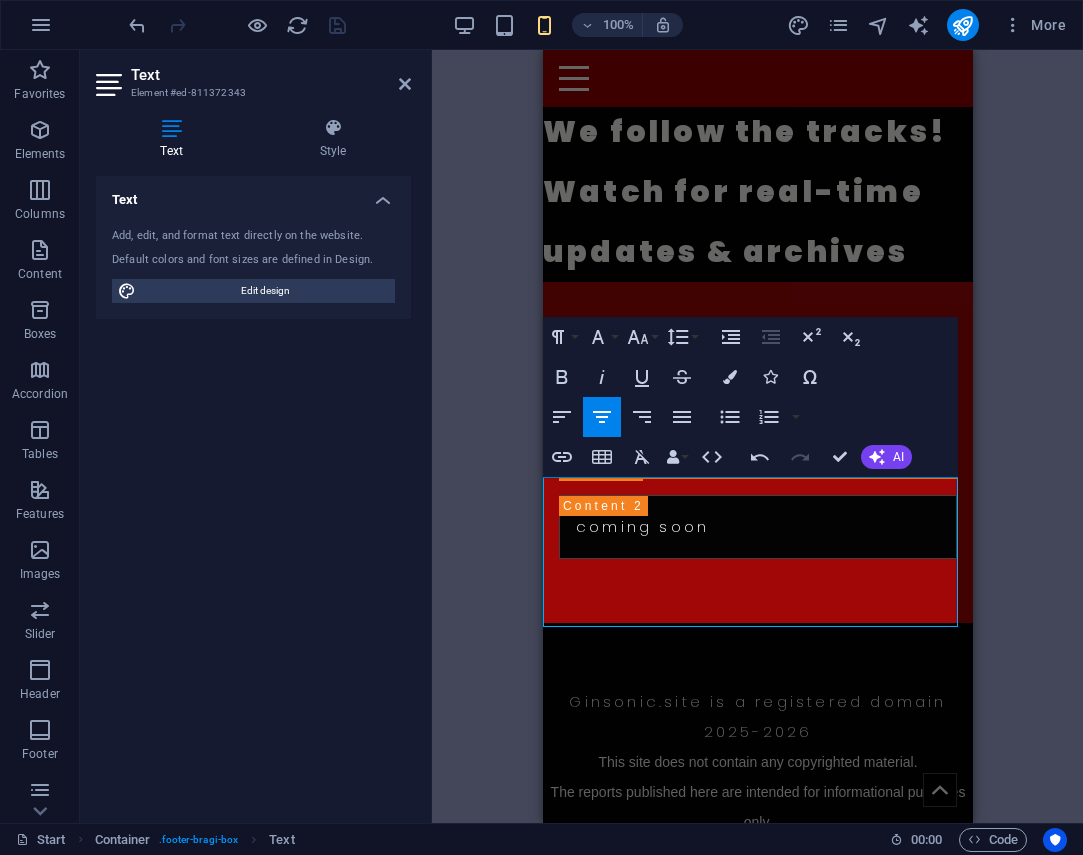 click on "Drag here to replace the existing content. Press “Ctrl” if you want to create a new element.
H3   Accordion   Text   H3   Placeholder   Container   Text   Menu Bar Hamburger   HTML   Container   Text   Container   Text   Container   HTML   Text   Top button   Cookie Consent Bar   Container   Button   Container   Button   H5   Container   Container   Text   Icon   Text   Container   Container   Spacer   Container   Cookie Consent Bar   Text   Placeholder   Cookie Bar   Cookie Bar   Text   Button   Cookie Bar   Cookie Bar   Text Paragraph Format Normal Heading 1 Heading 2 Heading 3 Heading 4 Heading 5 Heading 6 Code Font Family Arial Georgia Impact Tahoma Times New Roman Verdana Nunito Poppins Font Size 8 9 10 11 12 14 18 24 30 36 48 60 72 96 Line Height Default Single 1.15 1.5 Double Increase Indent Decrease Indent Superscript Subscript Bold Italic Underline Strikethrough Colors Icons Special Characters Align Left Align Center Align Right Align Justify Unordered List   Default Circle" at bounding box center (757, 436) 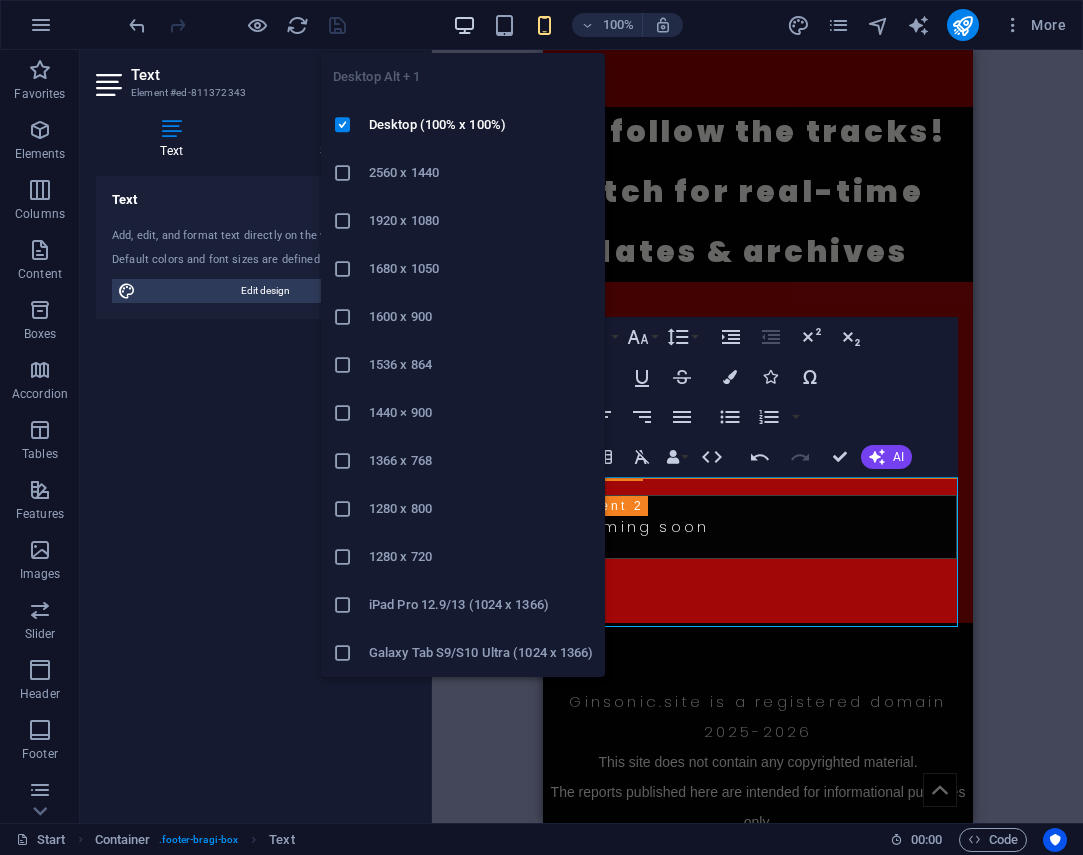 click at bounding box center [464, 25] 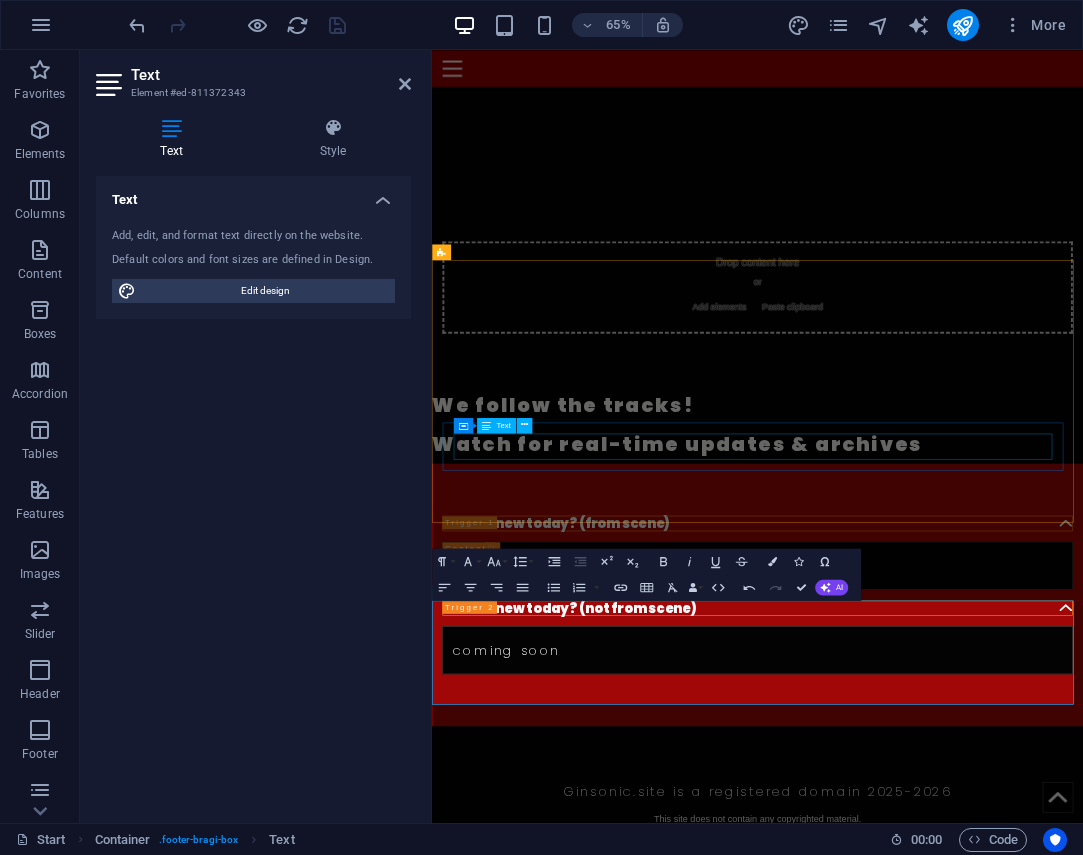 scroll, scrollTop: 327, scrollLeft: 0, axis: vertical 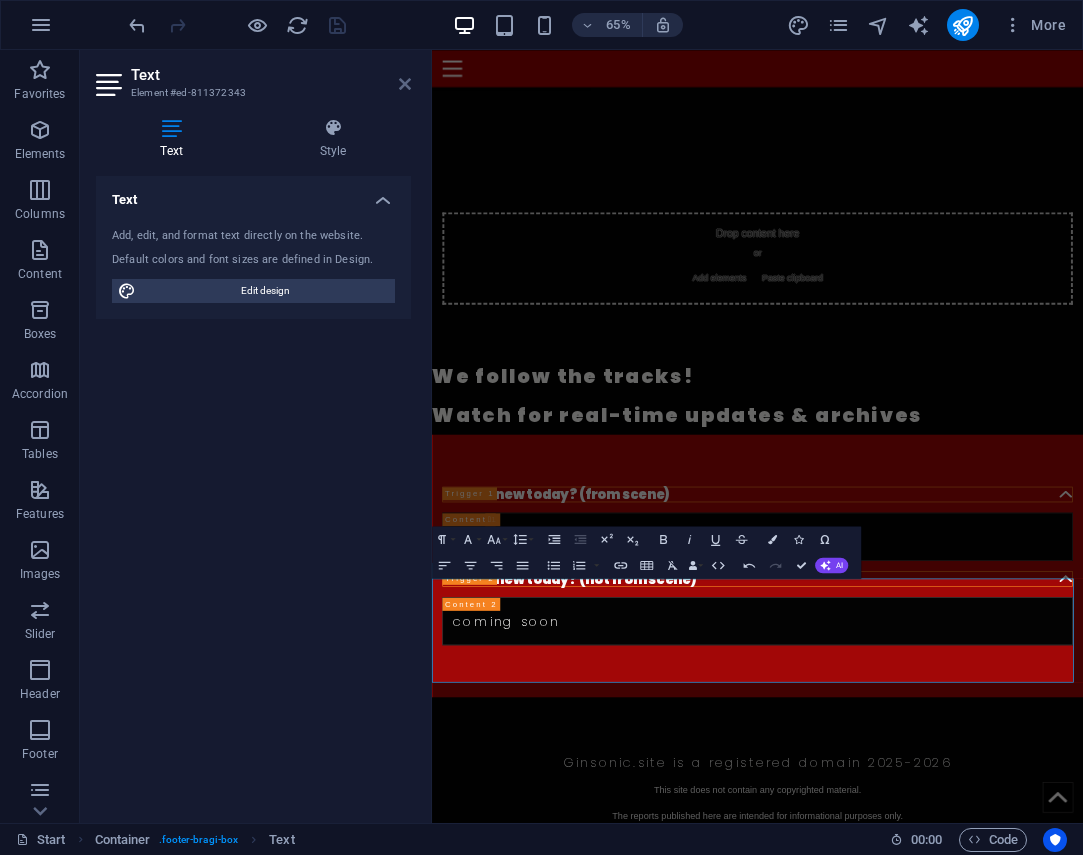 click at bounding box center [405, 84] 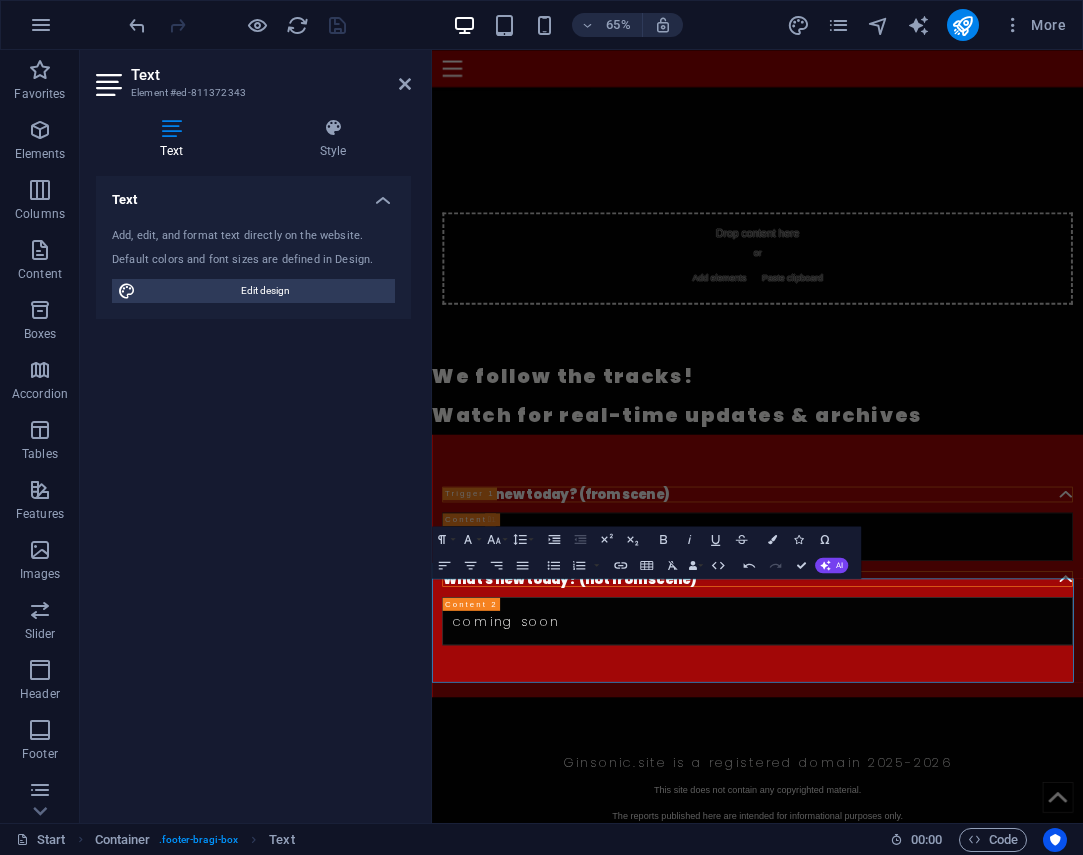 scroll, scrollTop: 743, scrollLeft: 0, axis: vertical 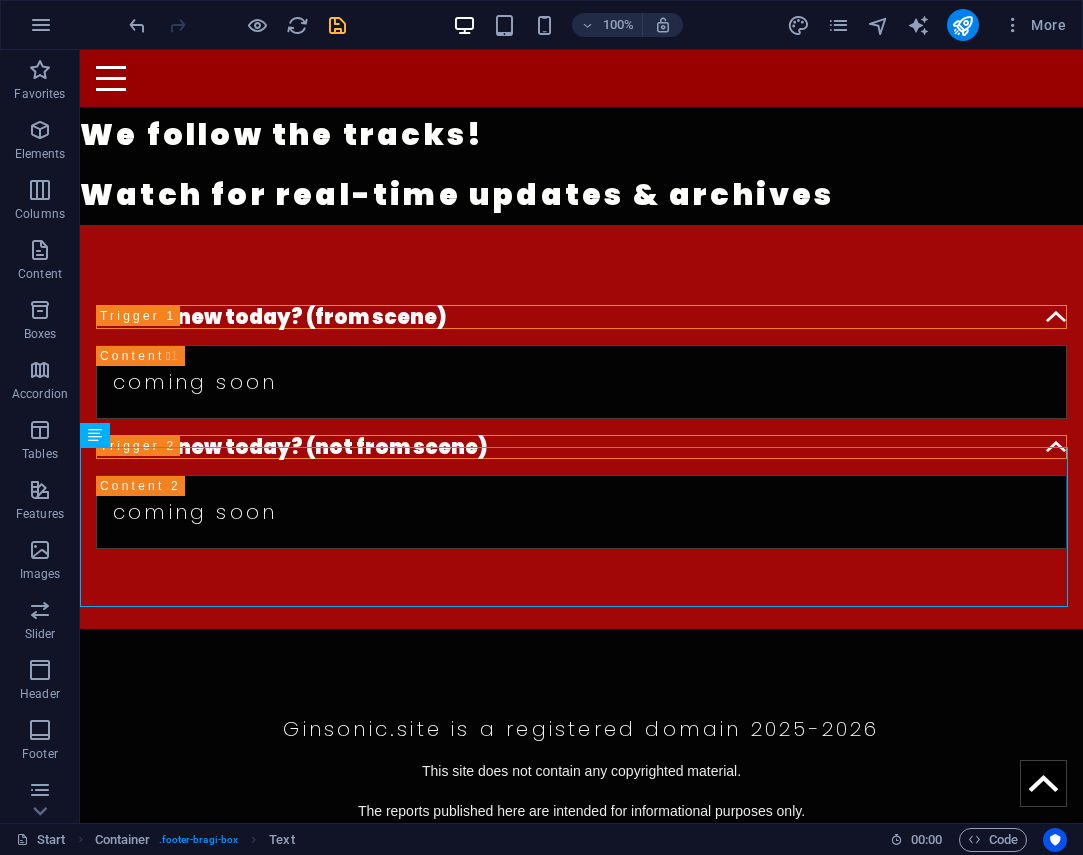 click at bounding box center [337, 25] 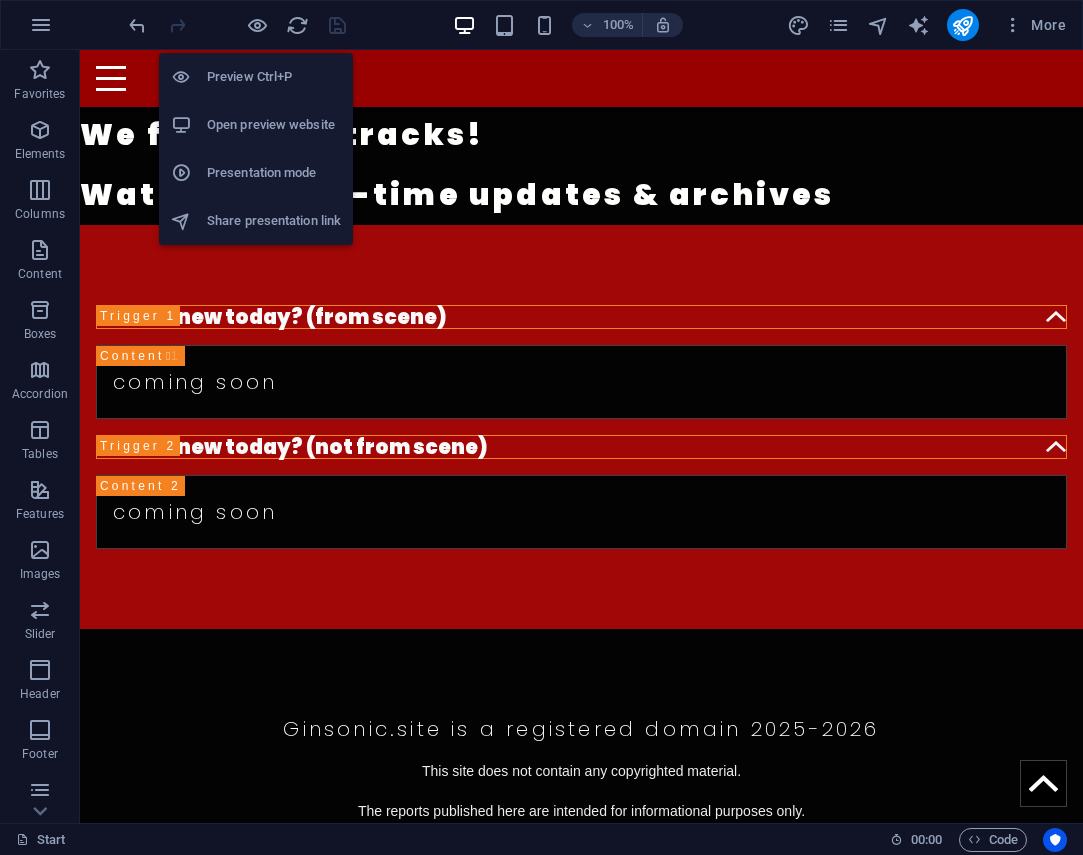 click on "Open preview website" at bounding box center (274, 125) 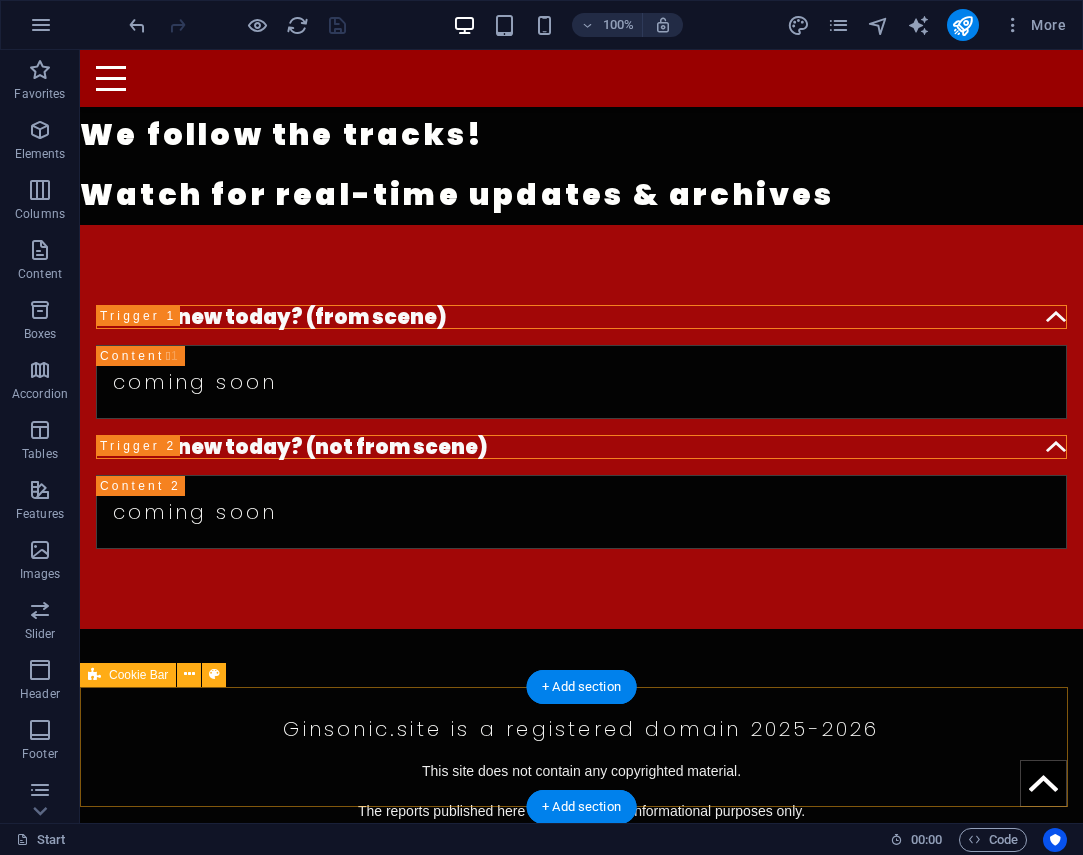 click on "This site uses cookies to store information on your computer Learn more Ok" at bounding box center [581, 1069] 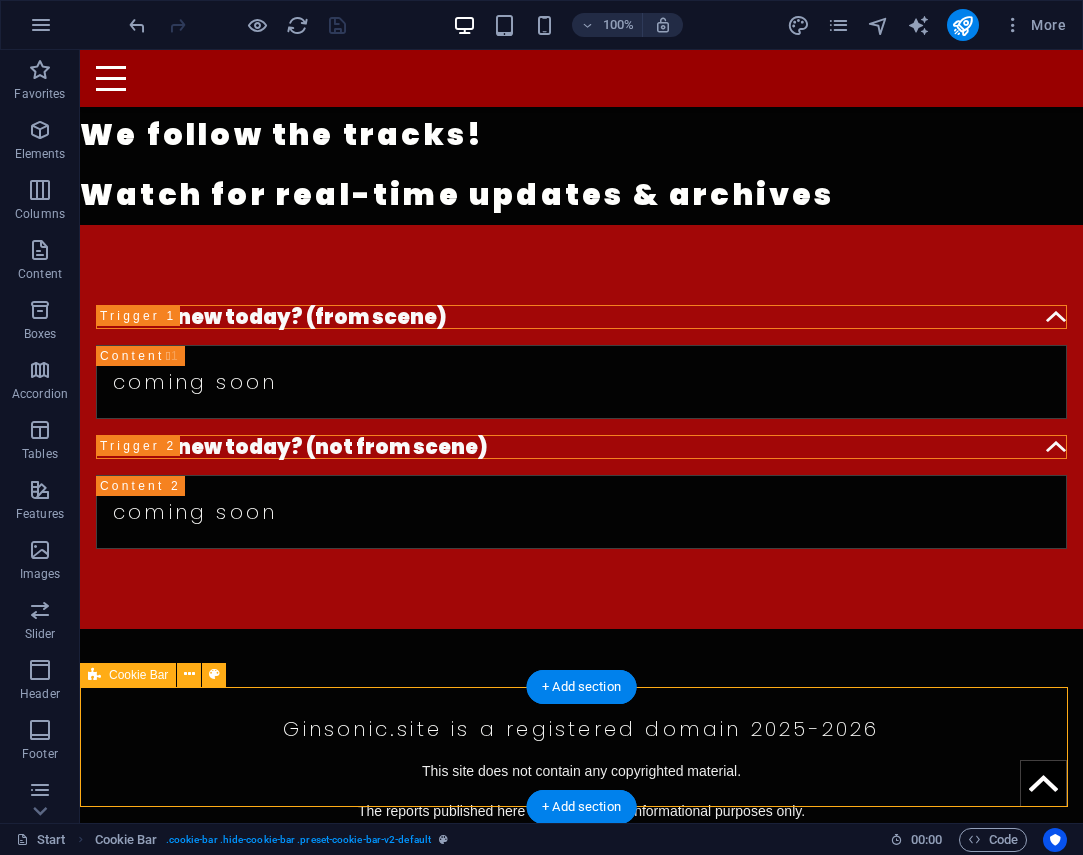 click on "This site uses cookies to store information on your computer Learn more Ok" at bounding box center [581, 1069] 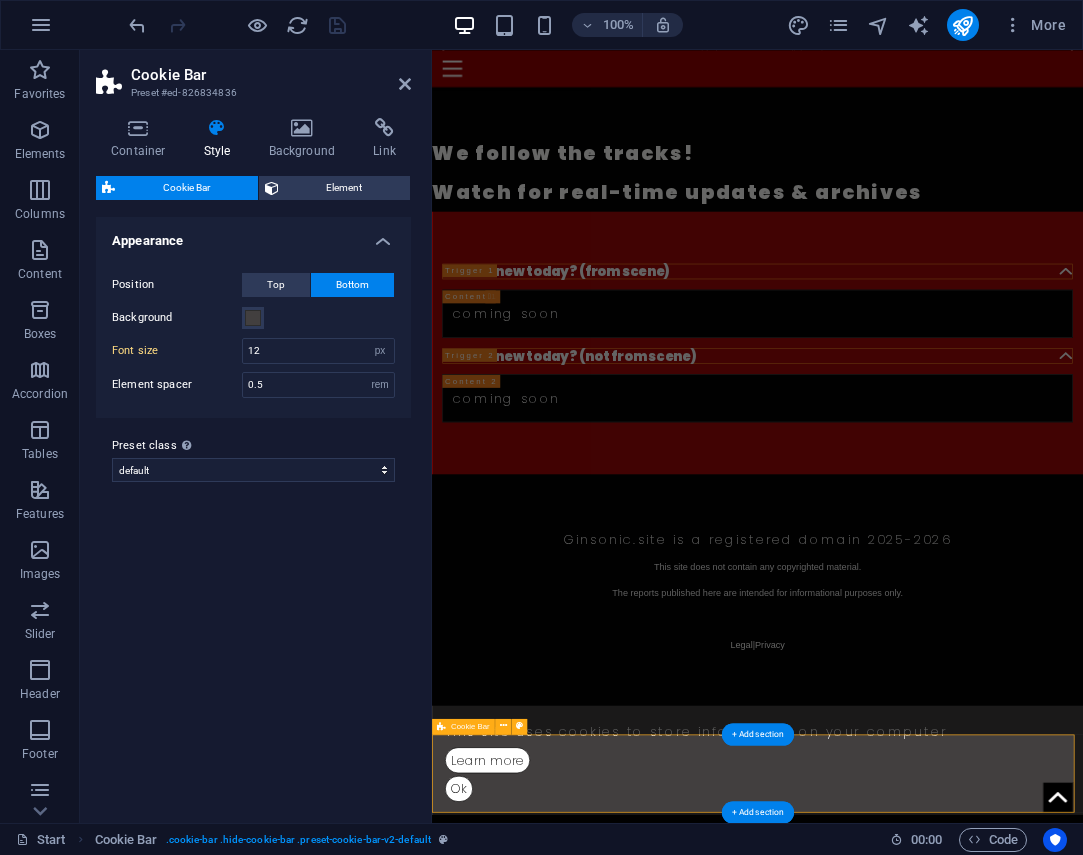 scroll, scrollTop: 327, scrollLeft: 0, axis: vertical 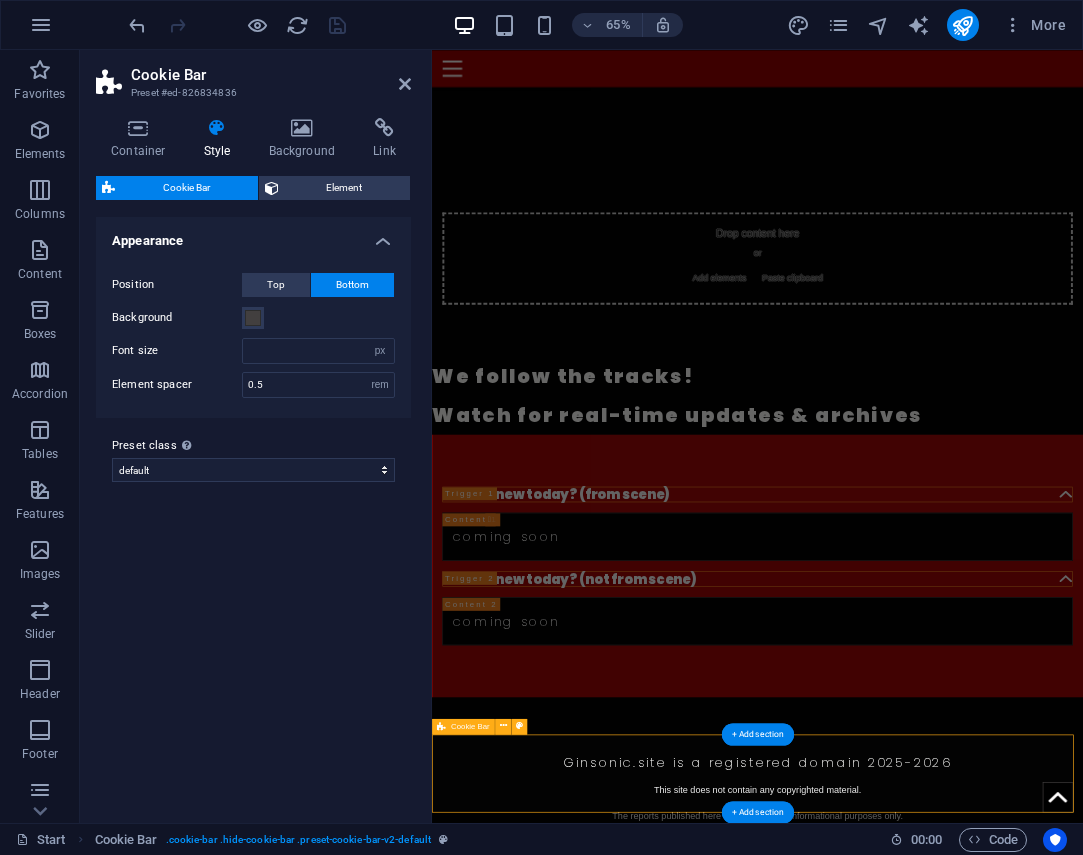 type 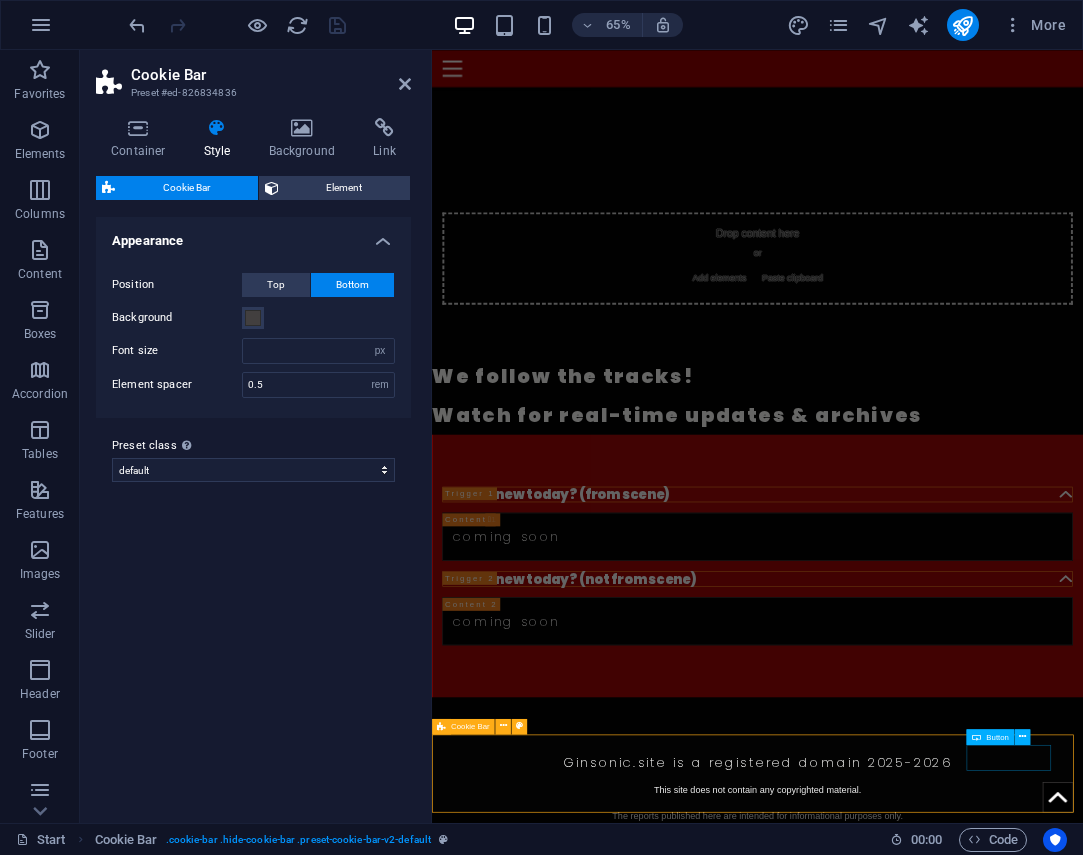 click on "Learn more" at bounding box center [933, 1485] 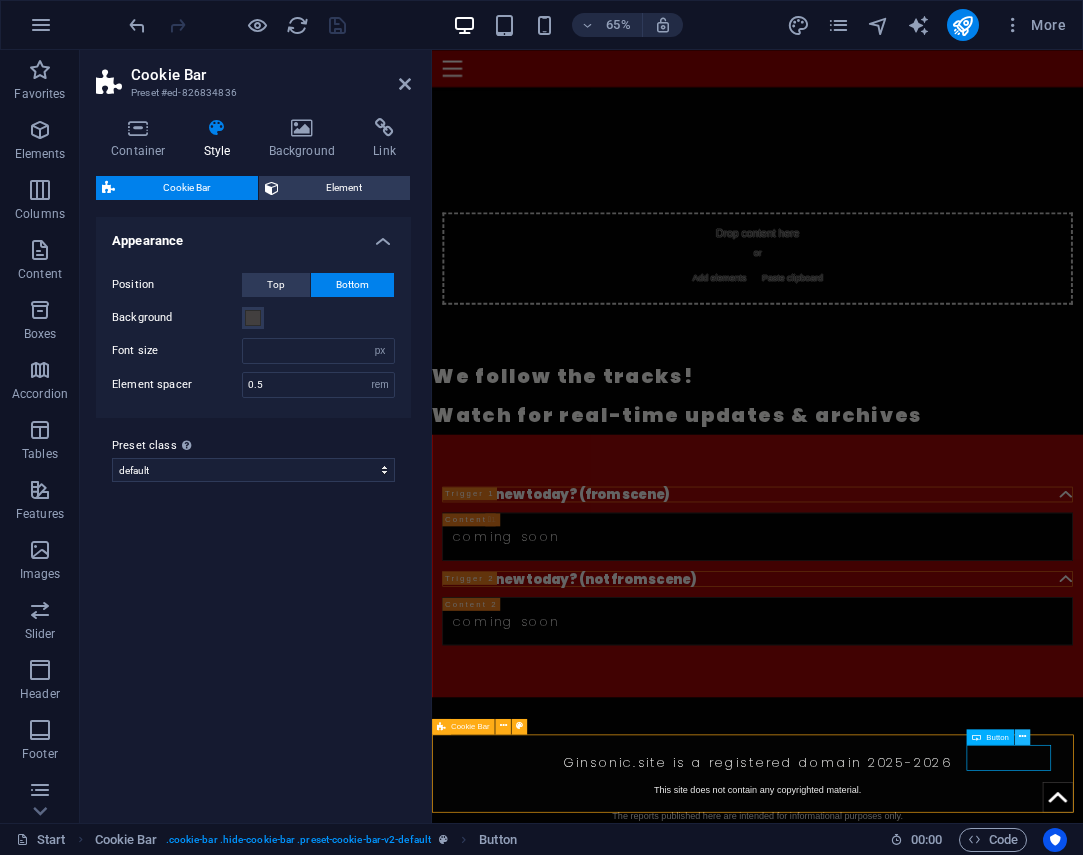 click at bounding box center [1022, 737] 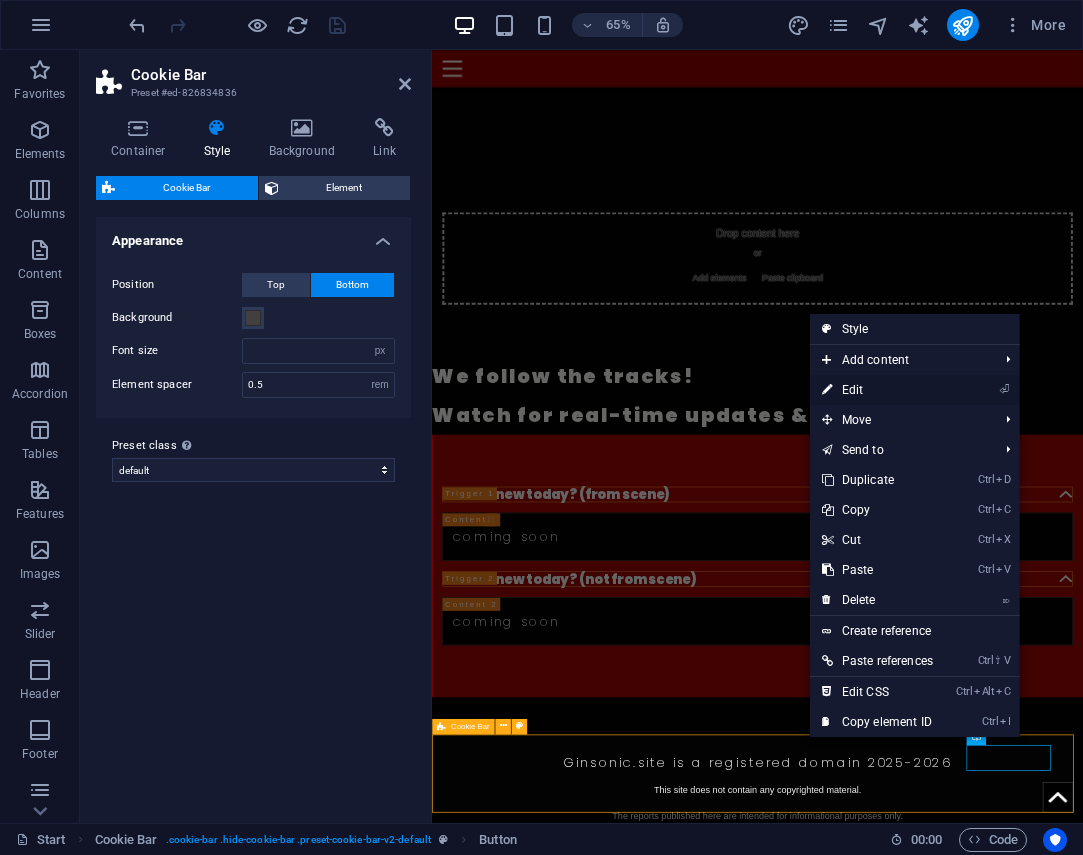 click on "⏎  Edit" at bounding box center [877, 390] 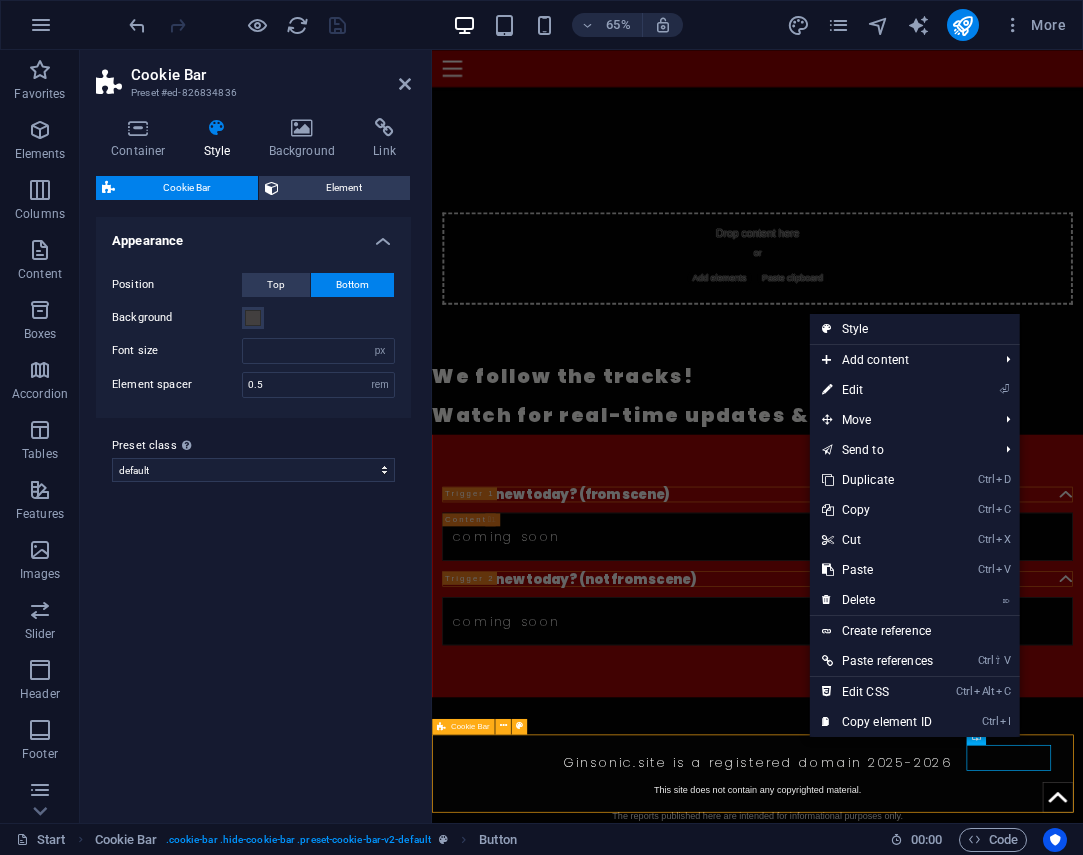 select 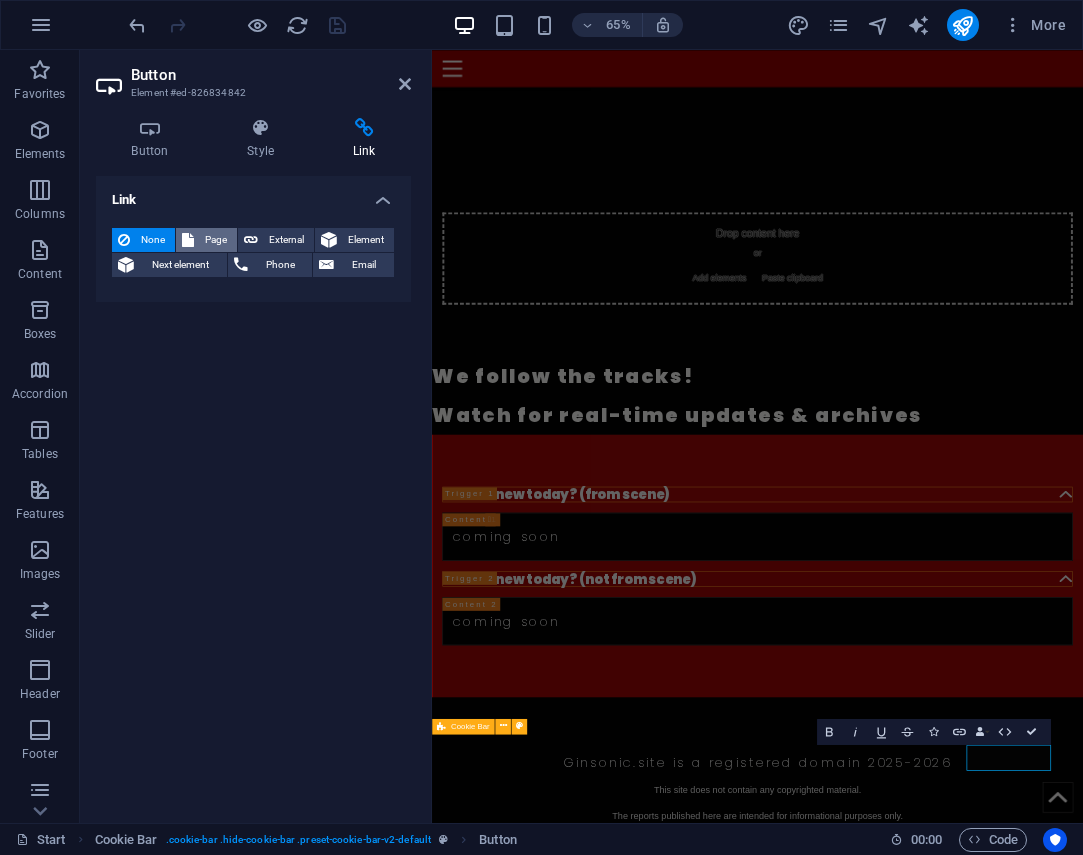 click on "Page" at bounding box center (215, 240) 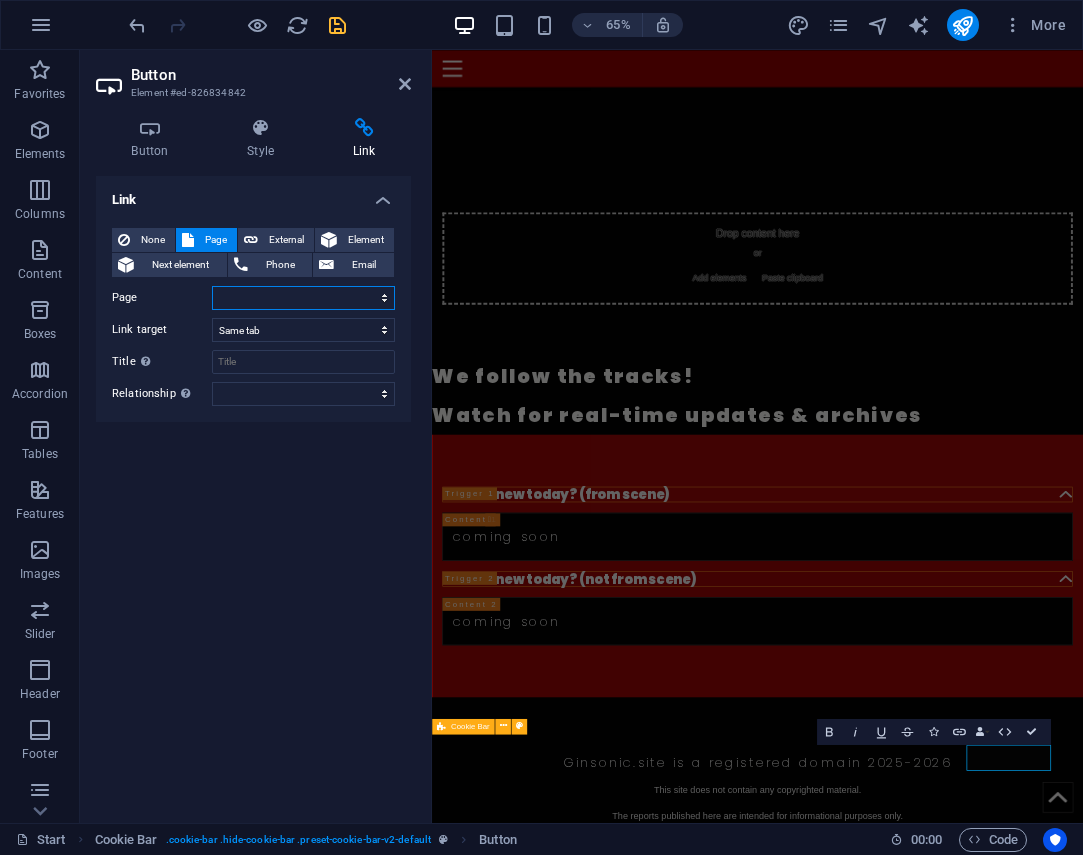 click on "Start Legal notice Privacy test" at bounding box center (303, 298) 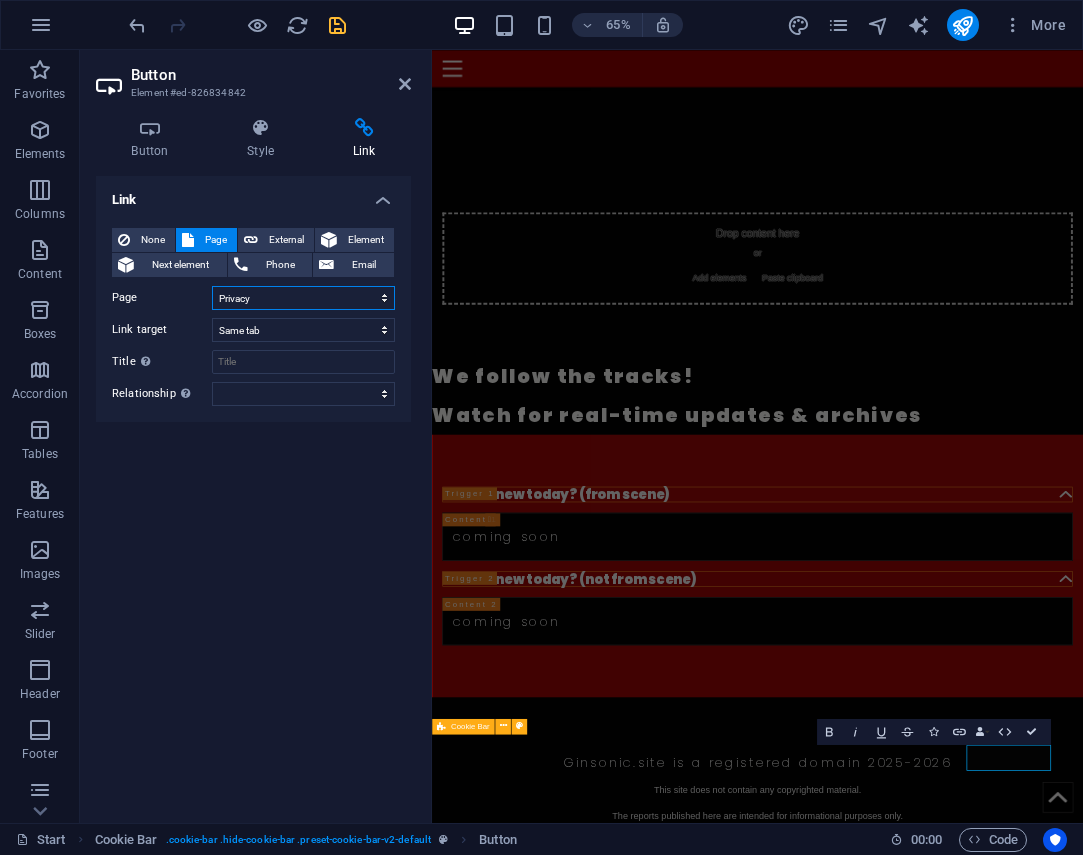 click on "Start Legal notice Privacy test" at bounding box center (303, 298) 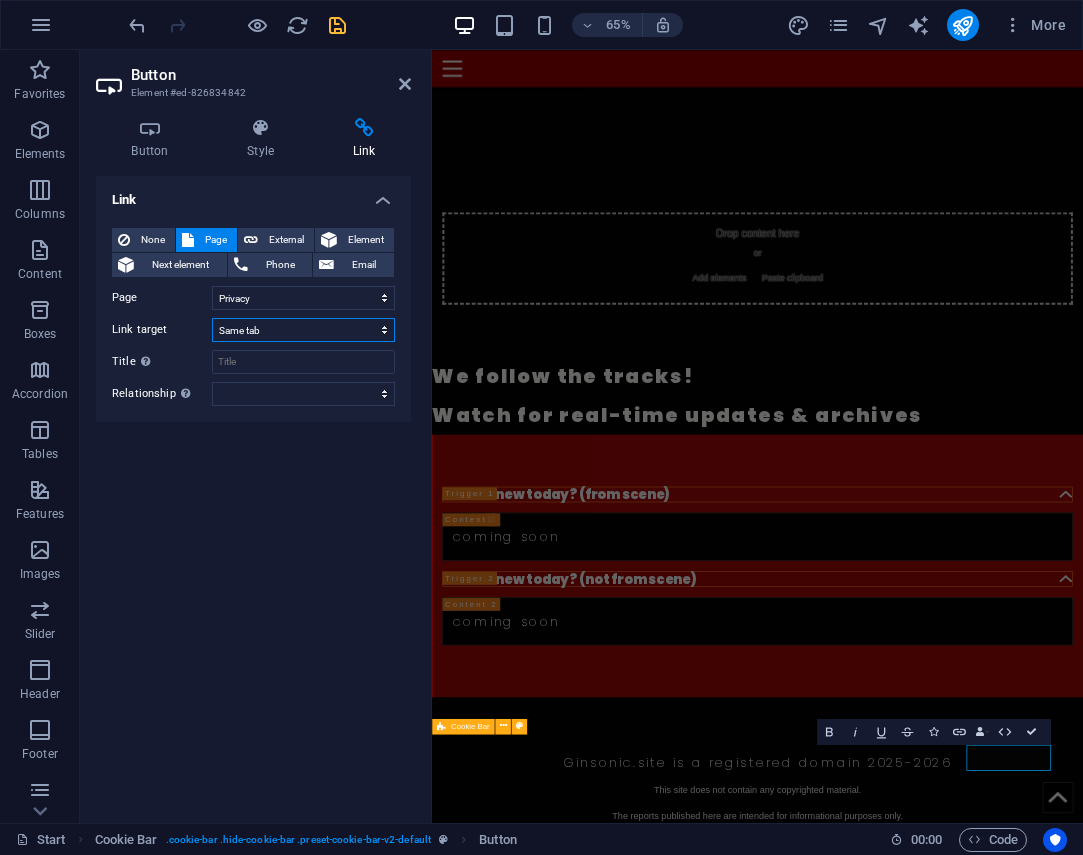 click on "New tab Same tab Overlay" at bounding box center (303, 330) 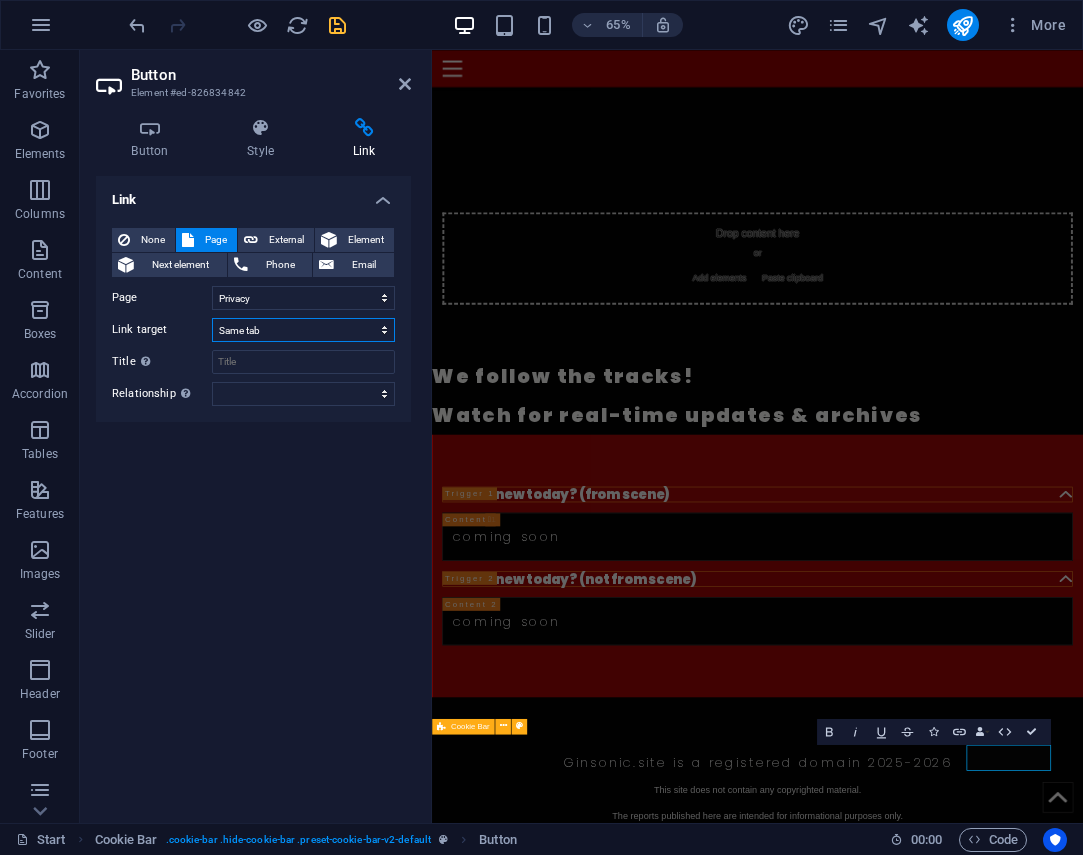 select on "blank" 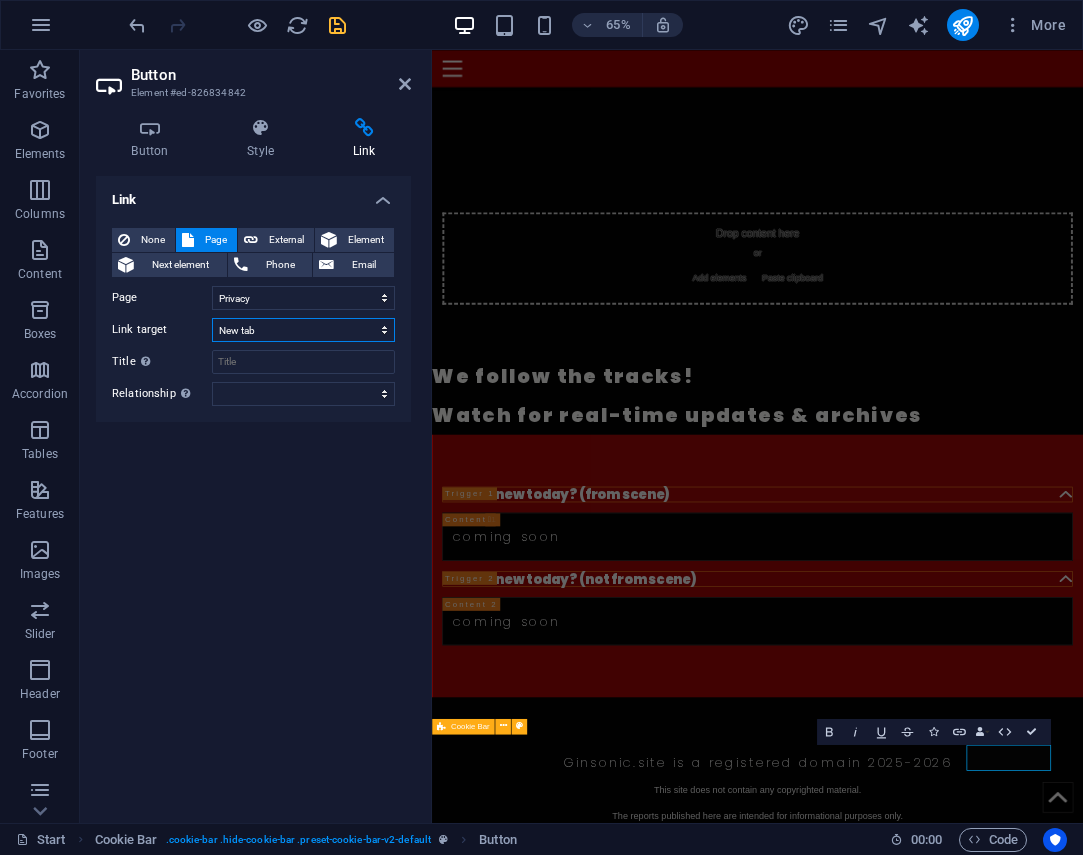 click on "New tab Same tab Overlay" at bounding box center [303, 330] 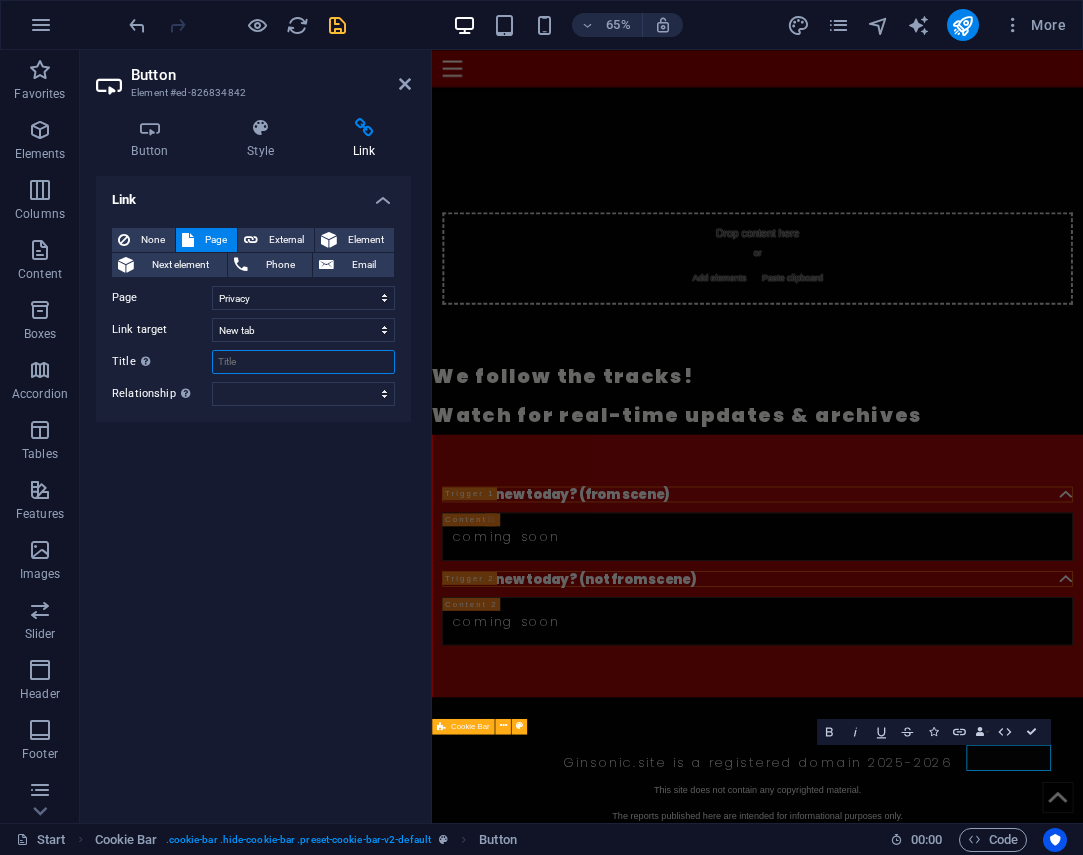 click on "Title Additional link description, should not be the same as the link text. The title is most often shown as a tooltip text when the mouse moves over the element. Leave empty if uncertain." at bounding box center (303, 362) 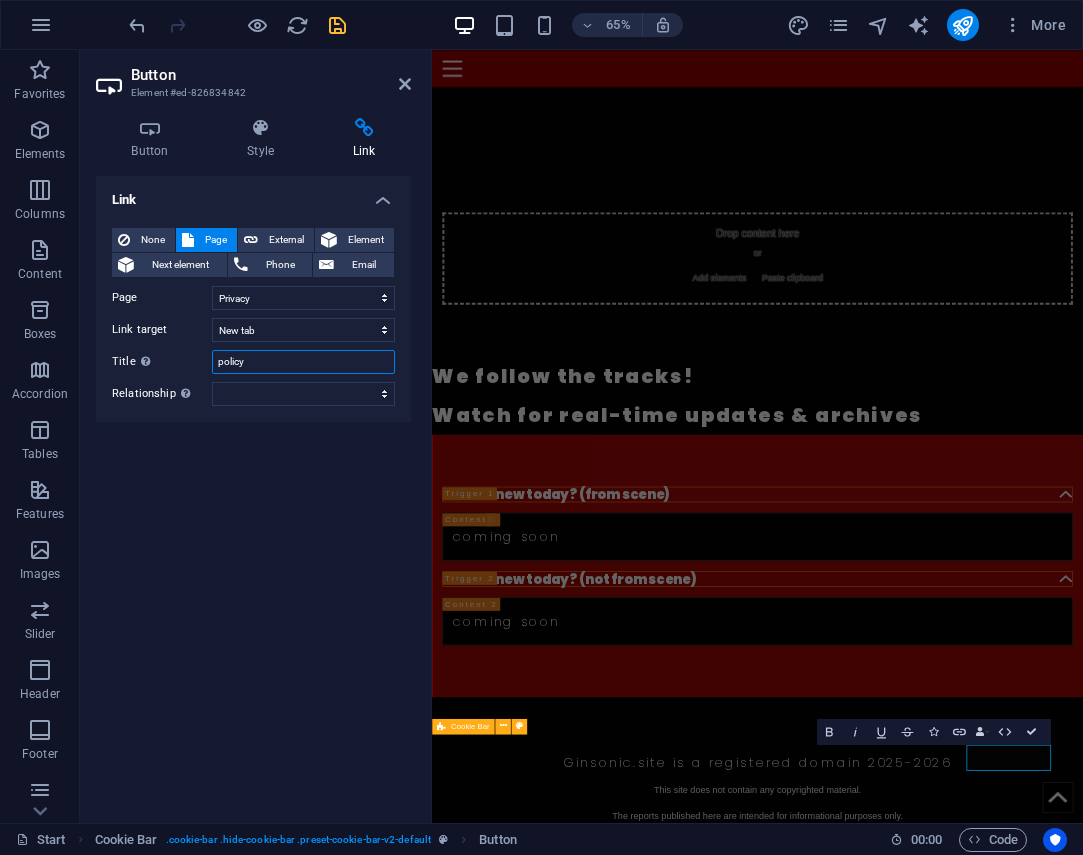 type on "policy" 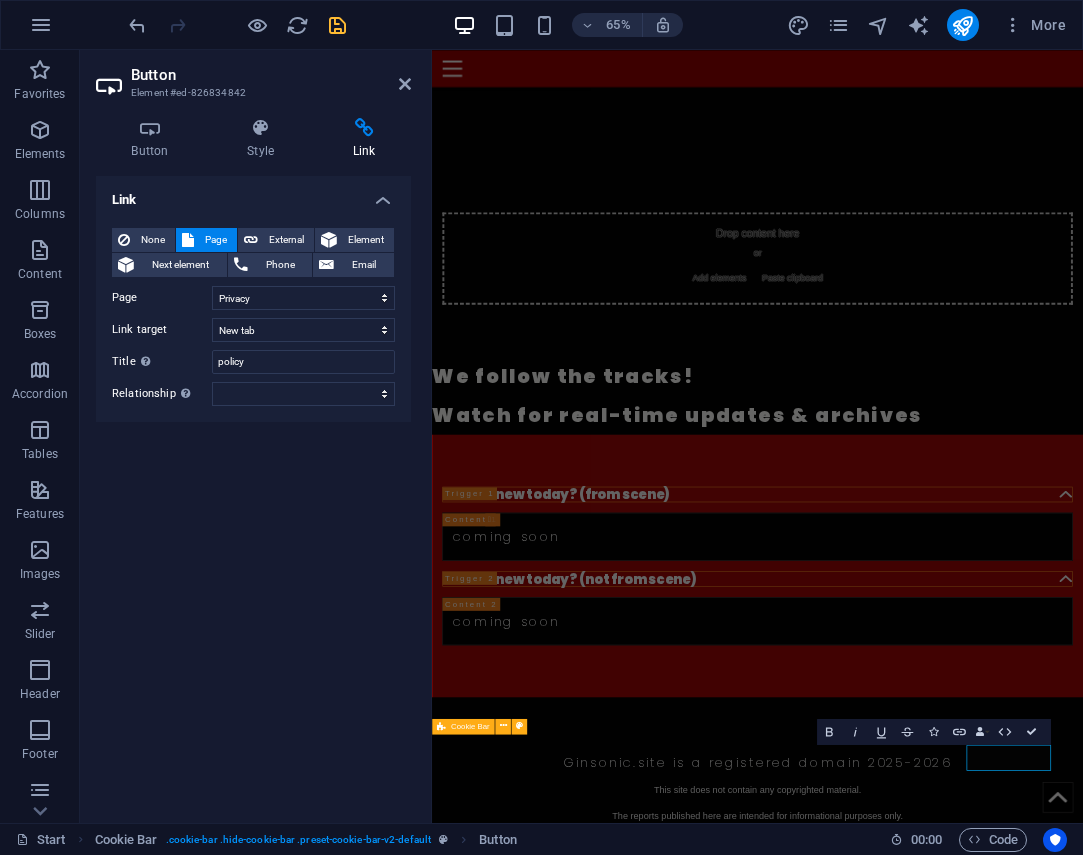 click on "Link None Page External Element Next element Phone Email Page Start Legal notice Privacy test Element
URL Phone Email Link target New tab Same tab Overlay Title Additional link description, should not be the same as the link text. The title is most often shown as a tooltip text when the mouse moves over the element. Leave empty if uncertain. policy Relationship Sets the  relationship of this link to the link target . For example, the value "nofollow" instructs search engines not to follow the link. Can be left empty. alternate author bookmark external help license next nofollow noreferrer noopener prev search tag" at bounding box center (253, 491) 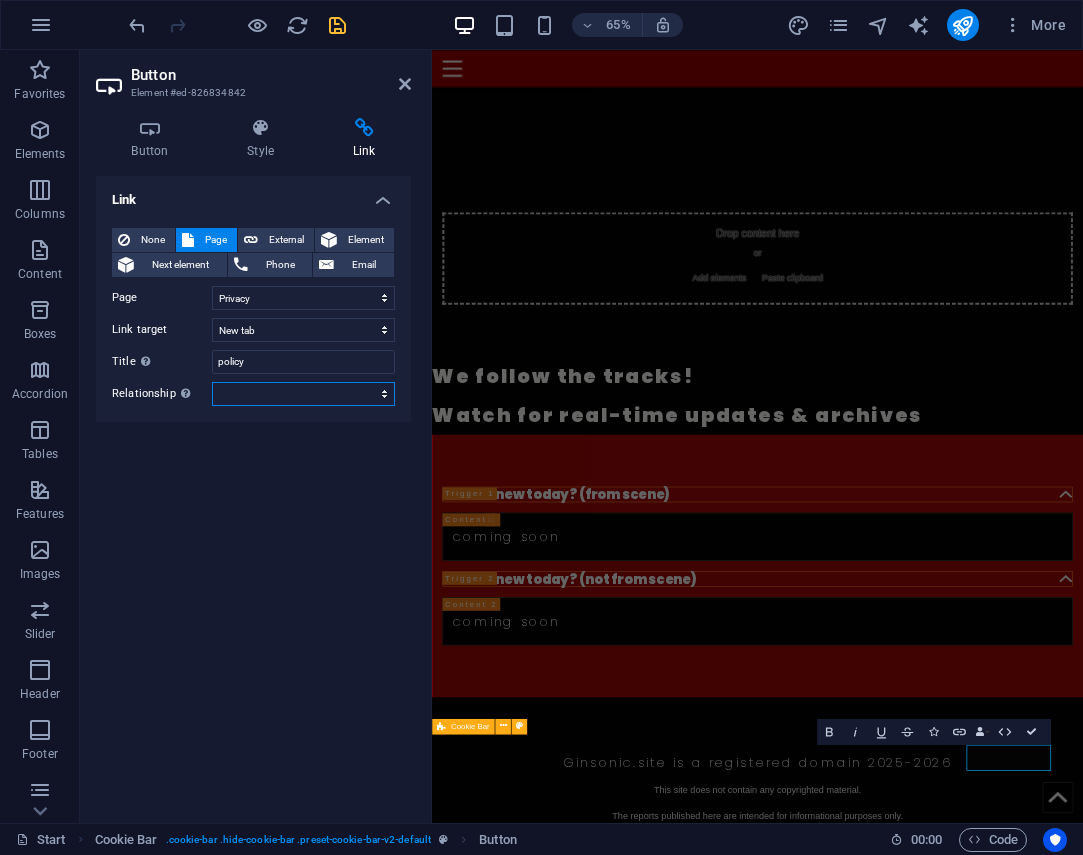 click on "alternate author bookmark external help license next nofollow noreferrer noopener prev search tag" at bounding box center (303, 394) 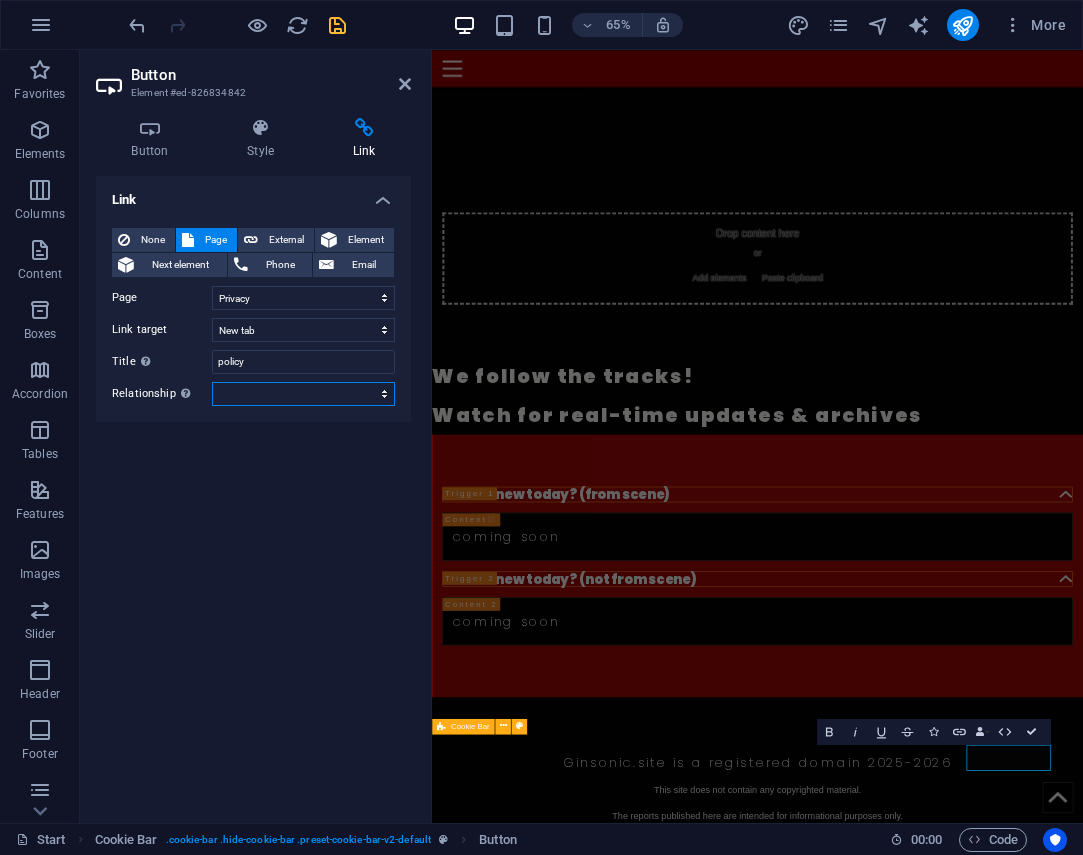 click on "alternate author bookmark external help license next nofollow noreferrer noopener prev search tag" at bounding box center (303, 394) 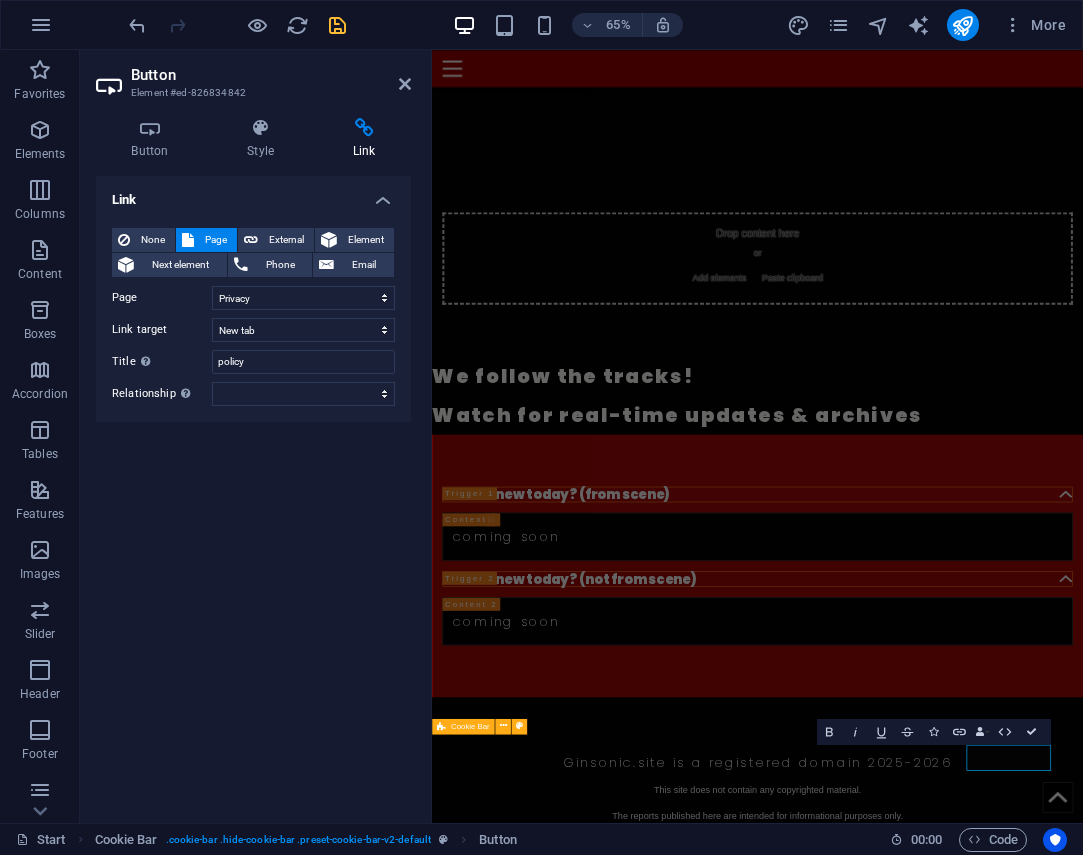 click on "Link None Page External Element Next element Phone Email Page Start Legal notice Privacy test Element
URL Phone Email Link target New tab Same tab Overlay Title Additional link description, should not be the same as the link text. The title is most often shown as a tooltip text when the mouse moves over the element. Leave empty if uncertain. policy Relationship Sets the  relationship of this link to the link target . For example, the value "nofollow" instructs search engines not to follow the link. Can be left empty. alternate author bookmark external help license next nofollow noreferrer noopener prev search tag" at bounding box center [253, 491] 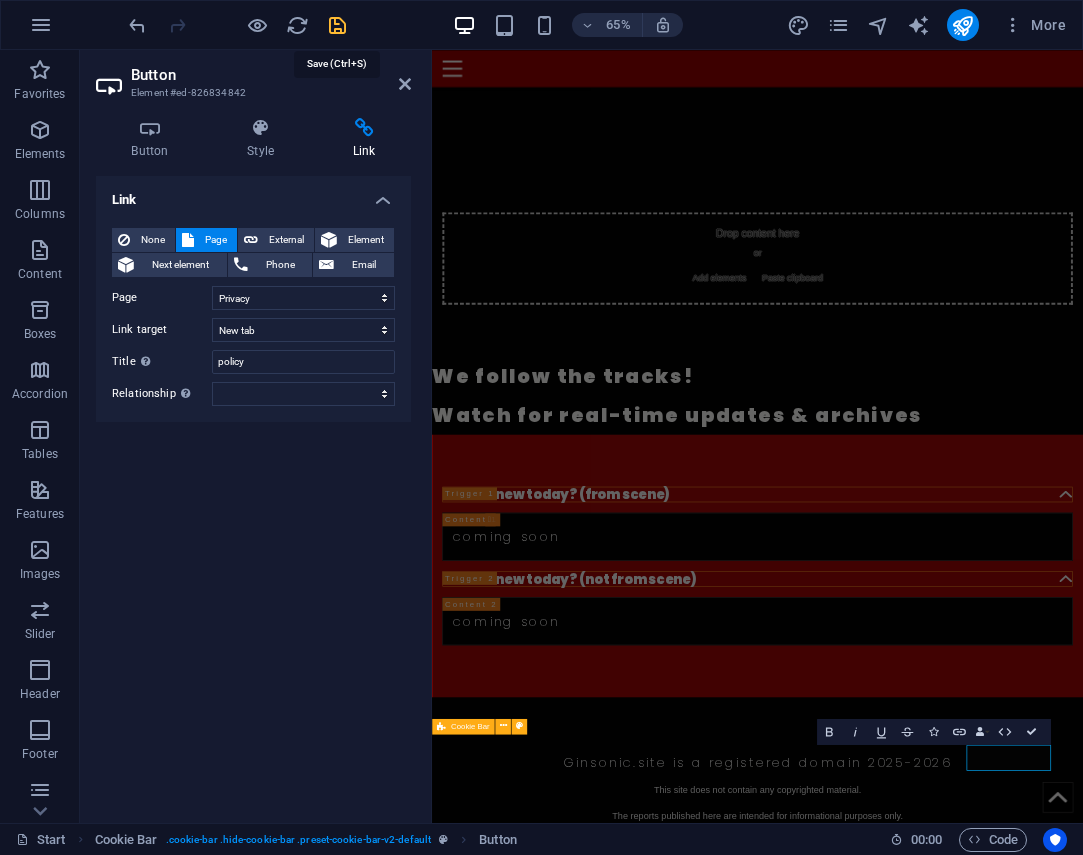 click at bounding box center [337, 25] 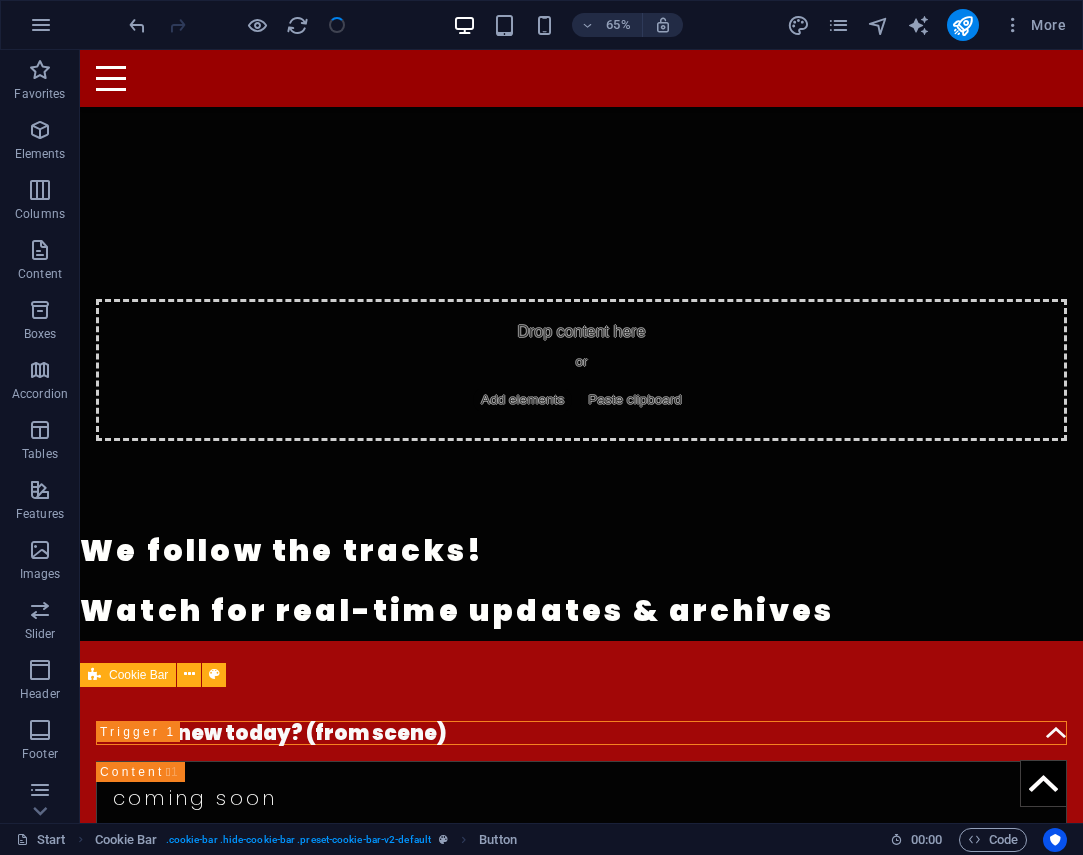 scroll, scrollTop: 743, scrollLeft: 0, axis: vertical 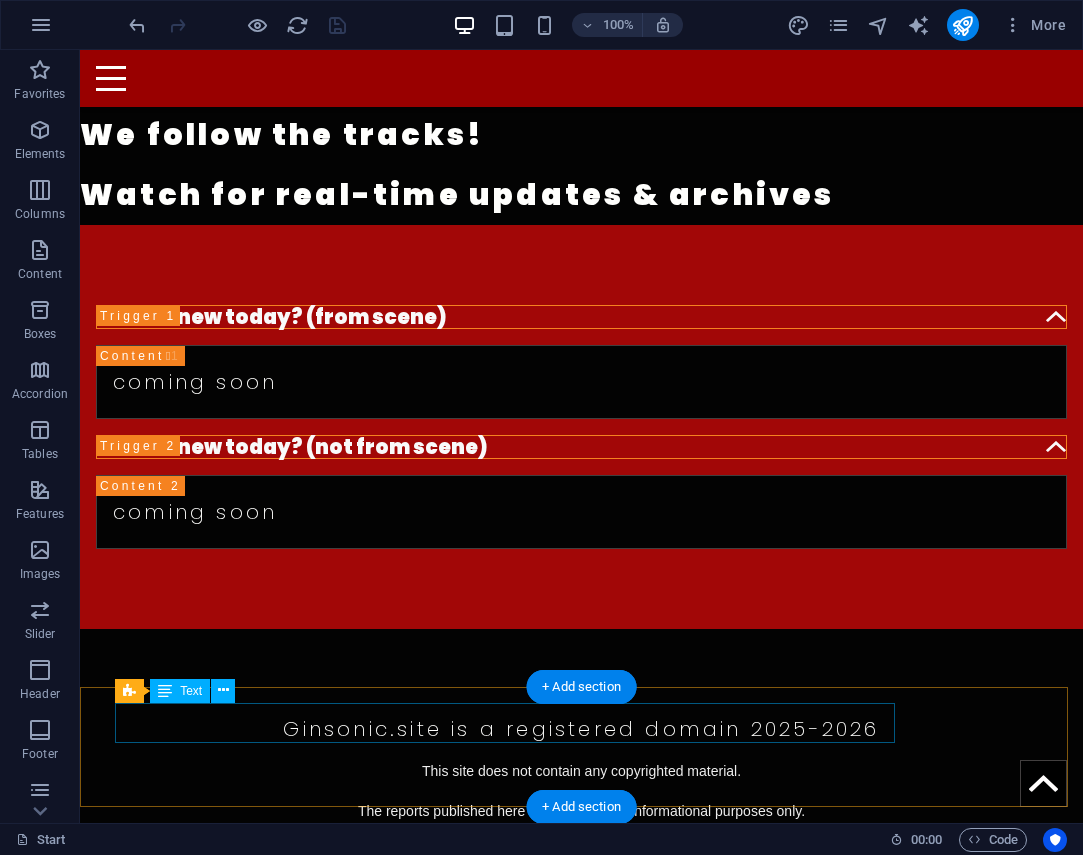 click on "This site uses cookies to store information on your computer" at bounding box center (581, 1025) 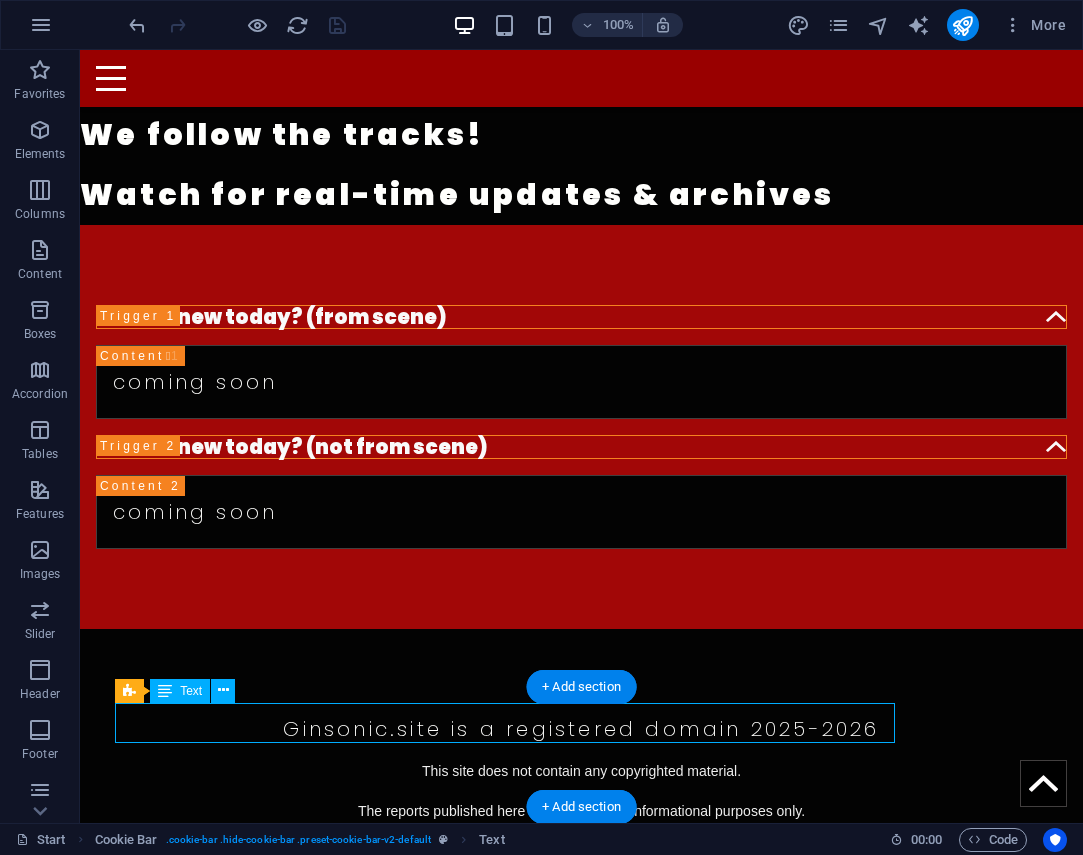 click on "This site uses cookies to store information on your computer" at bounding box center [581, 1025] 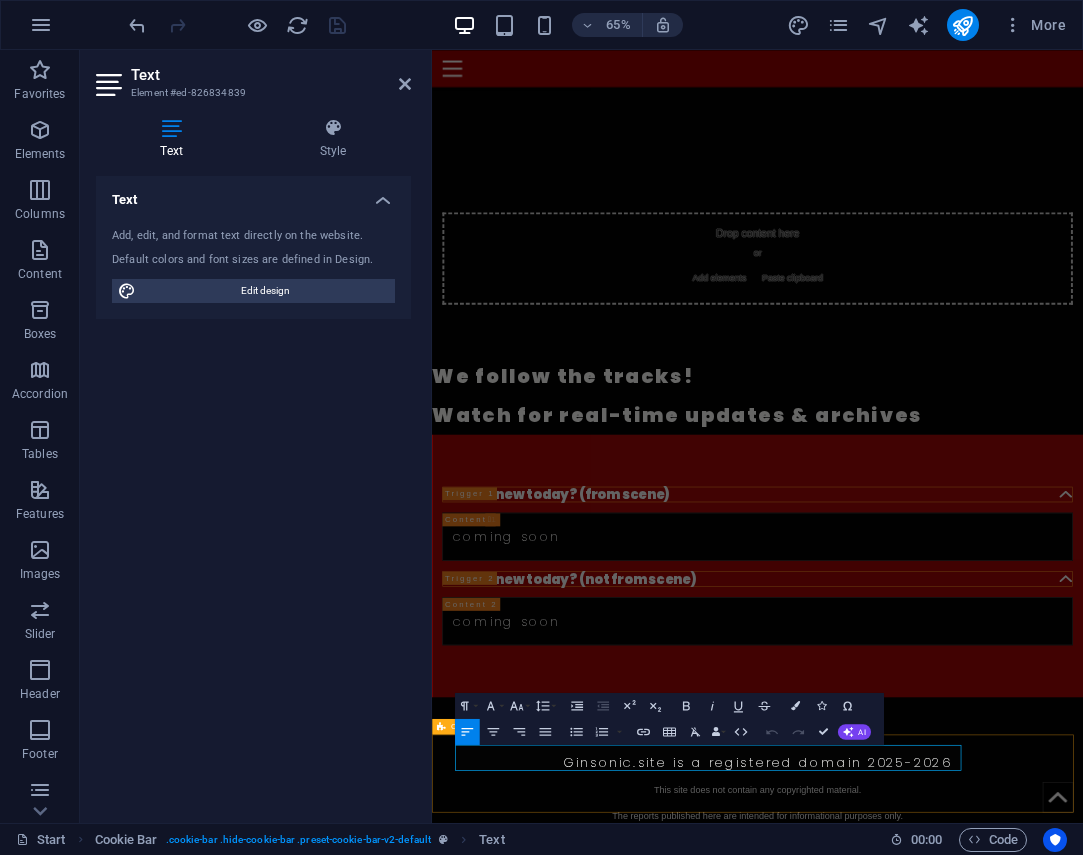 click on "This site uses cookies to store information on your computer" at bounding box center (933, 1441) 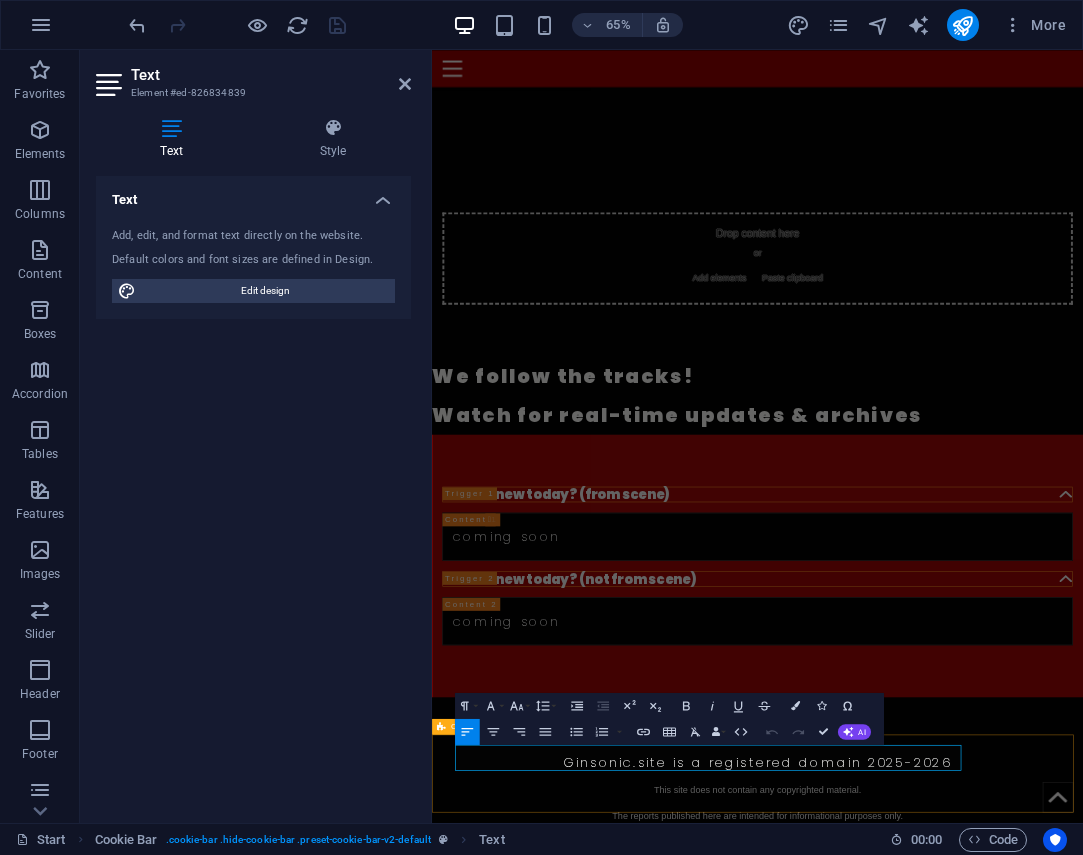 drag, startPoint x: 488, startPoint y: 1139, endPoint x: 1251, endPoint y: 1142, distance: 763.0059 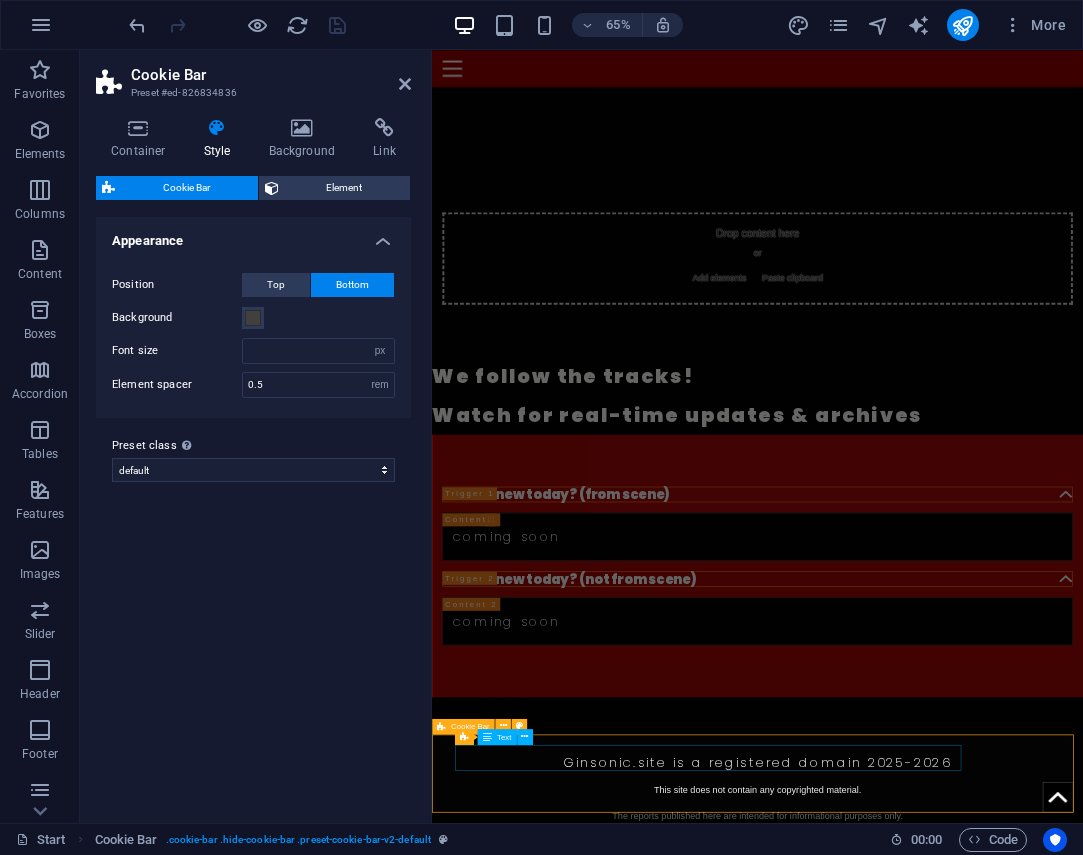 type 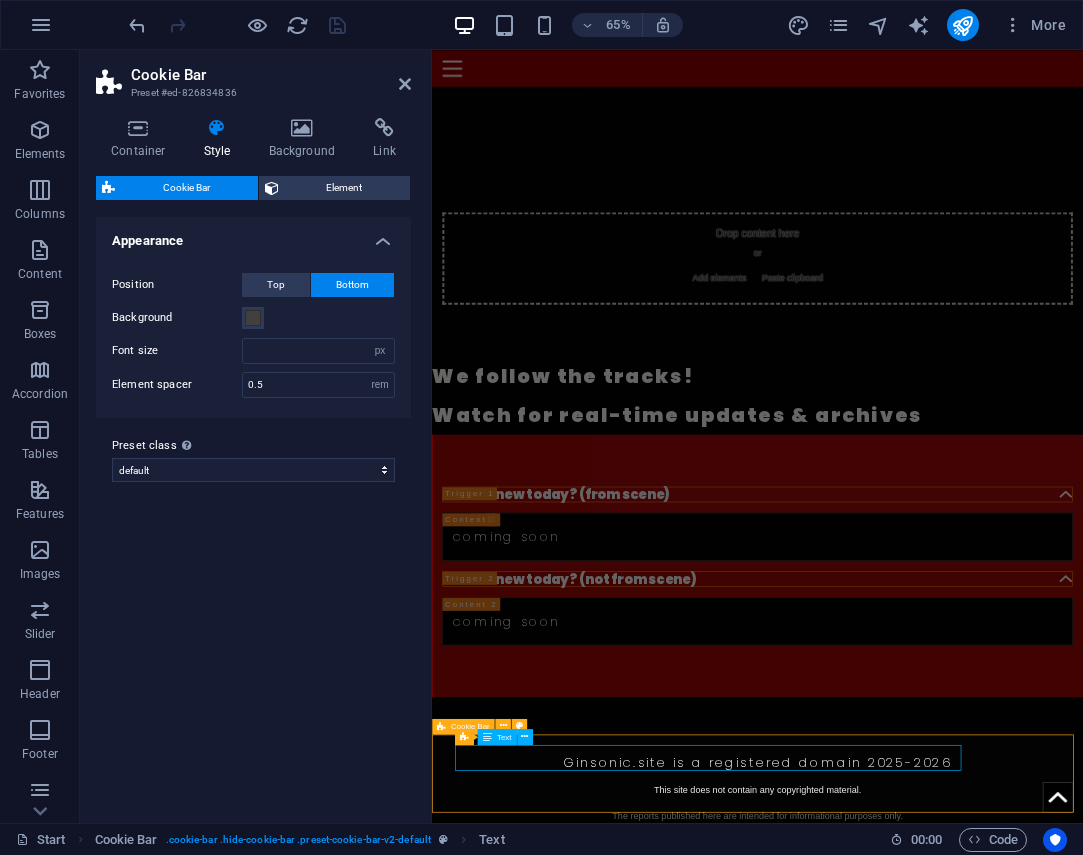 click on "This site uses cookies to store information on your computer" at bounding box center [933, 1441] 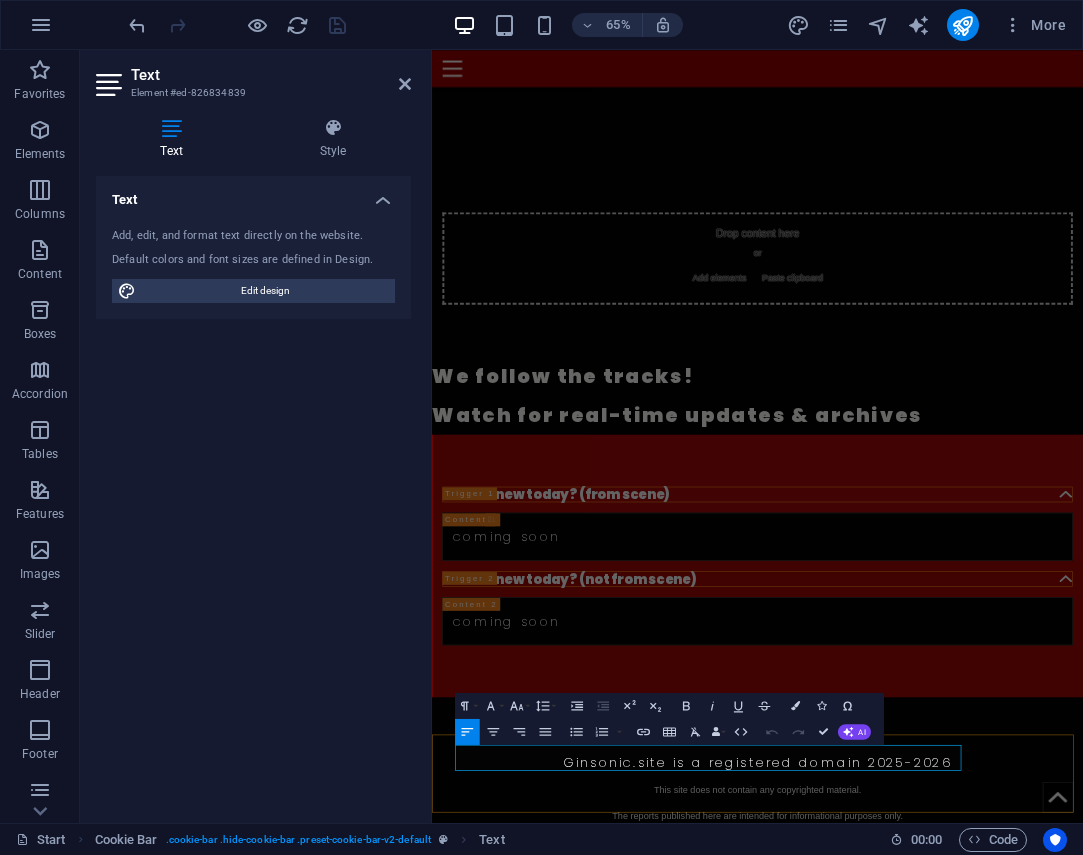 click on "This site uses cookies to store information on your computer" at bounding box center (933, 1441) 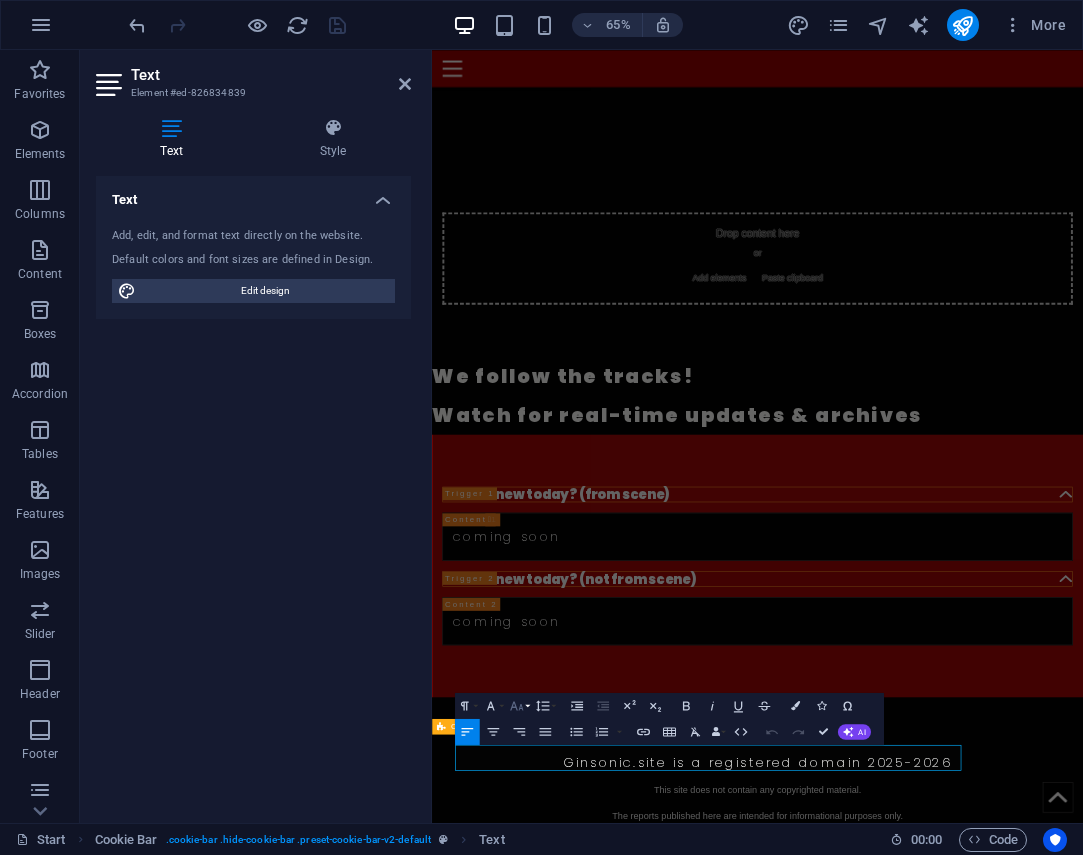 click 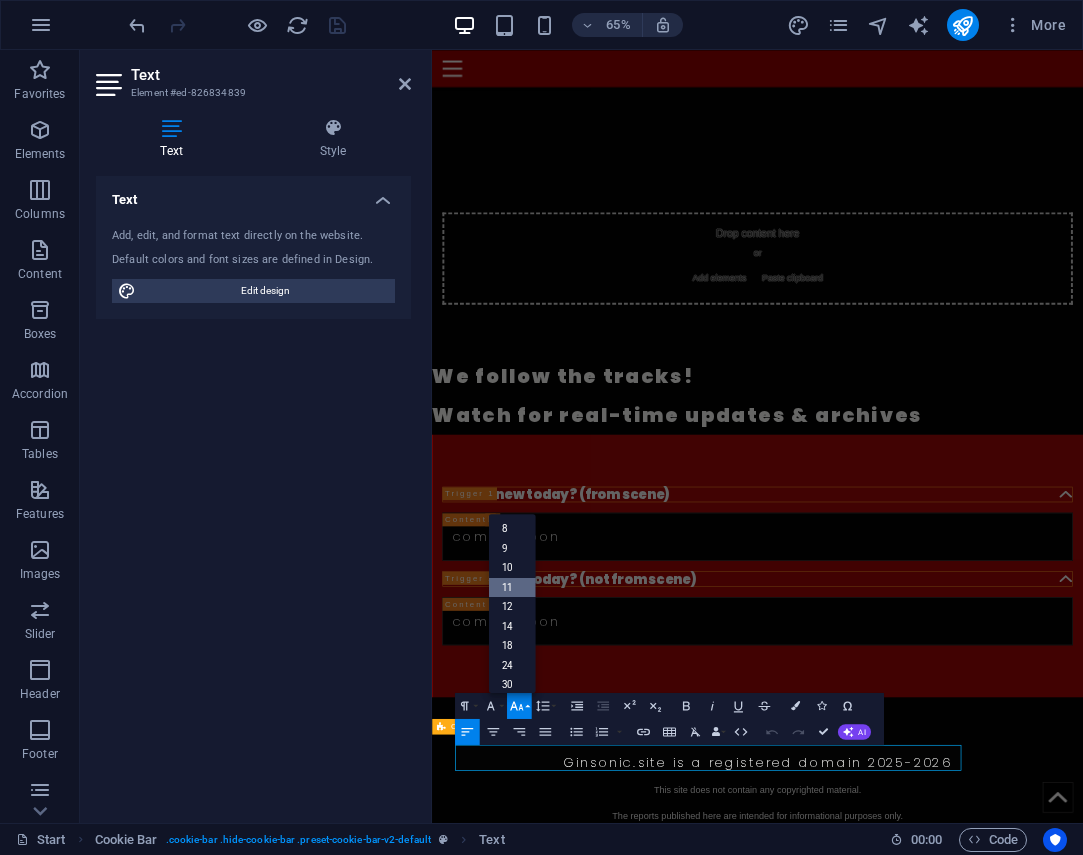 click on "11" at bounding box center [511, 588] 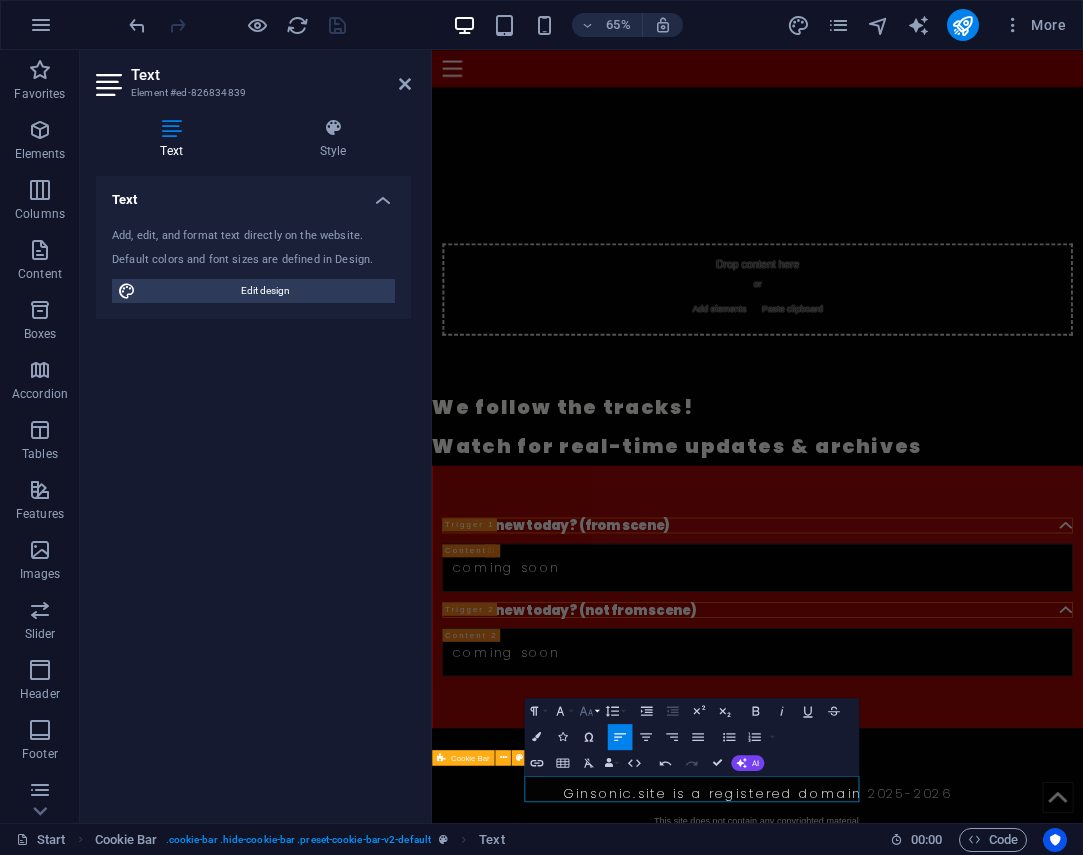 click 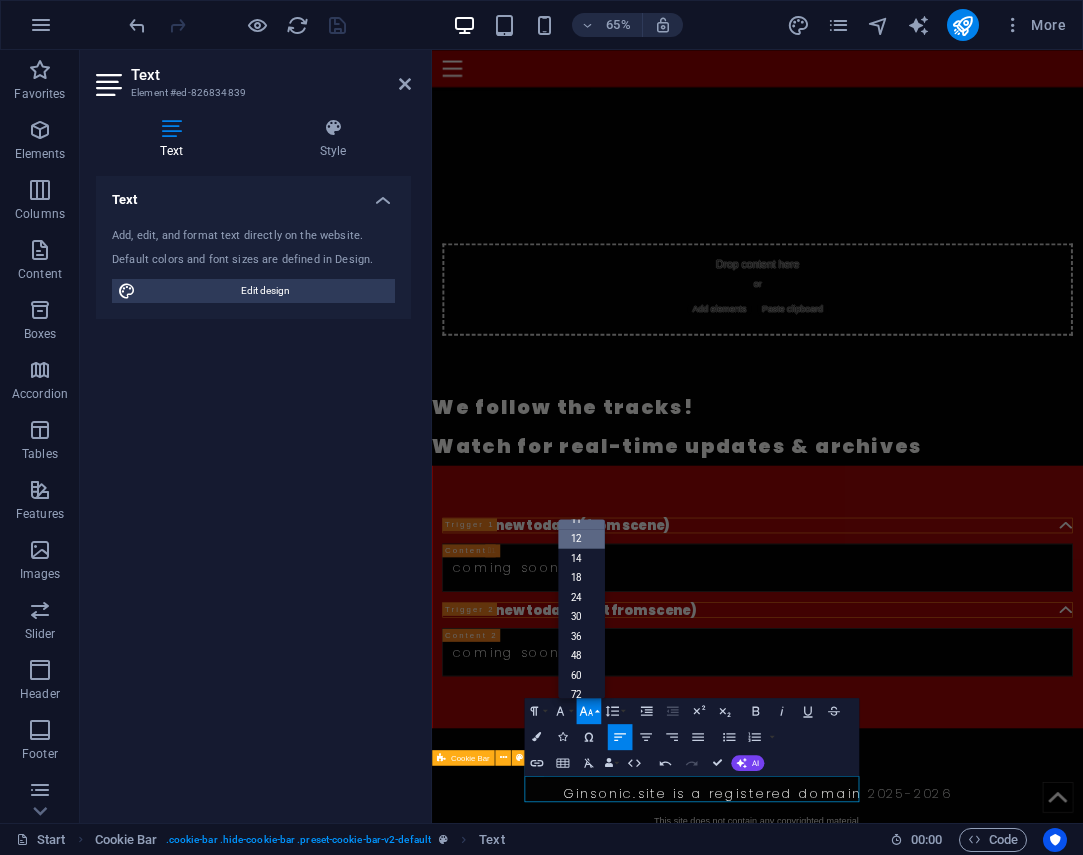 click on "12" at bounding box center [581, 539] 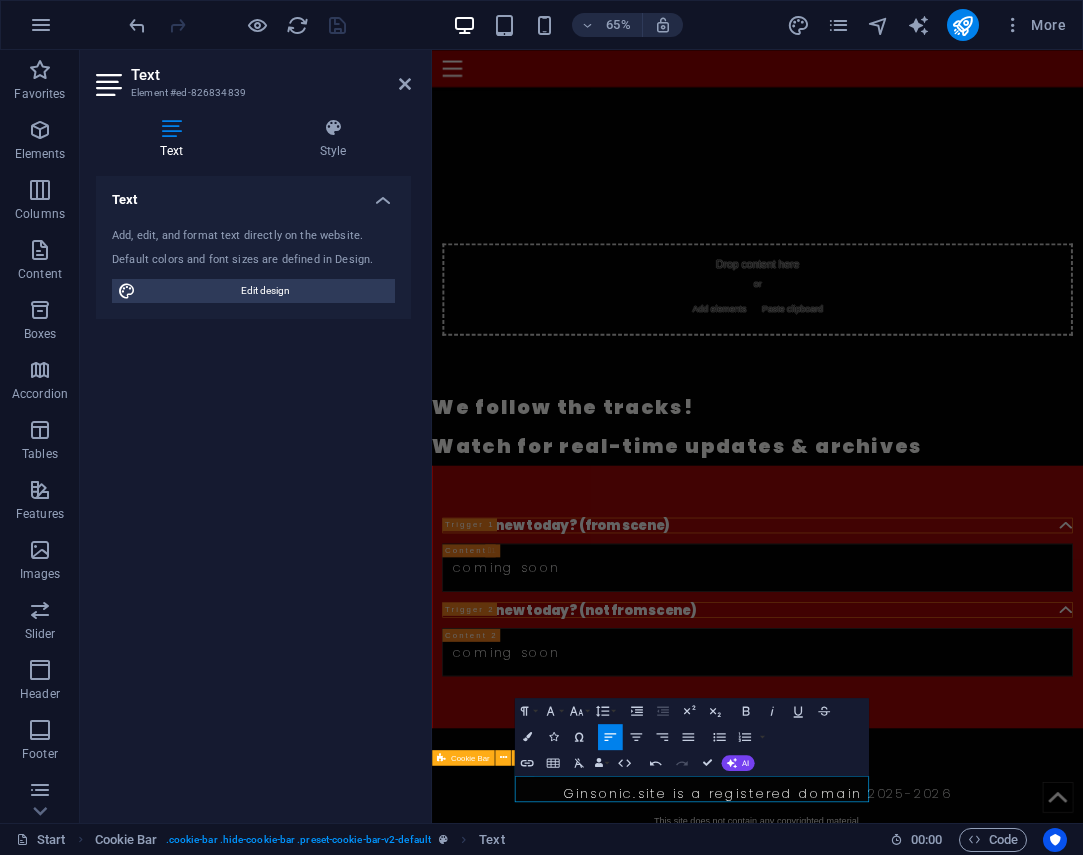click on "Text Add, edit, and format text directly on the website. Default colors and font sizes are defined in Design. Edit design Alignment Left aligned Centered Right aligned" at bounding box center [253, 491] 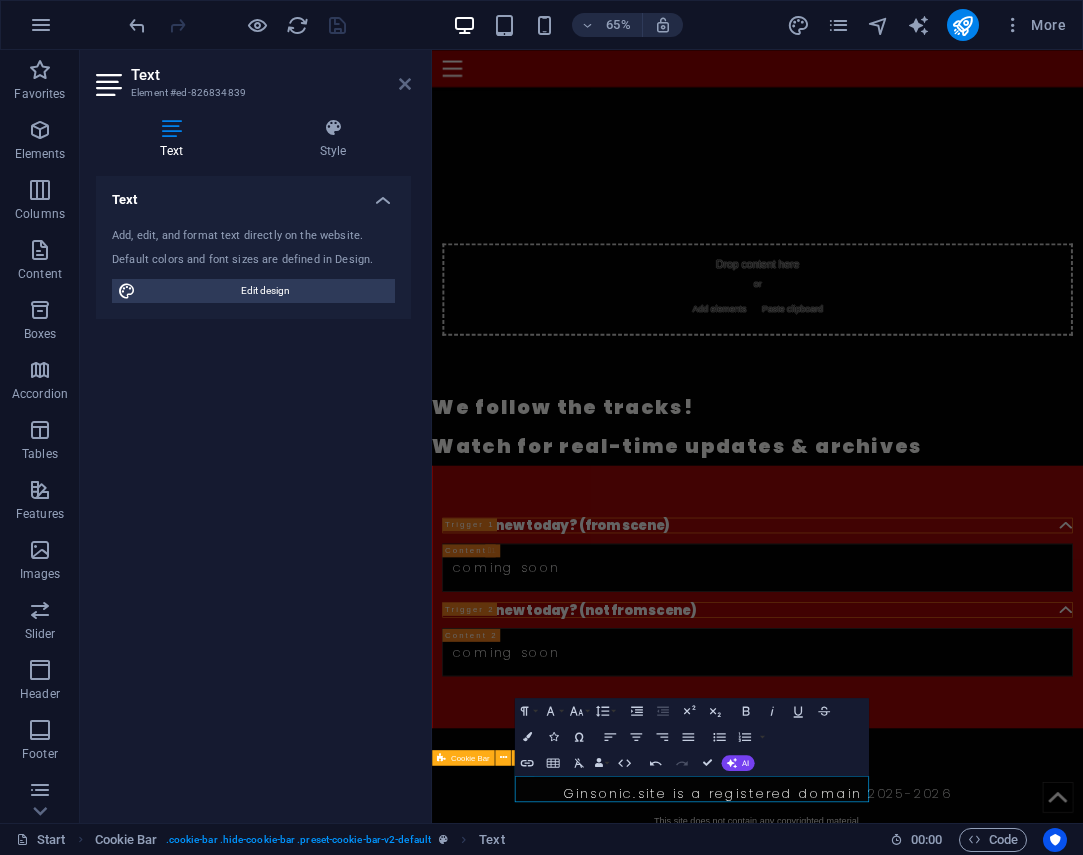 drag, startPoint x: 409, startPoint y: 83, endPoint x: 322, endPoint y: 32, distance: 100.84642 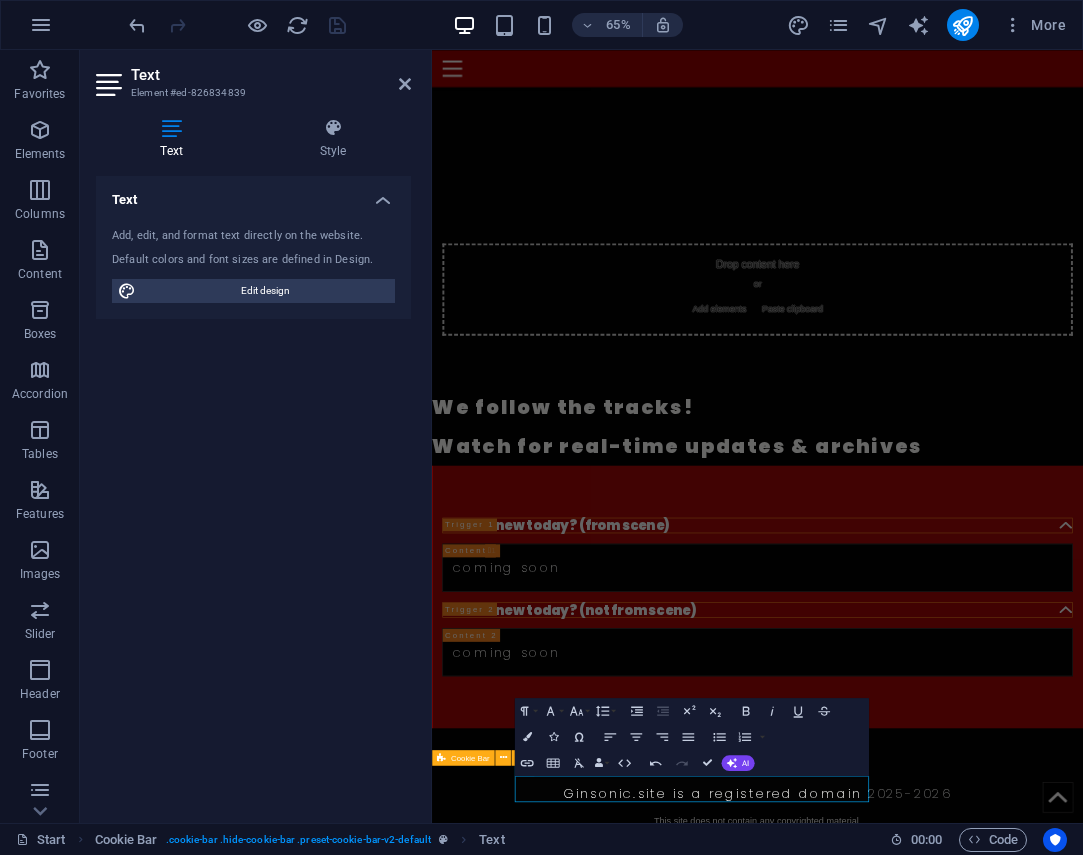 scroll, scrollTop: 695, scrollLeft: 0, axis: vertical 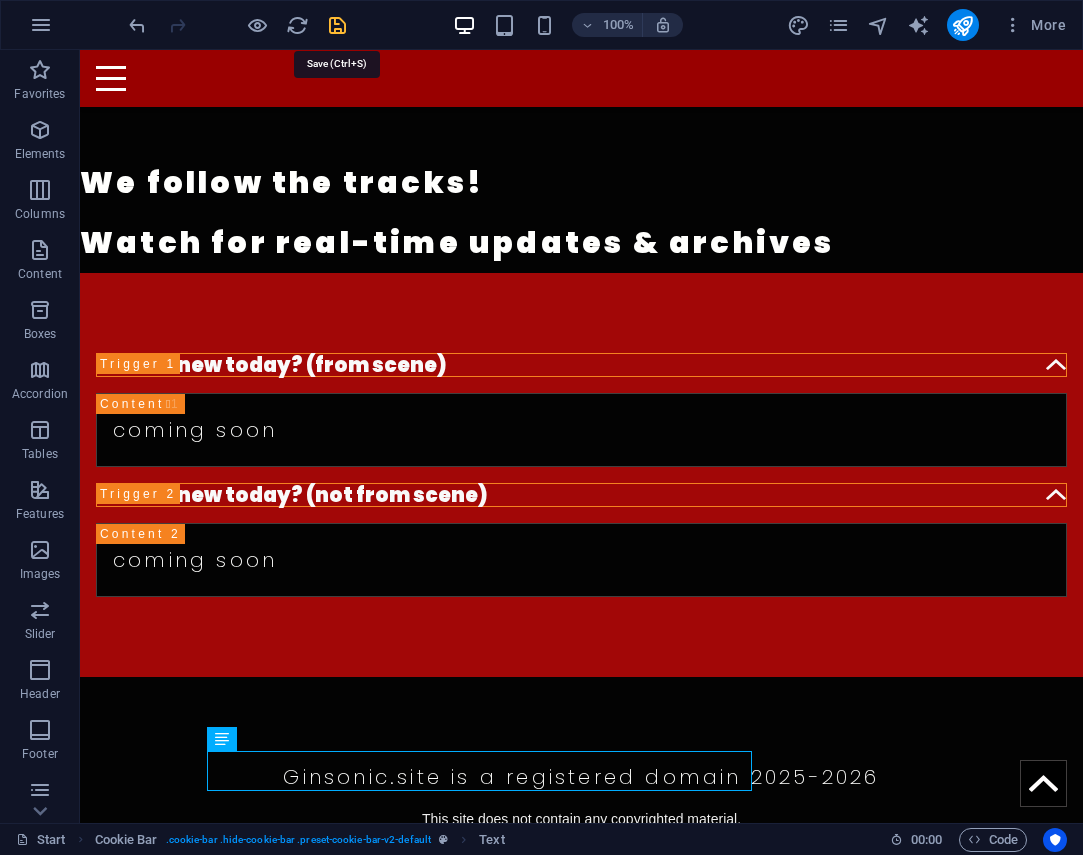click at bounding box center [337, 25] 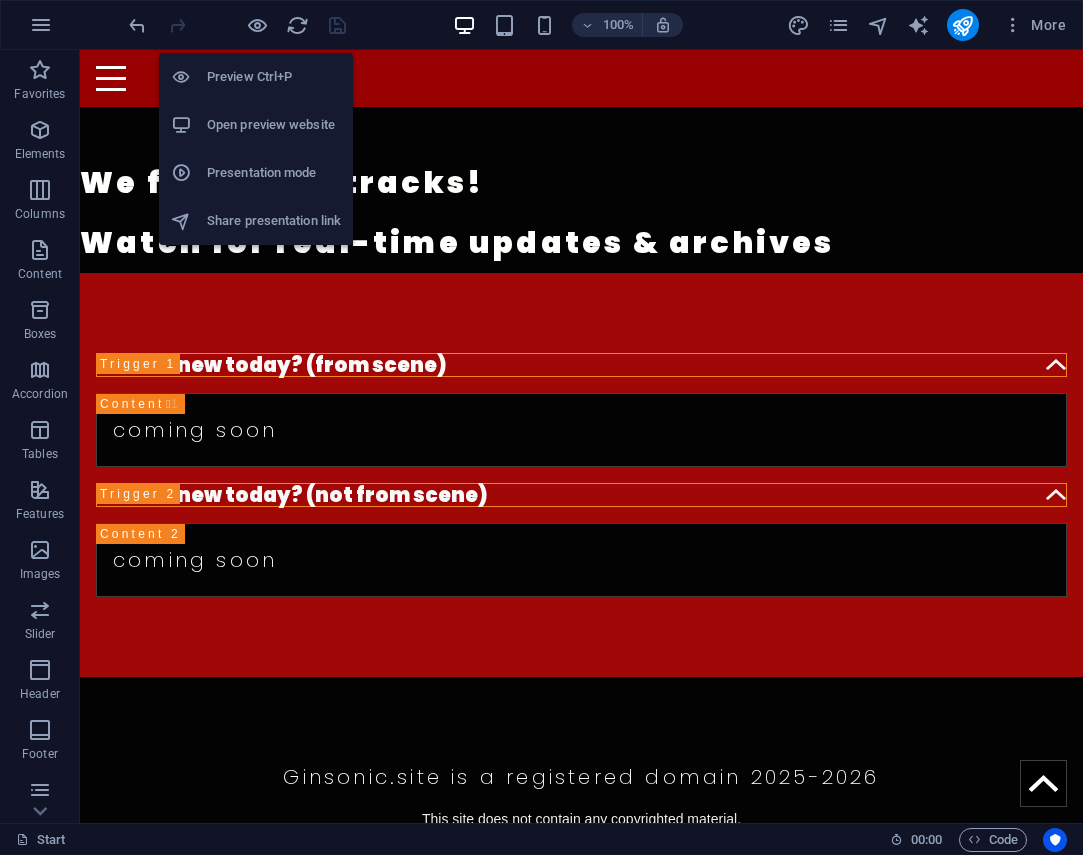 click on "Open preview website" at bounding box center [274, 125] 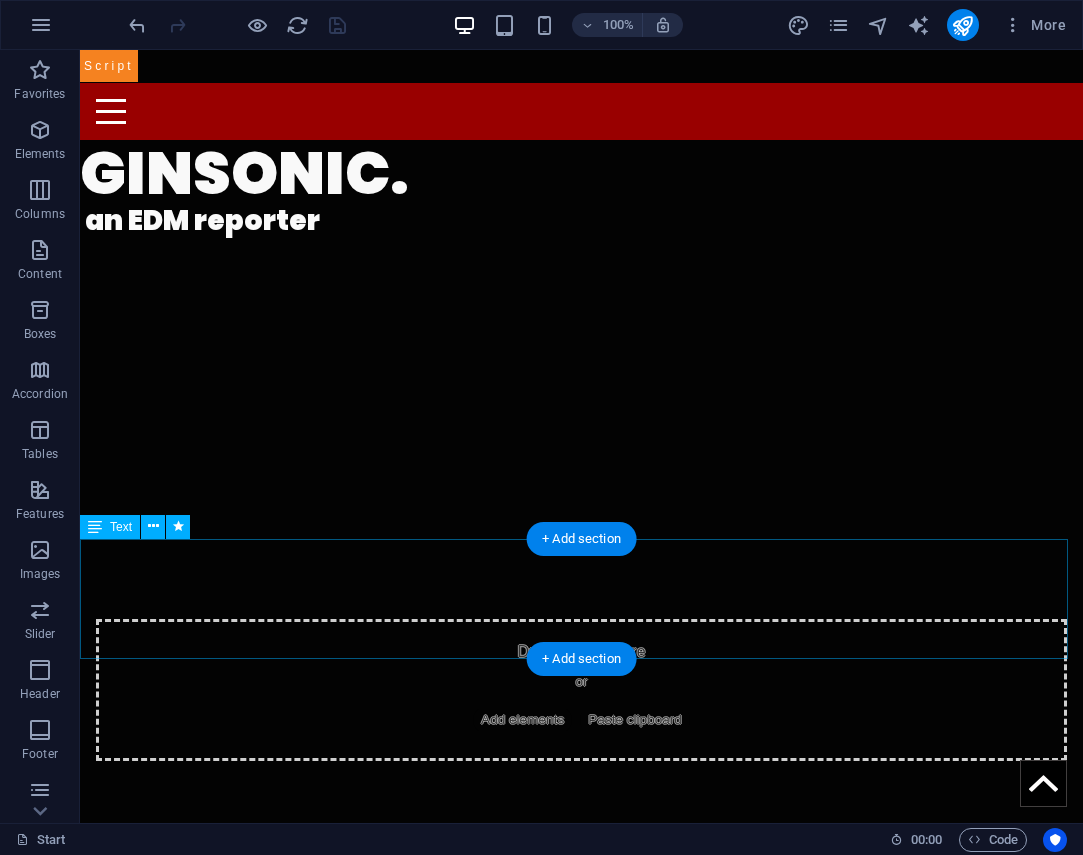 scroll, scrollTop: 0, scrollLeft: 0, axis: both 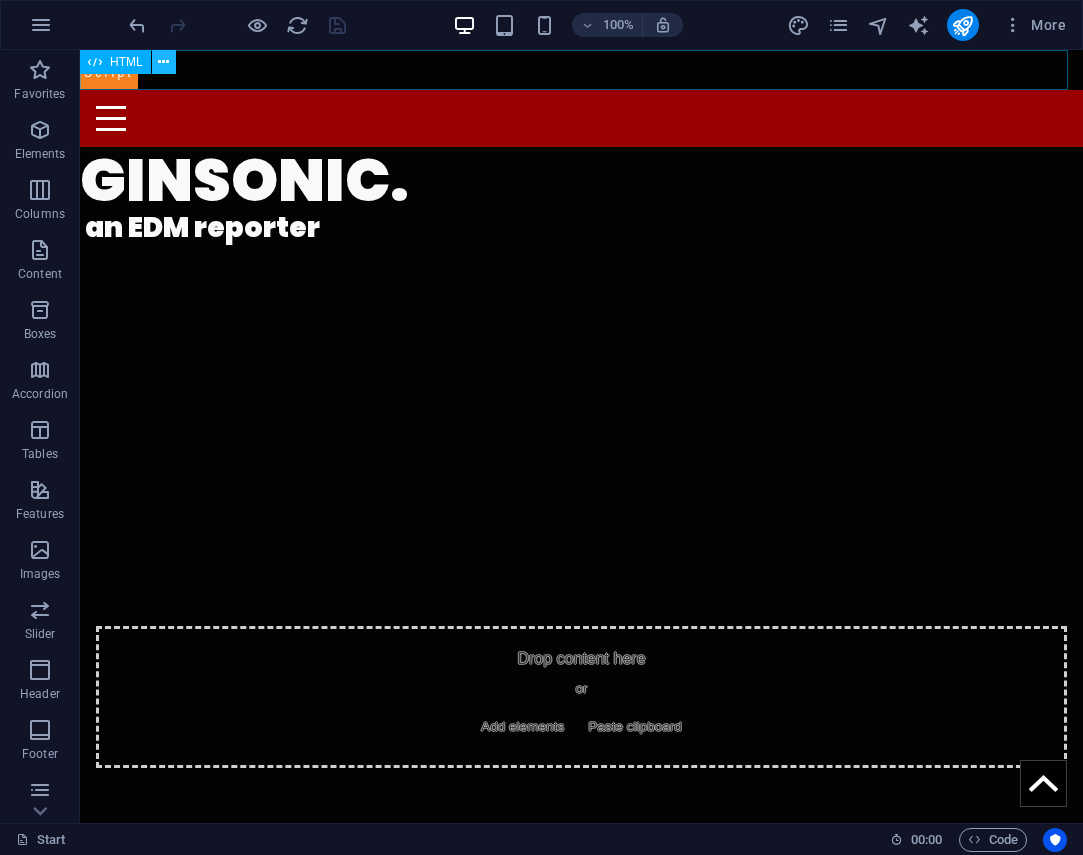 click at bounding box center (163, 62) 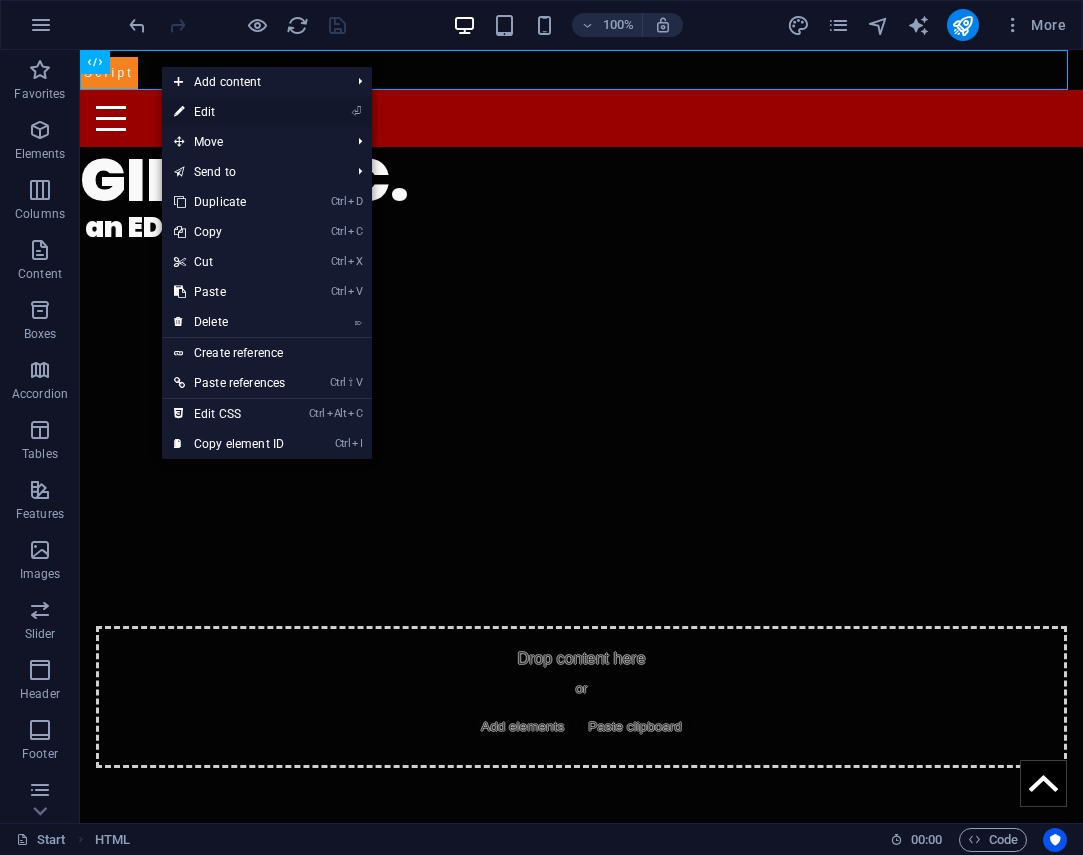 click on "⏎  Edit" at bounding box center [229, 112] 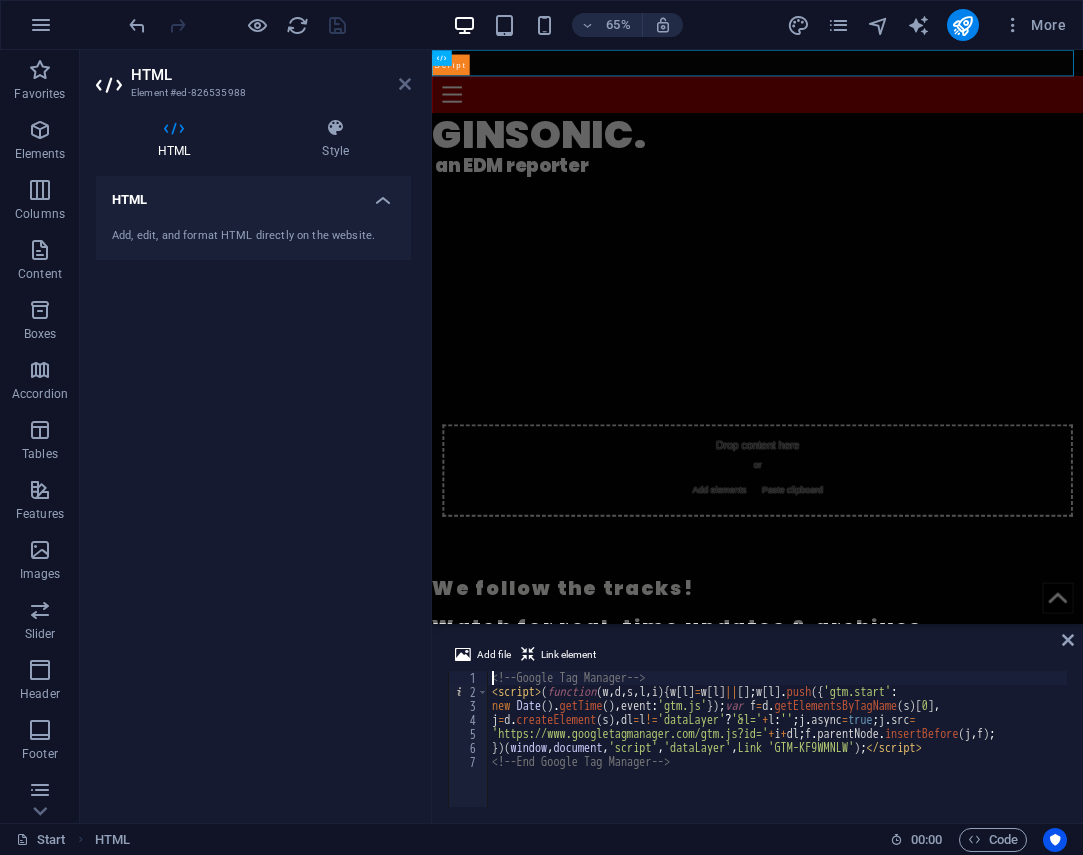 click at bounding box center [405, 84] 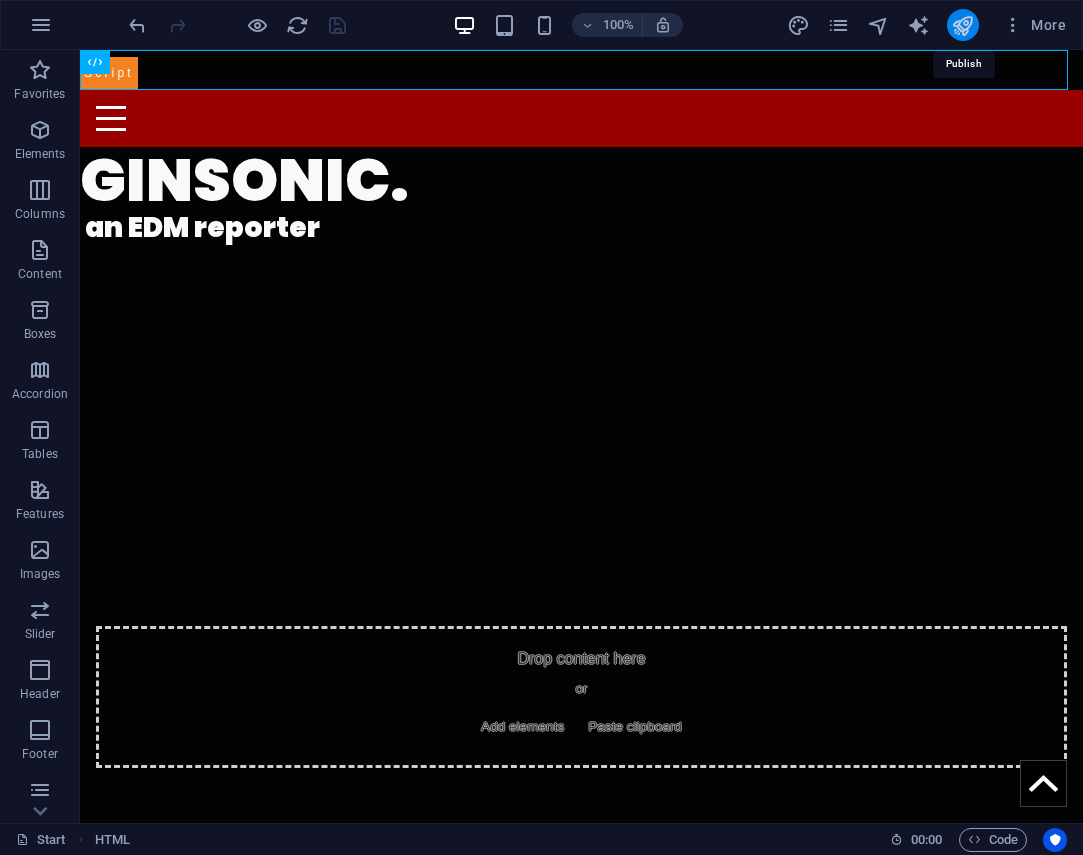 drag, startPoint x: 965, startPoint y: 27, endPoint x: 881, endPoint y: 13, distance: 85.158676 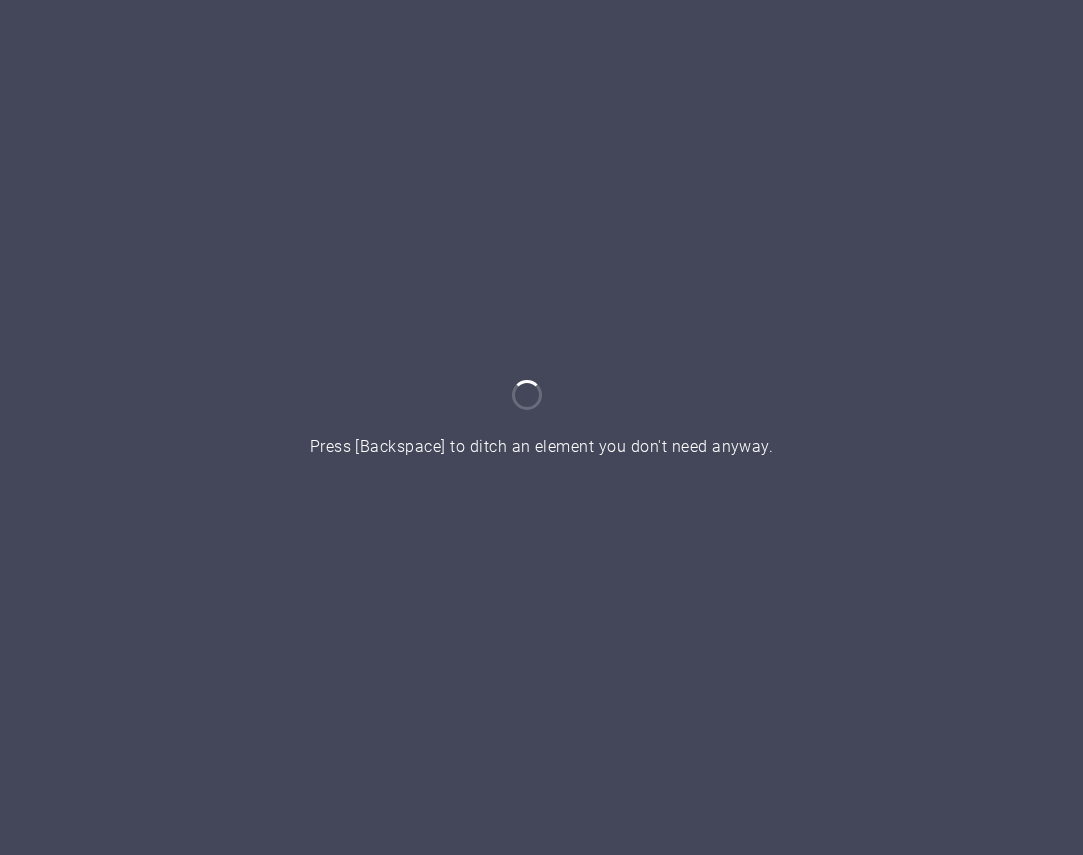 scroll, scrollTop: 0, scrollLeft: 0, axis: both 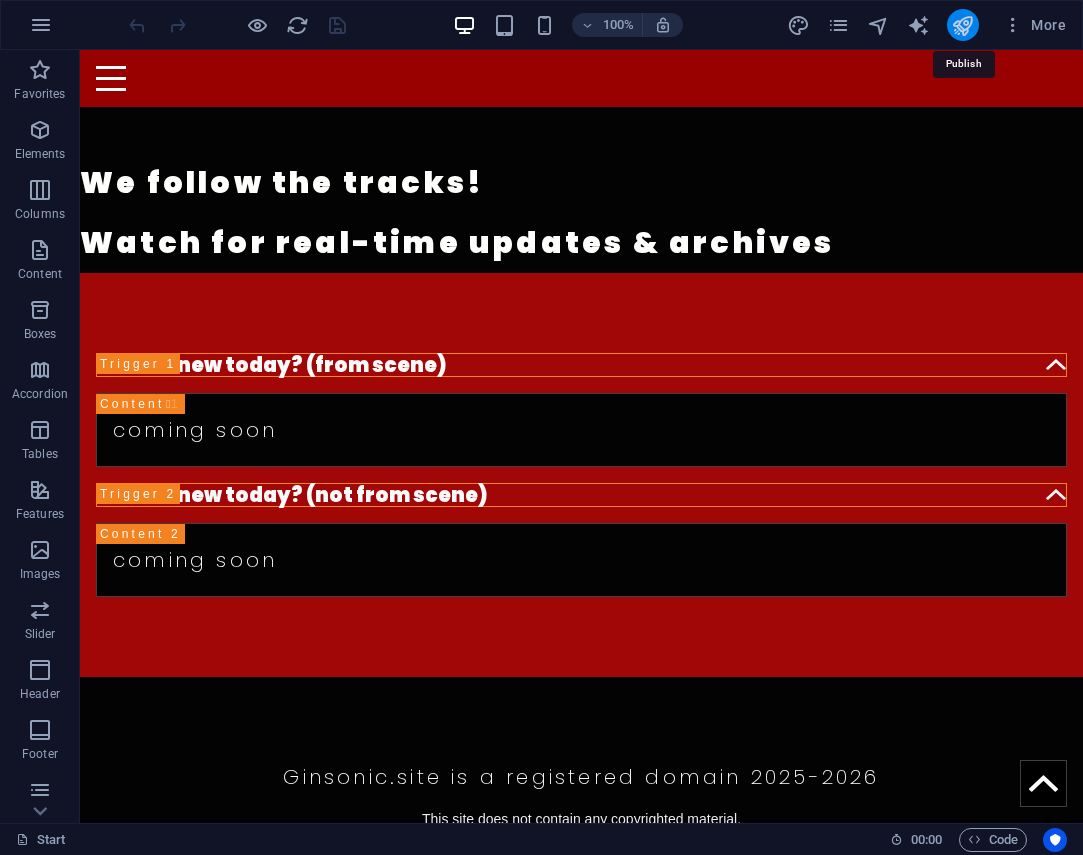 click at bounding box center [962, 25] 